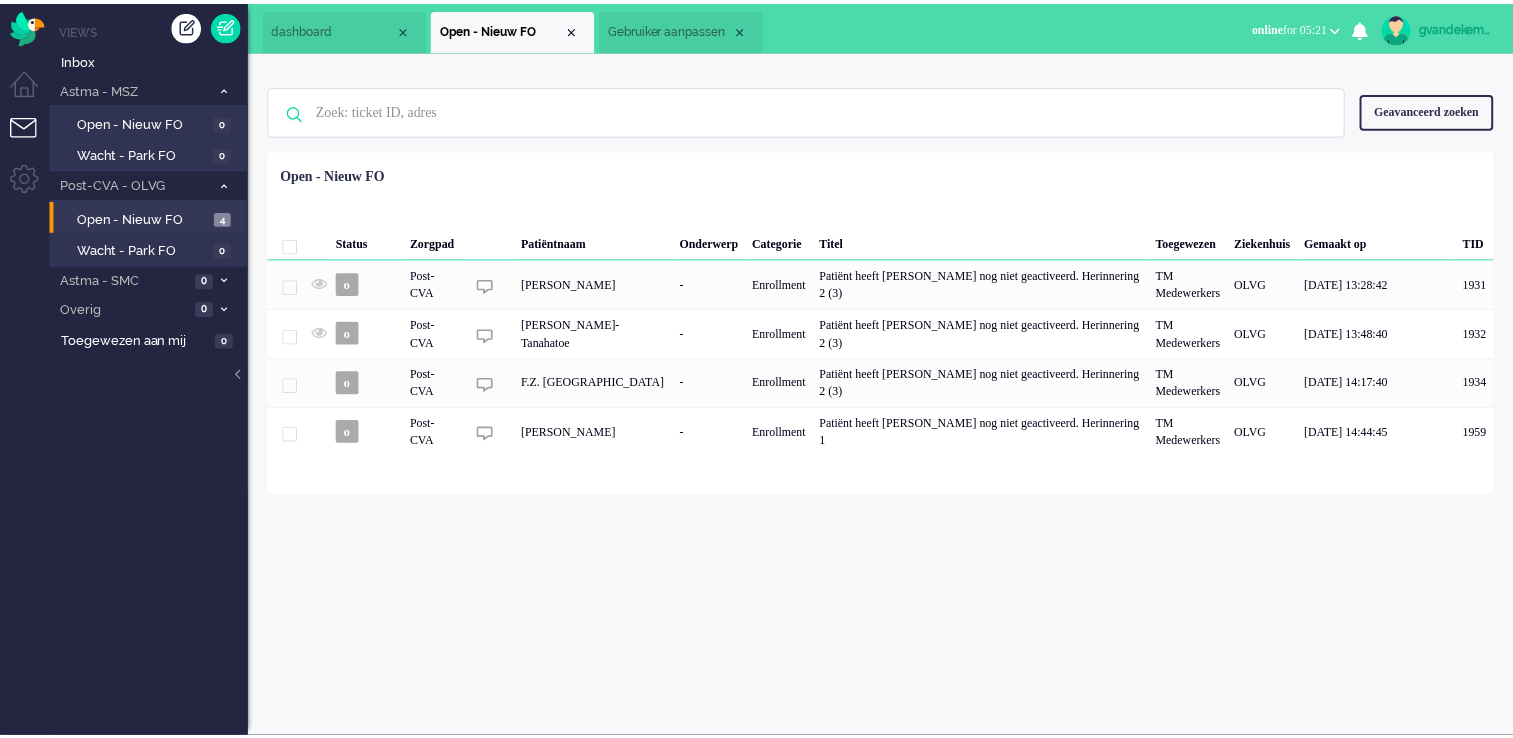 scroll, scrollTop: 0, scrollLeft: 0, axis: both 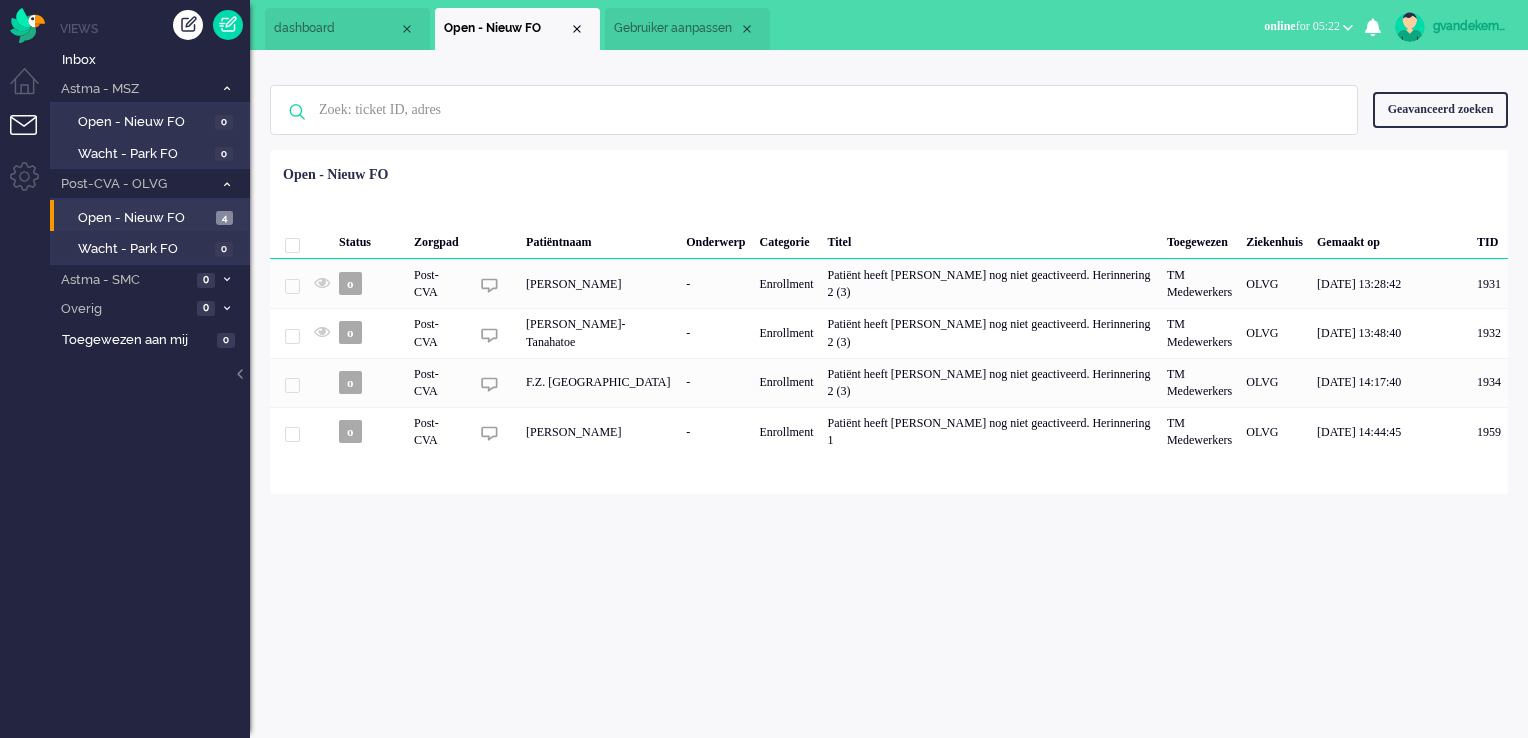click on "Open - Nieuw FO" at bounding box center [144, 218] 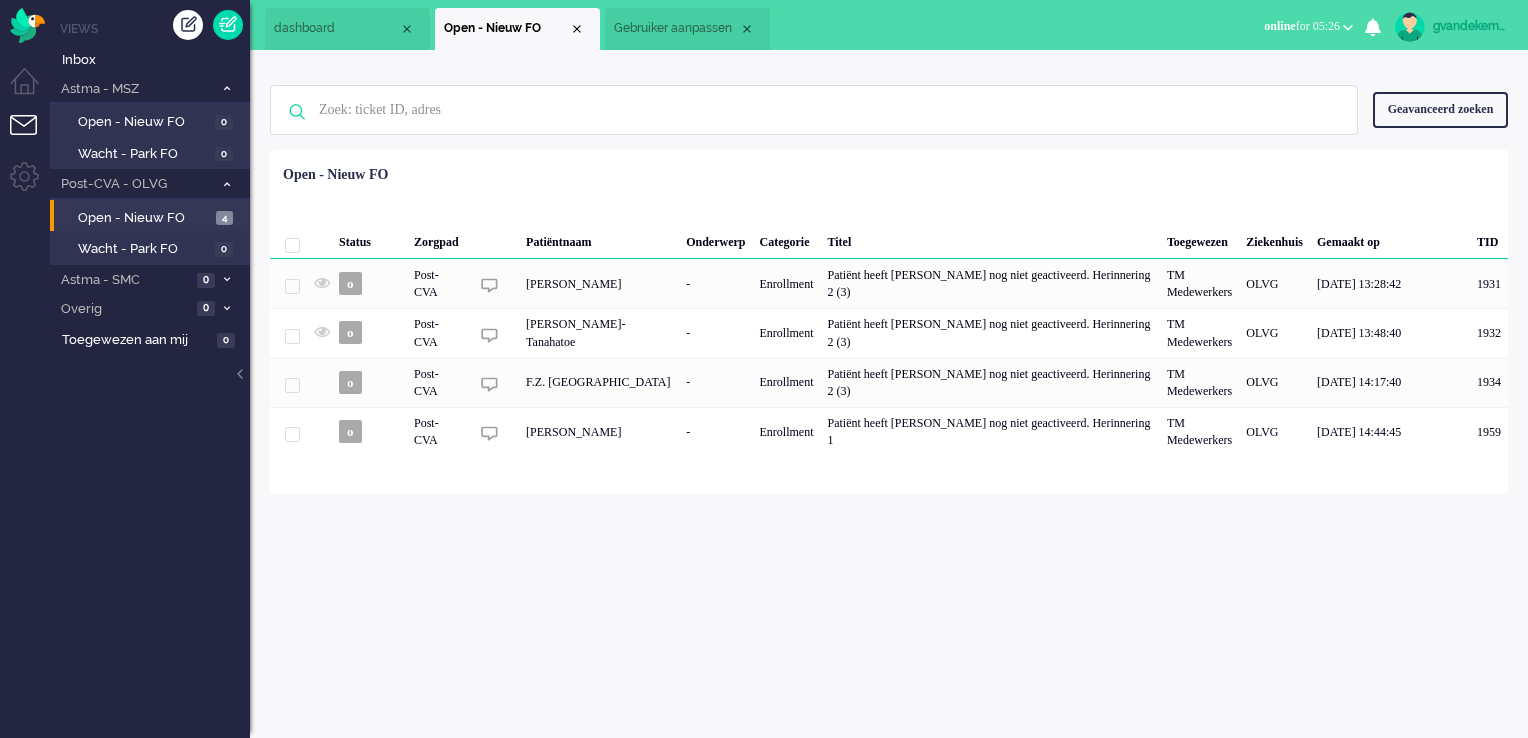 drag, startPoint x: 640, startPoint y: 589, endPoint x: 695, endPoint y: 789, distance: 207.42468 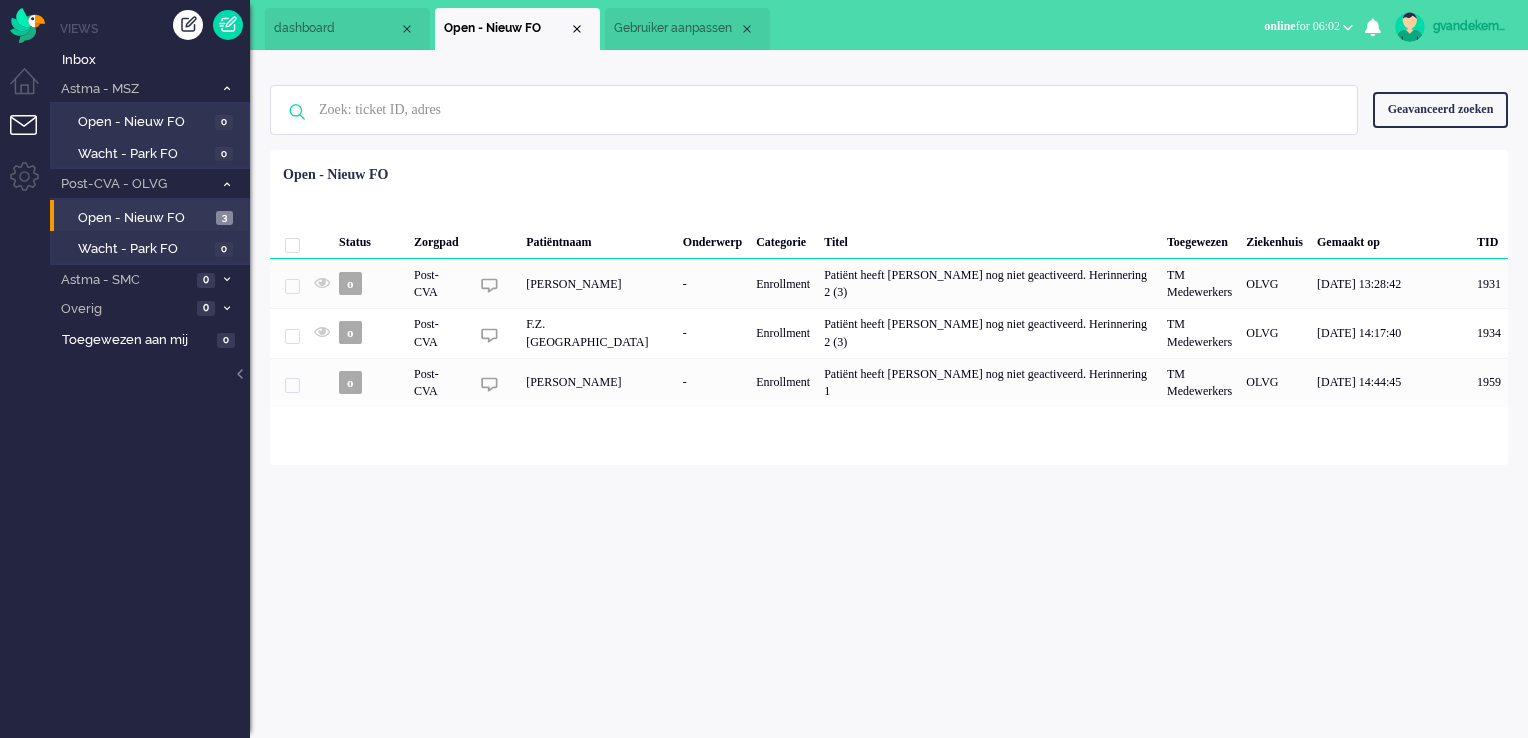 click on "gvandekempe Thuis Ticket Csat Mijn gemiddelde cijfer Deze week - Ticket Bijdragen Per Kanaal 8 10 Actieve sessies Gebruiker status duratie liesbethvmsc away 00:15:30 stanmsc away 00:19:11 pattylmsc away 00:26:39 denisehmsc away 01:10:02 jverboekend away 01:43:36 mlie online 00:44:15 isawmsc online 03:19:16 mhulzink away 00:11:59 ealexander online 01:33:31 gvandekempe online 06:02:05 Mijn statistieken + Statistieken toevoegen Bel tijd (gemiddelde dag) Wrapup tijd (gemiddelde dag) FTR oproep (deze week) Status tijd (totaal dag) Wachtende oproepen (dit moment) per campaign Campaign beschikbaarheid (vandaag) per campaign Wachtende oproepen (dit moment) per merk Campaign beschikbaarheid (vandaag) per merk Berichten van gebruiker (vandaag) per kanaal Gebruiker CSAT (week) Berichten van gebruiker (Totaal vandaag) met richting ticket  selecteer... selecteer... toevoegen annuleren Geen zoekresultaten Probeer nog eens Geavanceerd zoeken Geavanceerd zoeken  Ticket ID Nieuw Open" at bounding box center (889, 394) 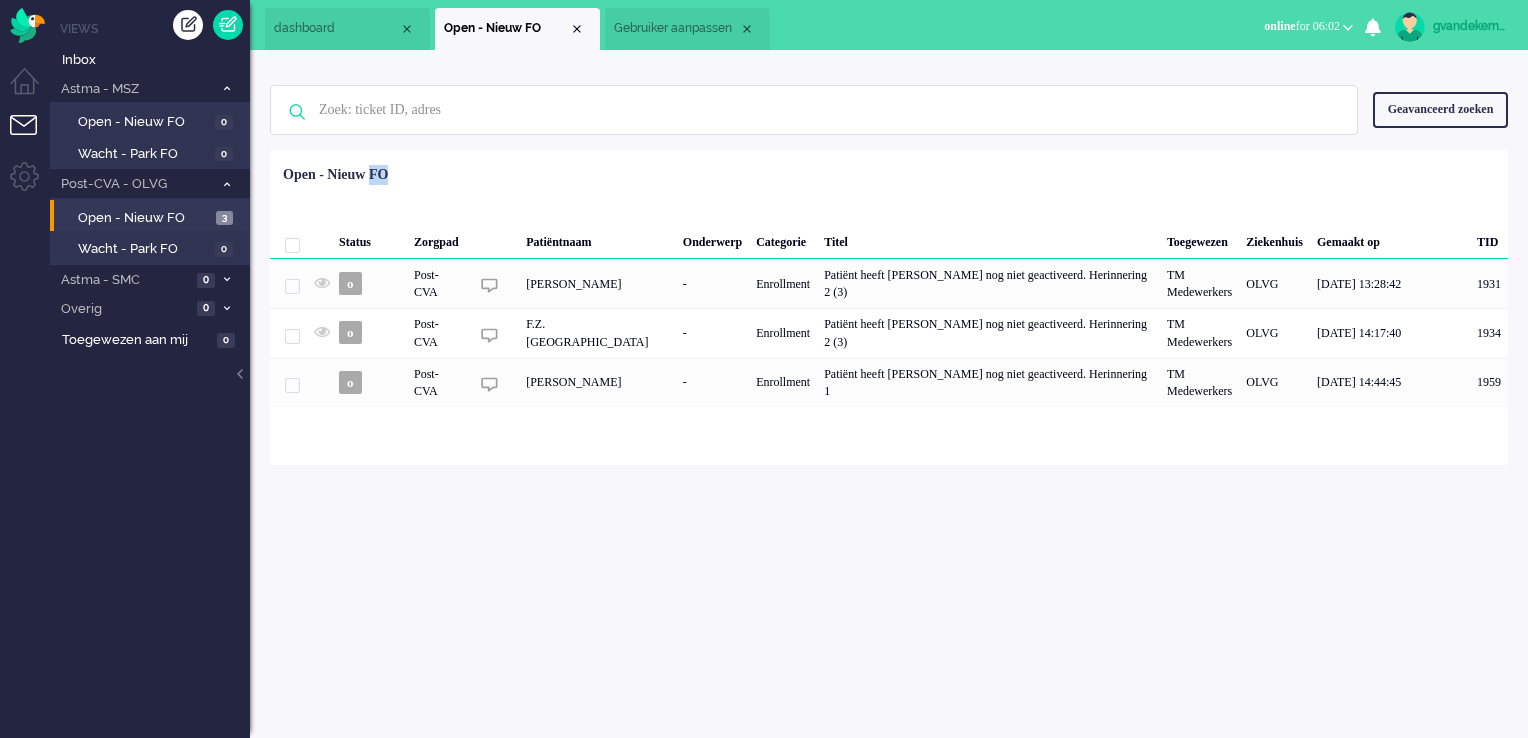 click on "gvandekempe Thuis Ticket Csat Mijn gemiddelde cijfer Deze week - Ticket Bijdragen Per Kanaal 8 10 Actieve sessies Gebruiker status duratie liesbethvmsc away 00:15:30 stanmsc away 00:19:11 pattylmsc away 00:26:39 denisehmsc away 01:10:02 jverboekend away 01:43:36 mlie online 00:44:15 isawmsc online 03:19:16 mhulzink away 00:11:59 ealexander online 01:33:31 gvandekempe online 06:02:05 Mijn statistieken + Statistieken toevoegen Bel tijd (gemiddelde dag) Wrapup tijd (gemiddelde dag) FTR oproep (deze week) Status tijd (totaal dag) Wachtende oproepen (dit moment) per campaign Campaign beschikbaarheid (vandaag) per campaign Wachtende oproepen (dit moment) per merk Campaign beschikbaarheid (vandaag) per merk Berichten van gebruiker (vandaag) per kanaal Gebruiker CSAT (week) Berichten van gebruiker (Totaal vandaag) met richting ticket  selecteer... selecteer... toevoegen annuleren Geen zoekresultaten Probeer nog eens Geavanceerd zoeken Geavanceerd zoeken  Ticket ID Nieuw Open" at bounding box center (889, 394) 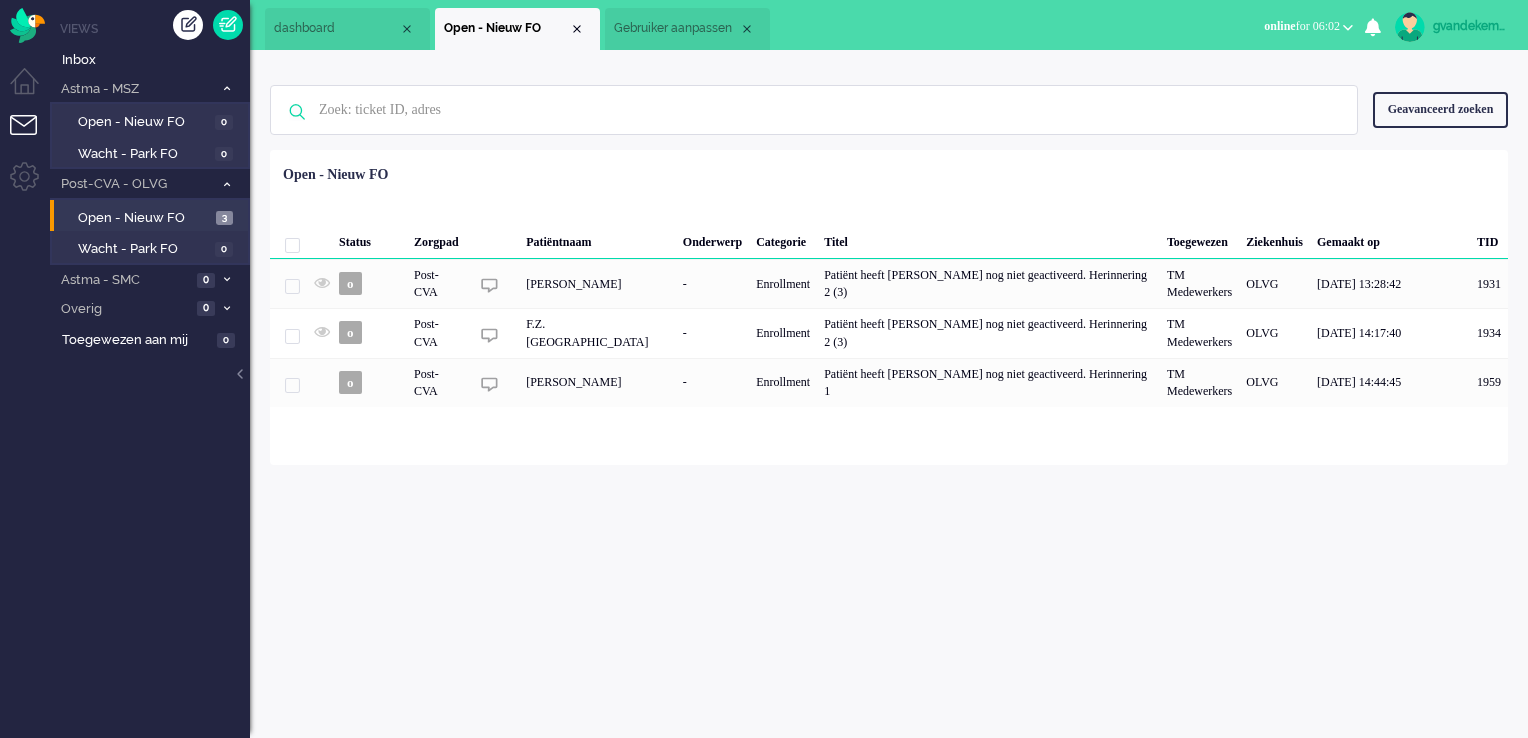 drag, startPoint x: 1290, startPoint y: 613, endPoint x: 1196, endPoint y: 602, distance: 94.641426 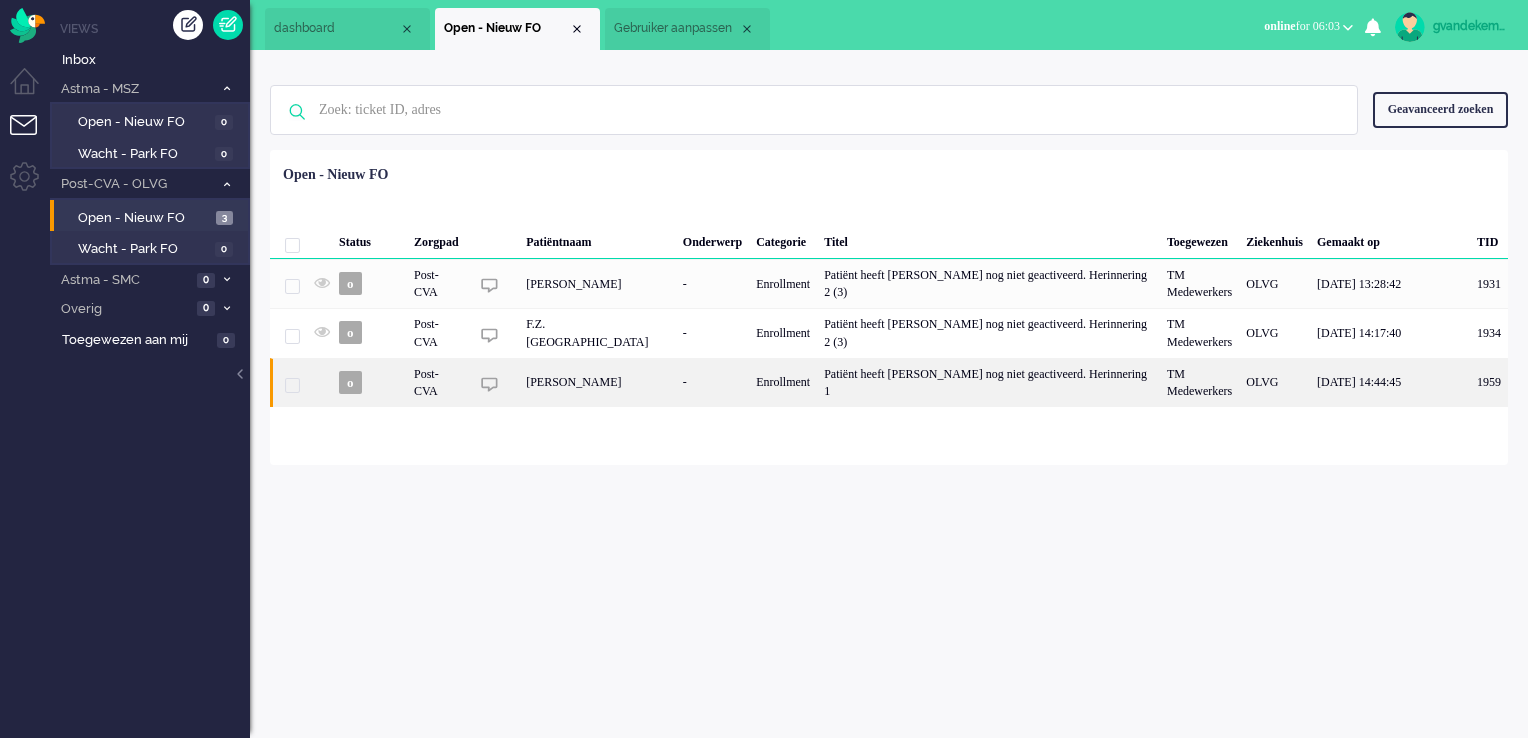 click on "-" 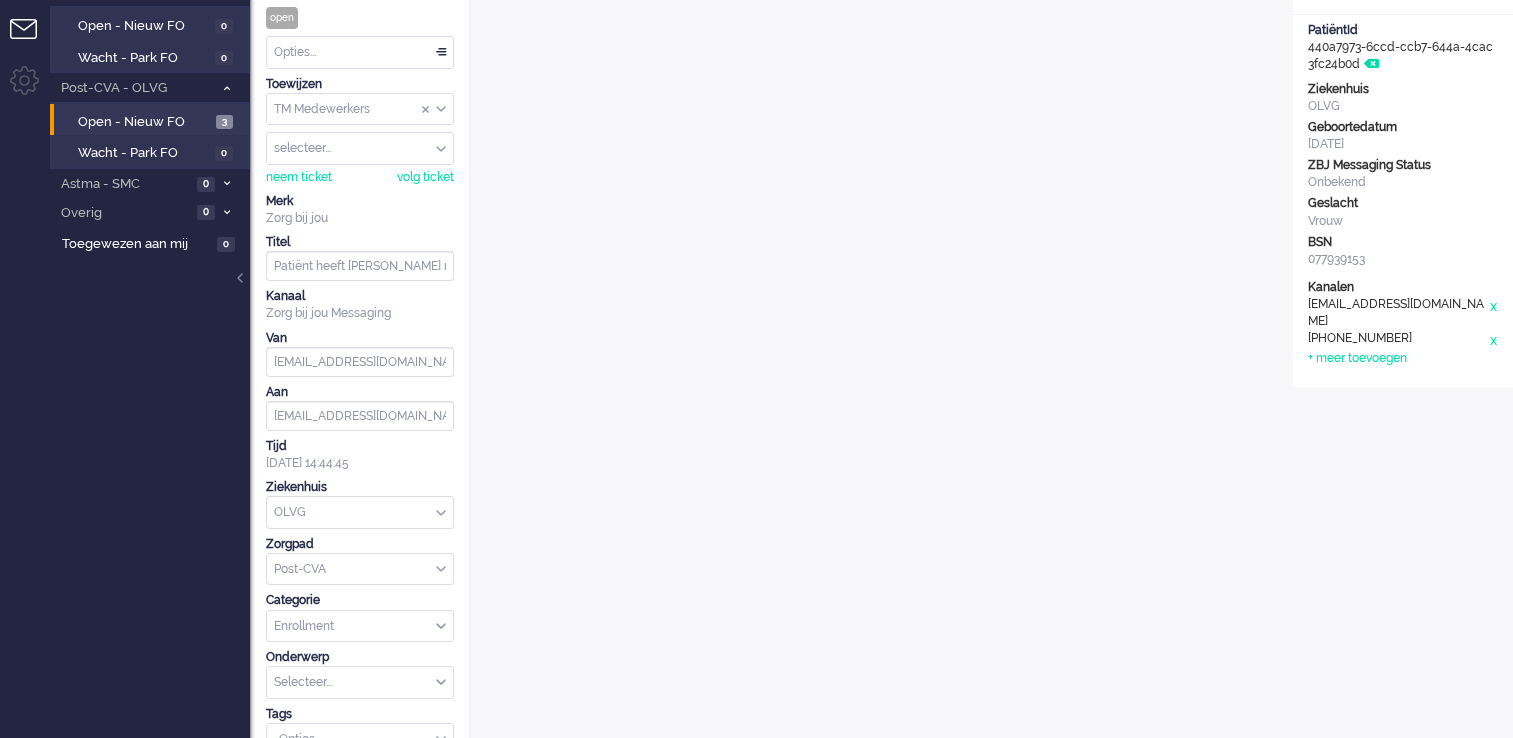 scroll, scrollTop: 0, scrollLeft: 0, axis: both 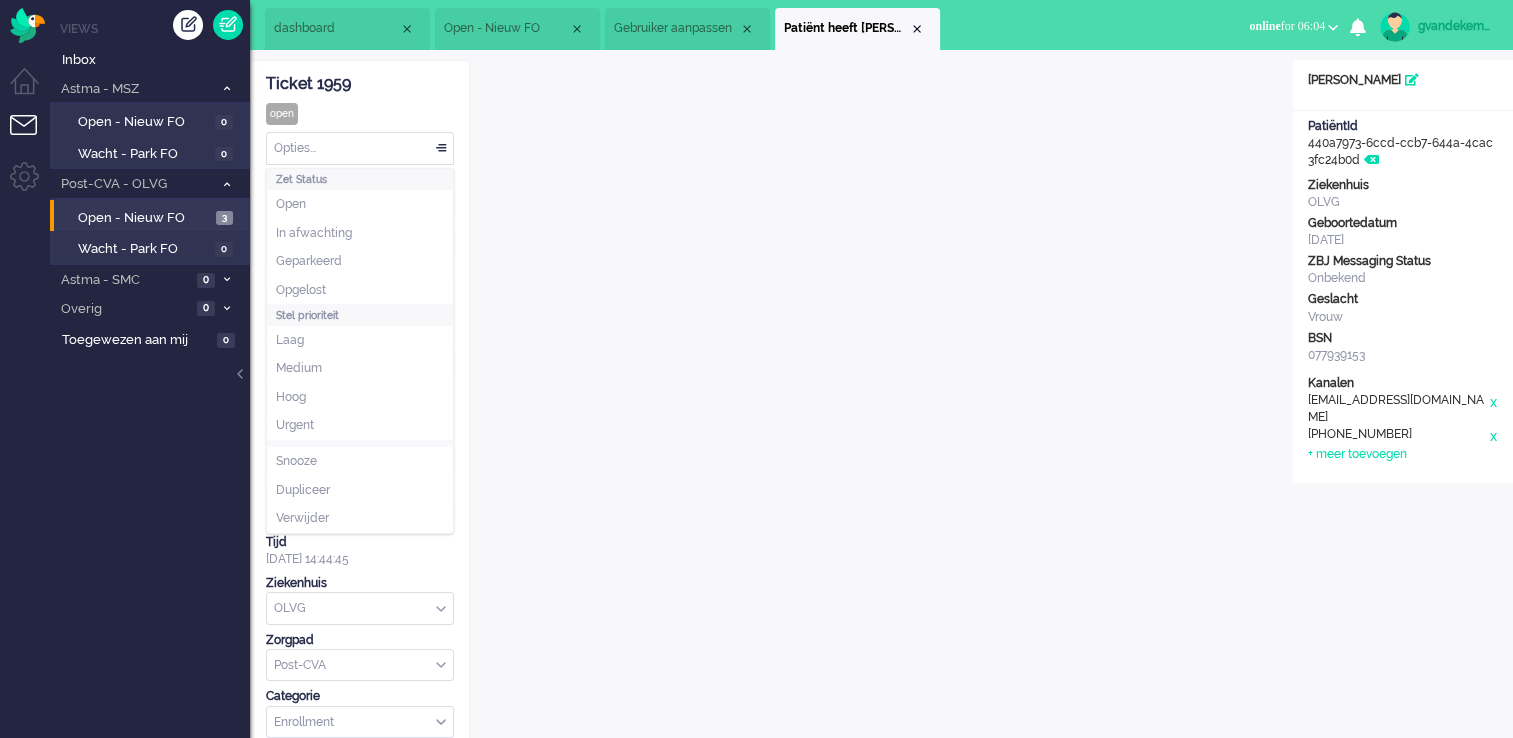 click on "Opties..." at bounding box center [360, 148] 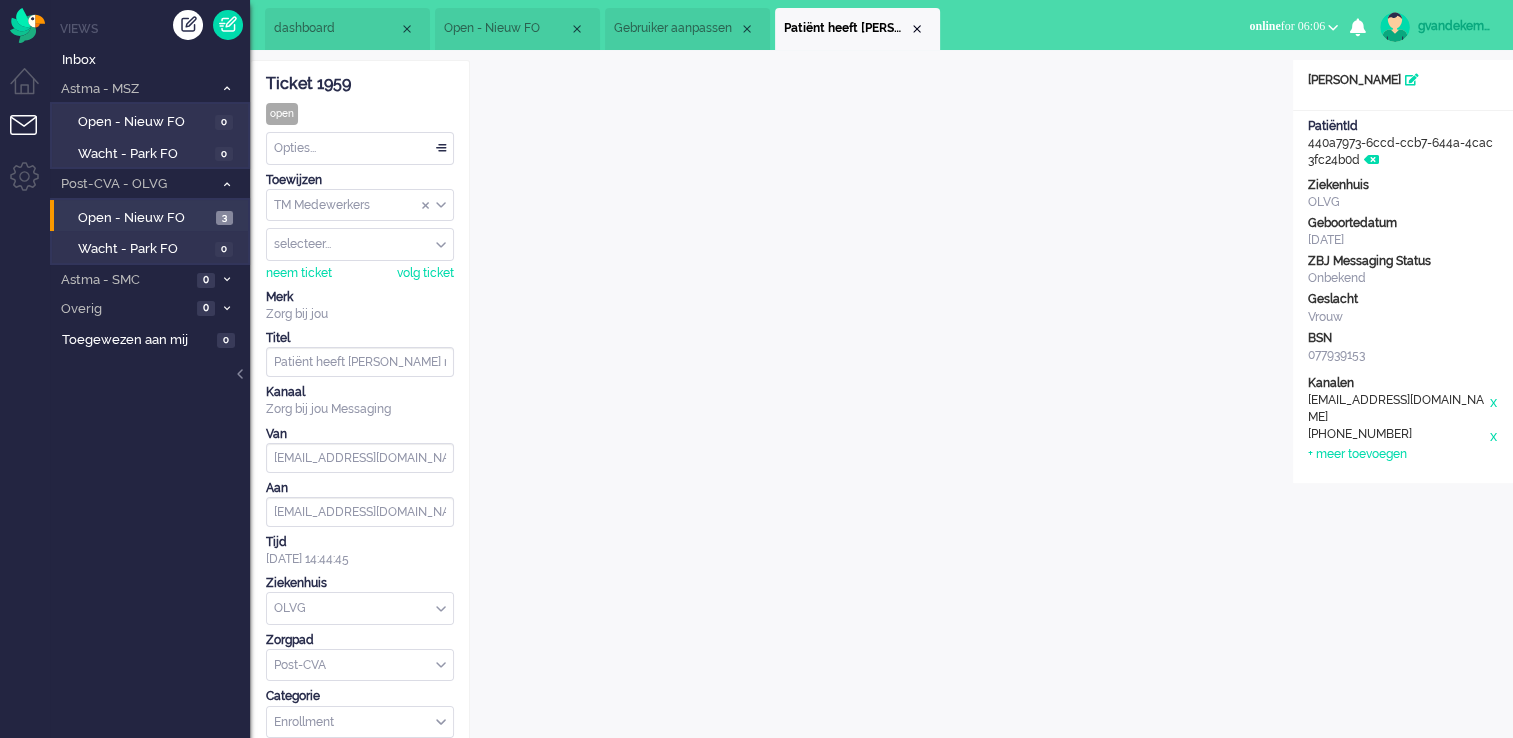 click at bounding box center [1333, 27] 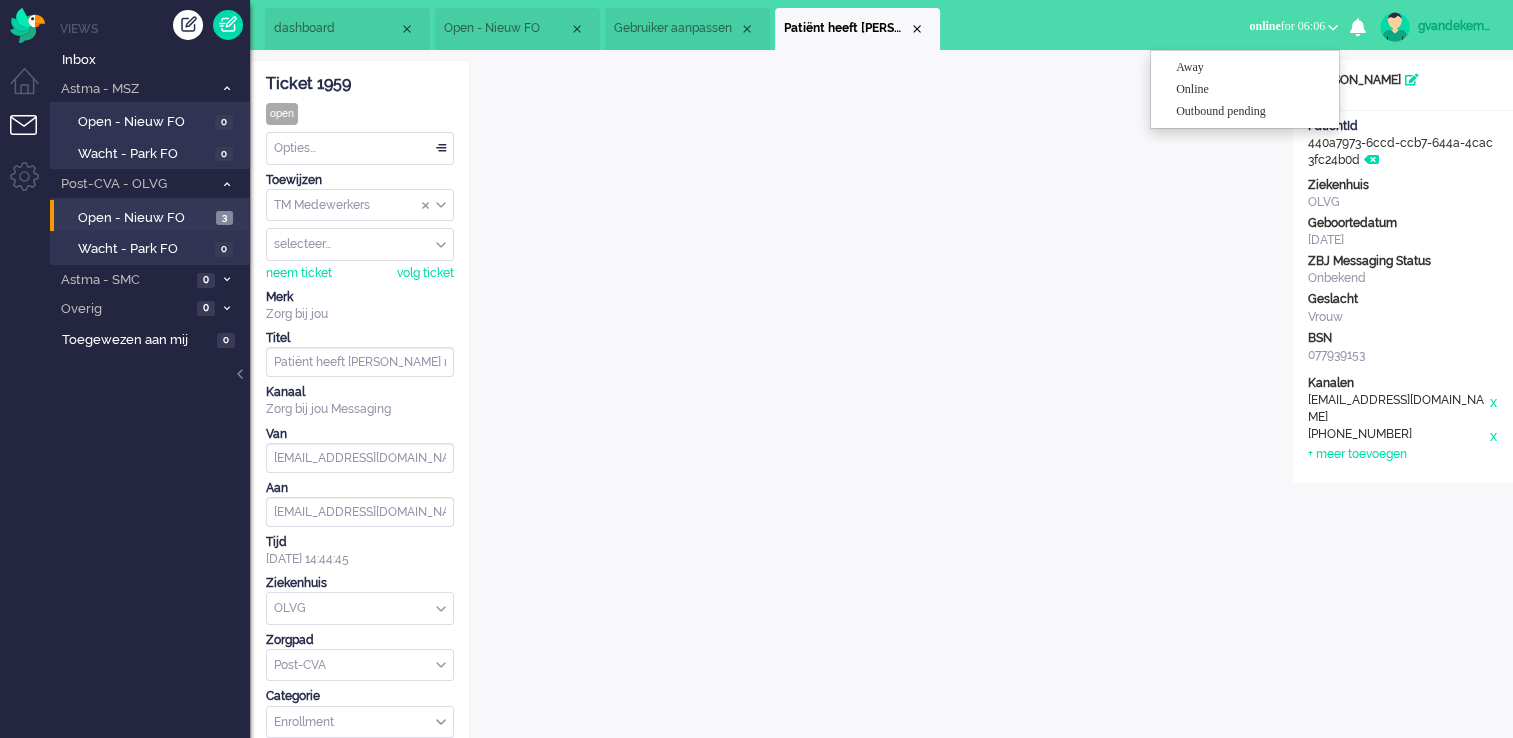 click at bounding box center (1333, 27) 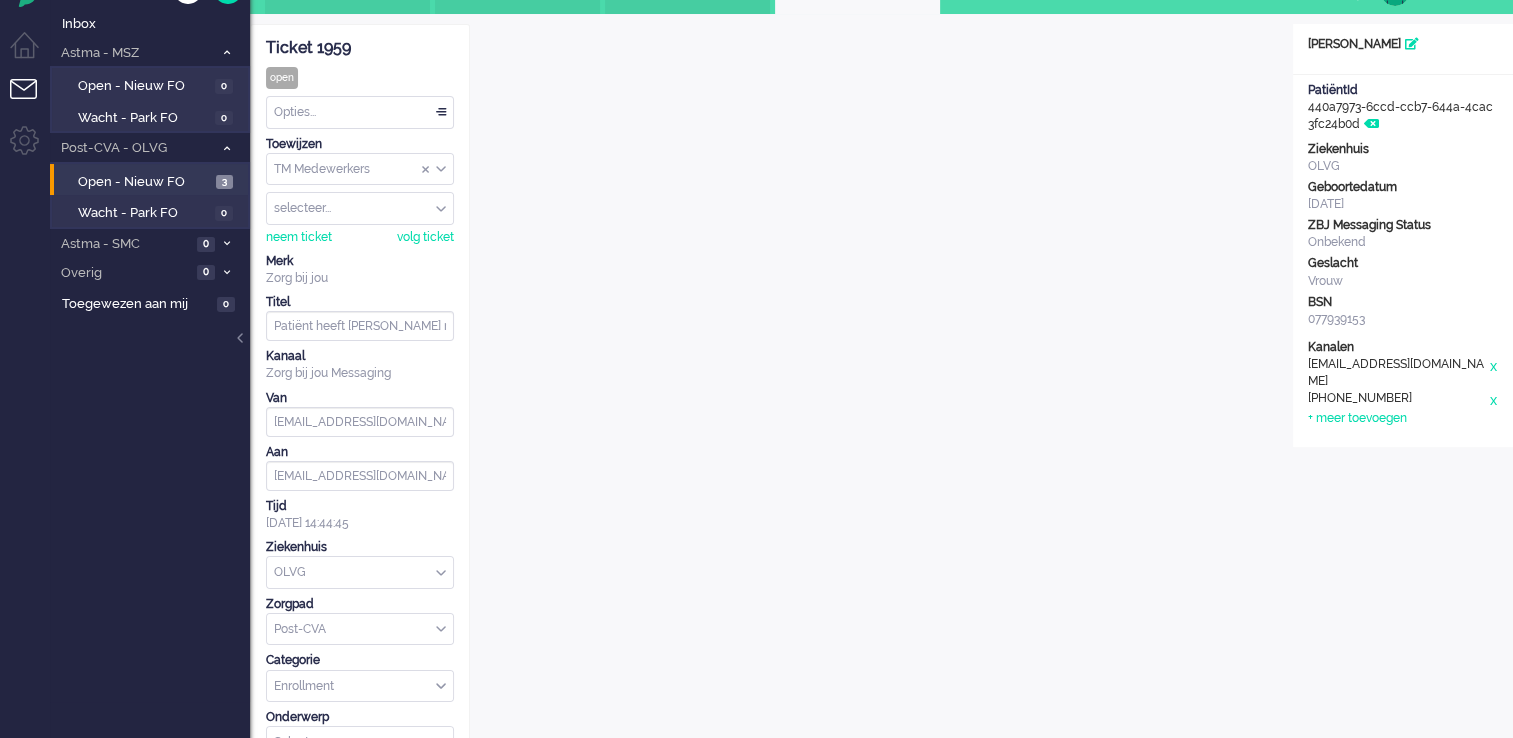 scroll, scrollTop: 0, scrollLeft: 0, axis: both 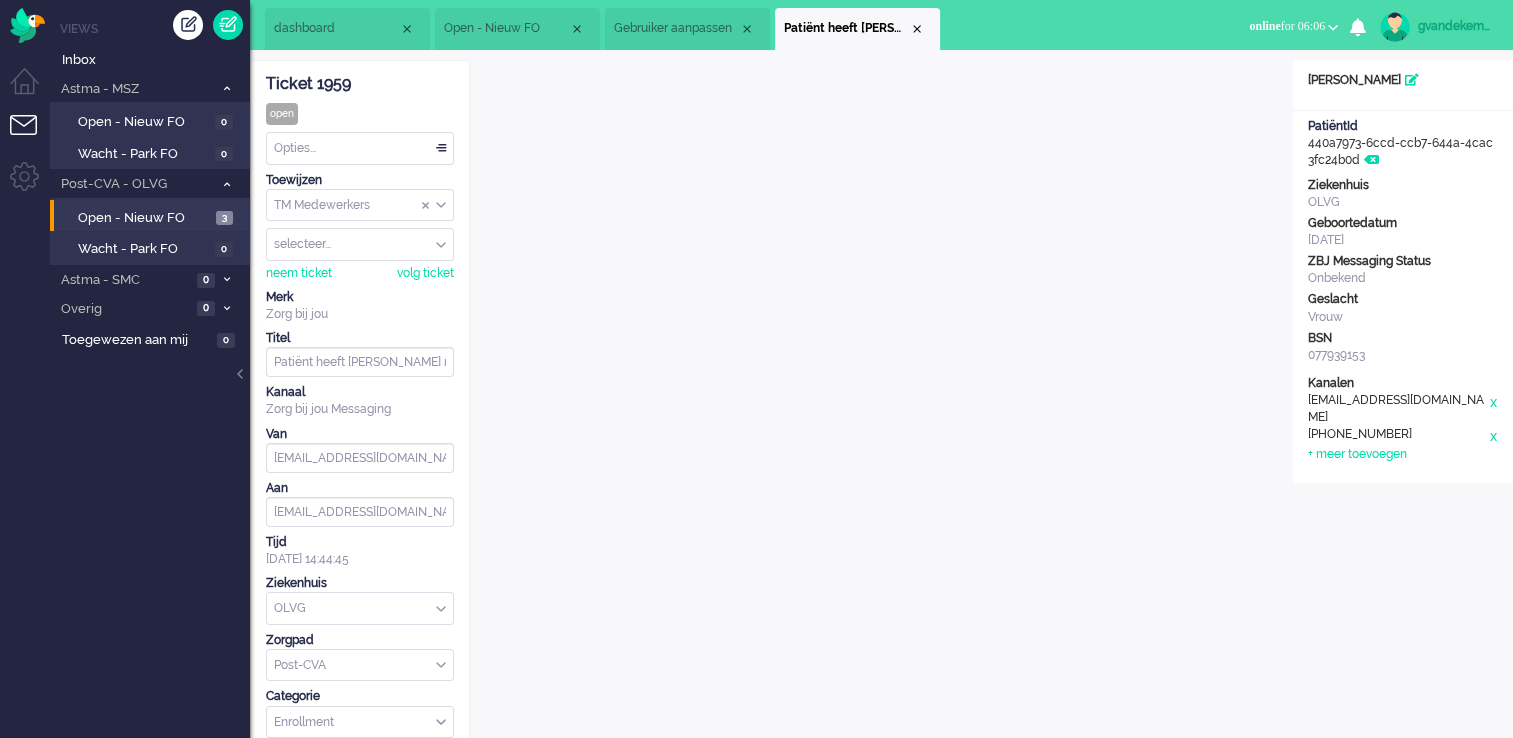 click at bounding box center [1333, 27] 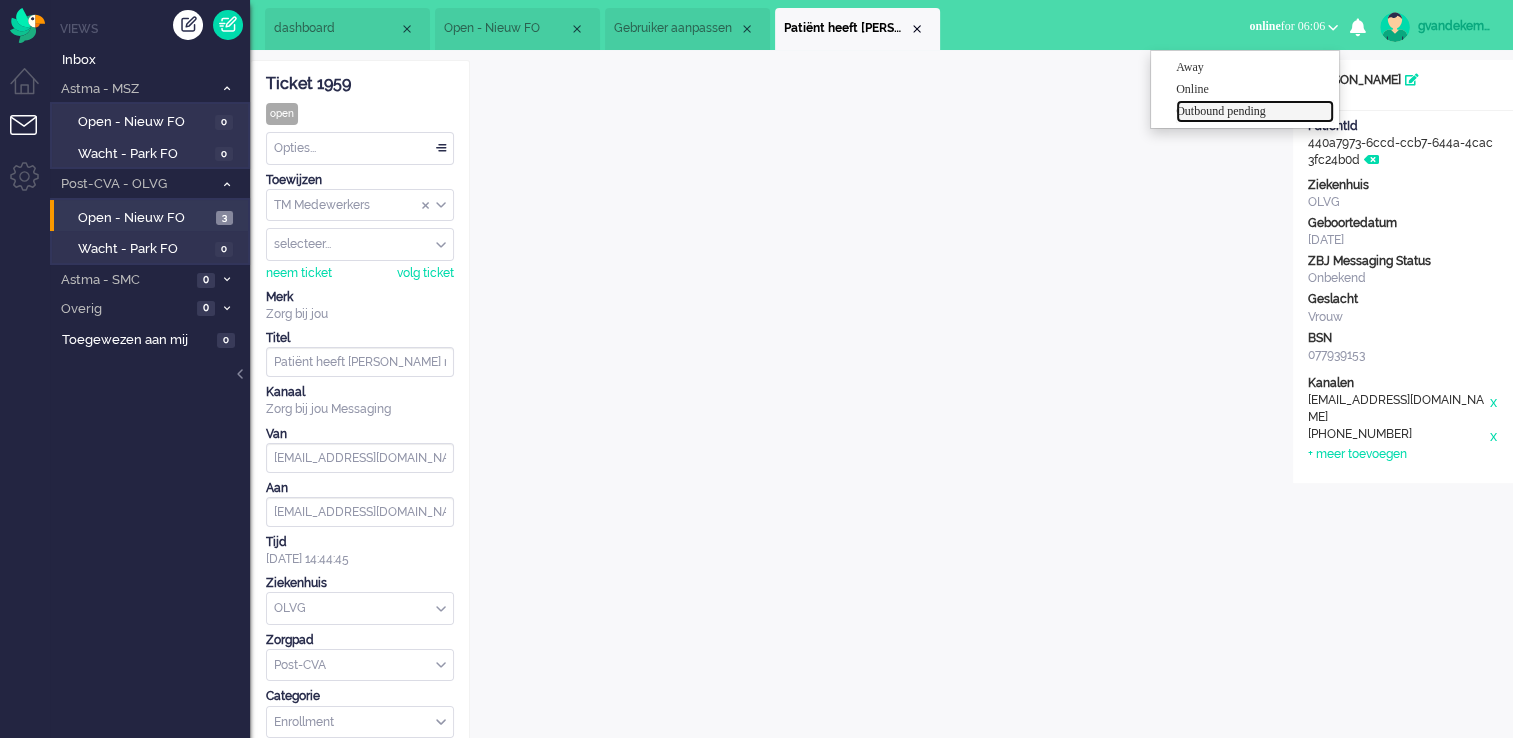 click on "Outbound pending" at bounding box center [1255, 111] 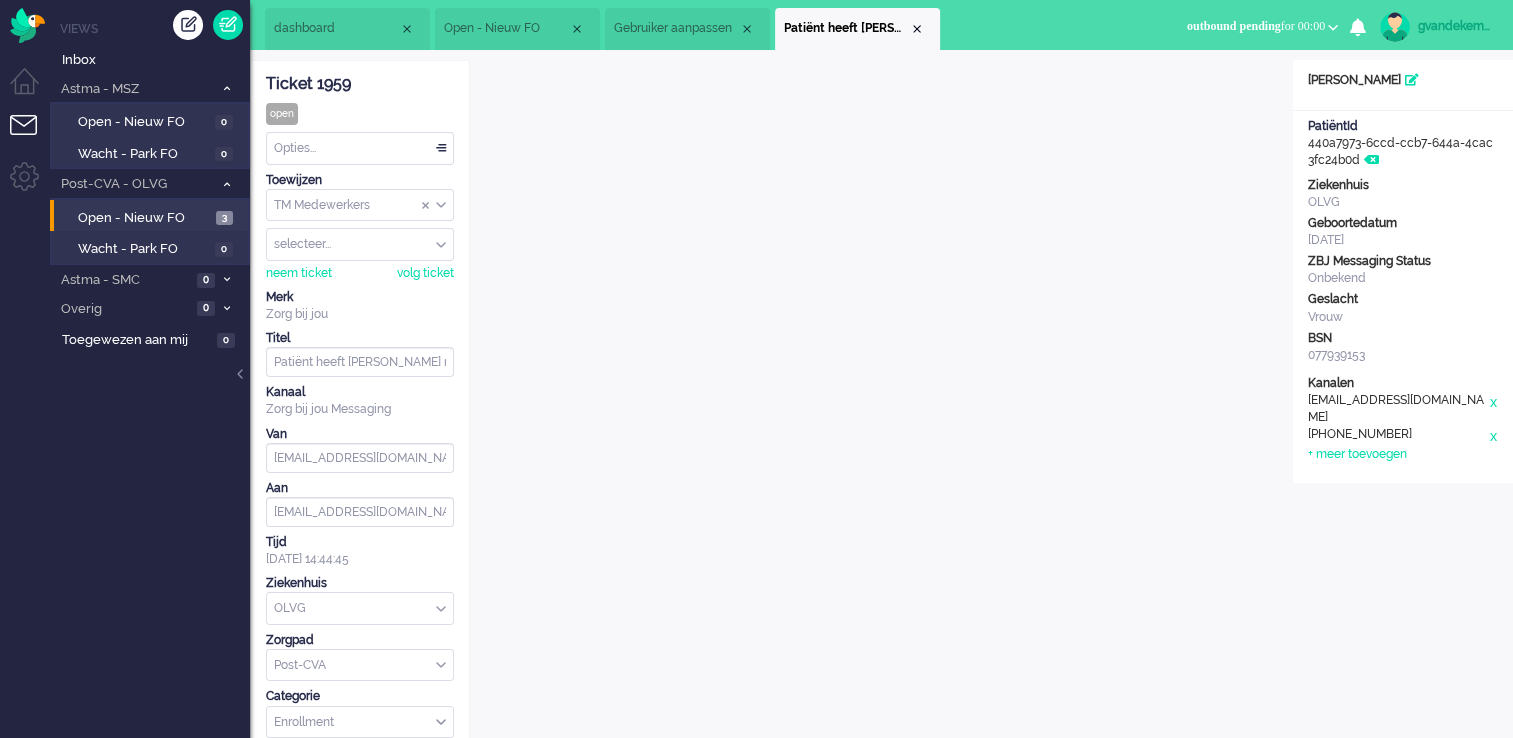 click on "outbound pending  for 00:00" at bounding box center [1262, 26] 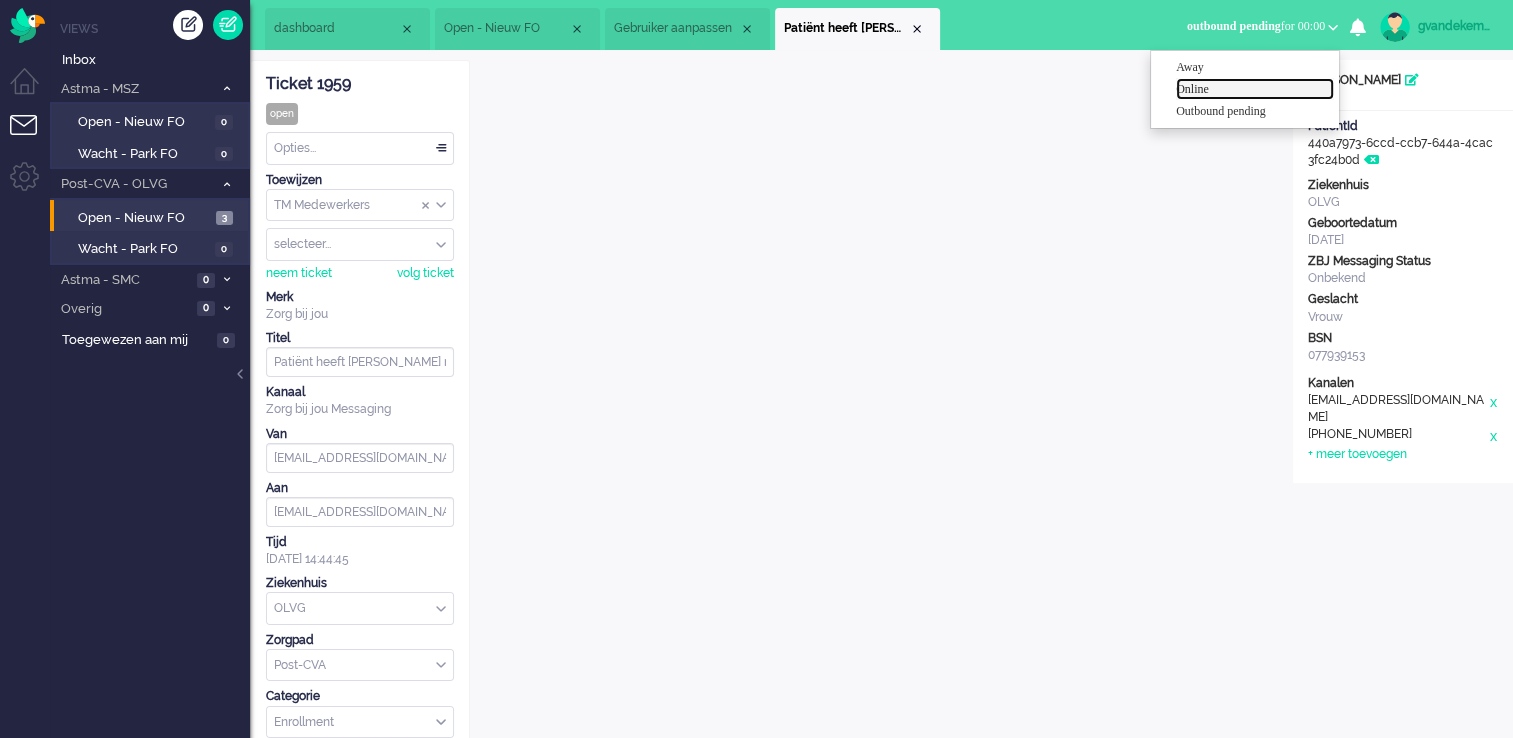 click on "Online" at bounding box center (1255, 89) 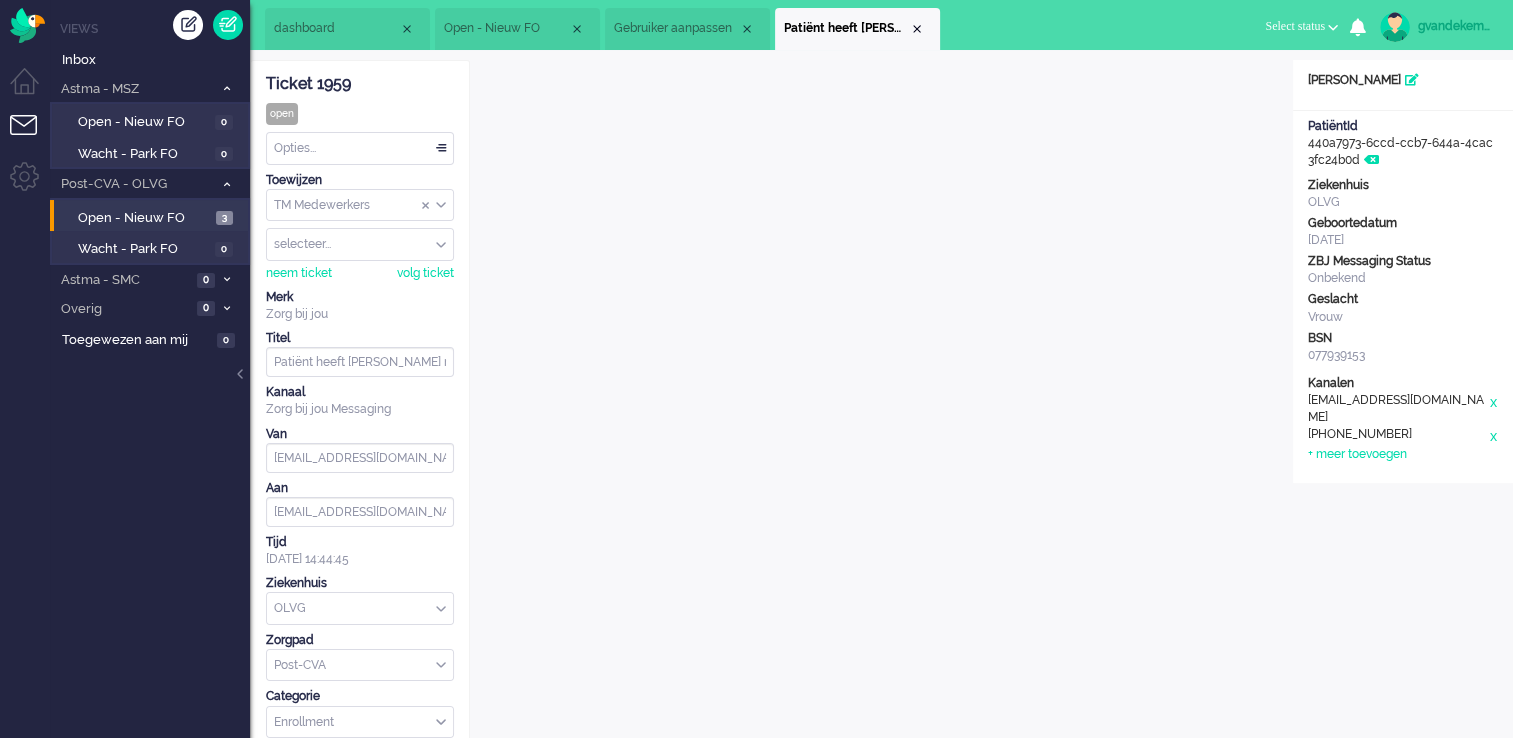 click on "Select status" at bounding box center (1301, 26) 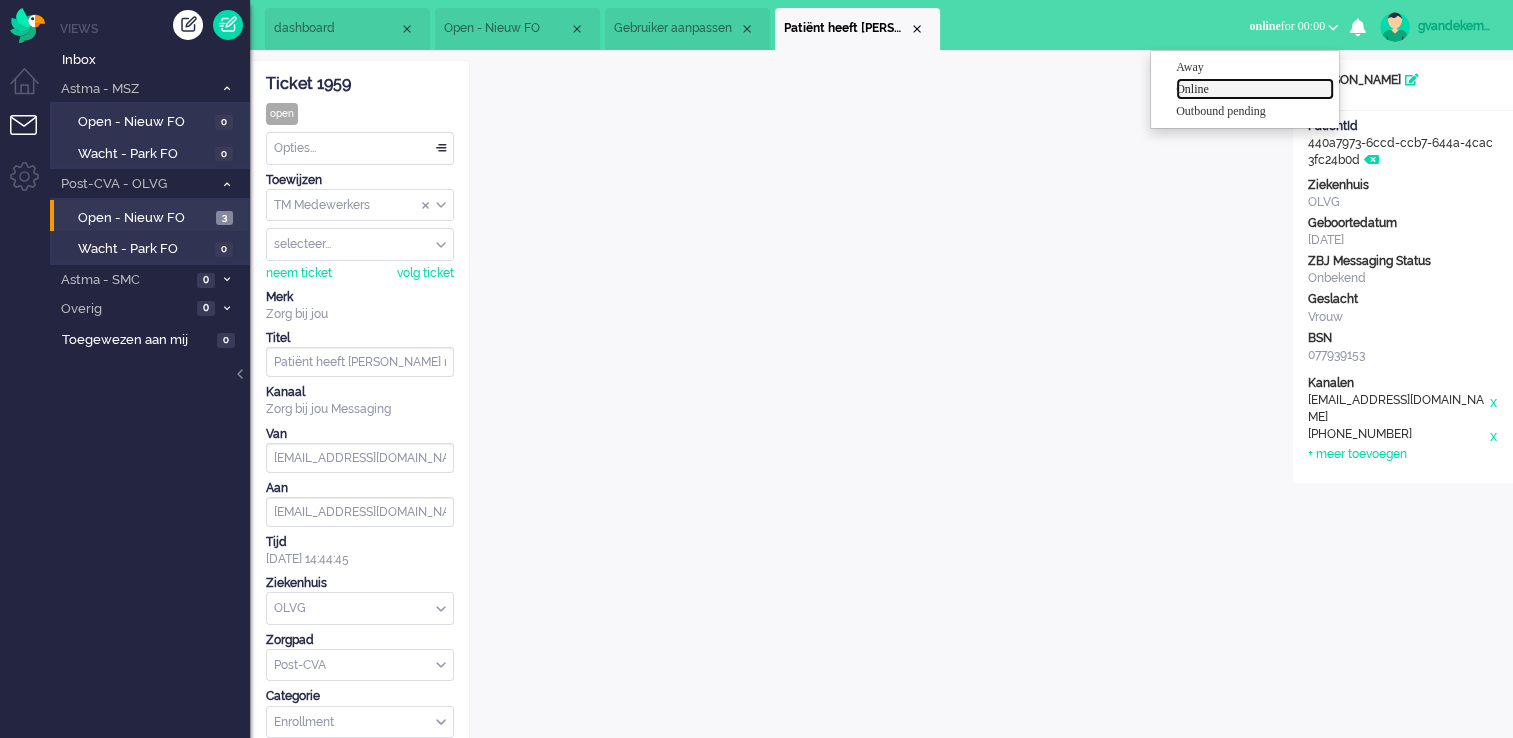 click on "Online" at bounding box center (1255, 89) 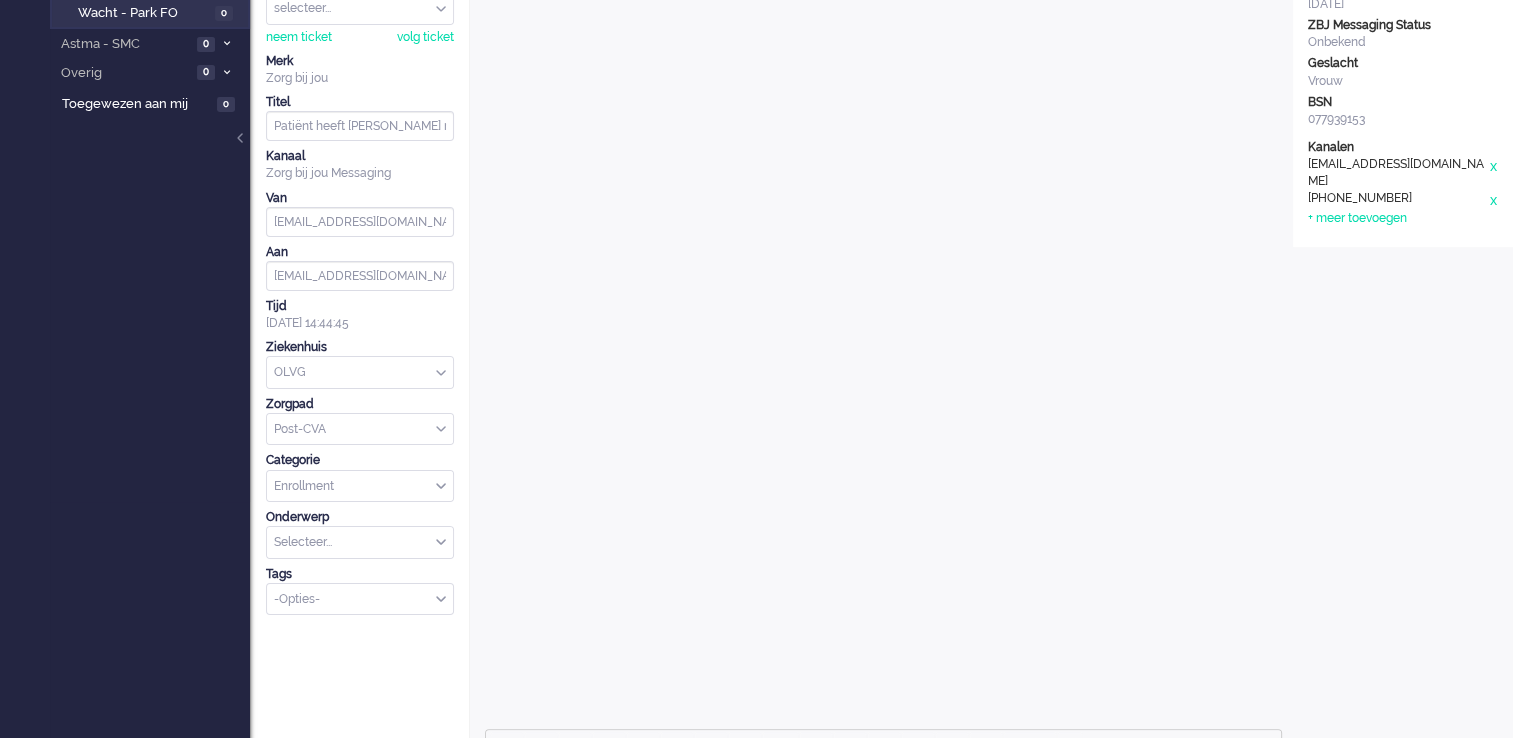 scroll, scrollTop: 0, scrollLeft: 0, axis: both 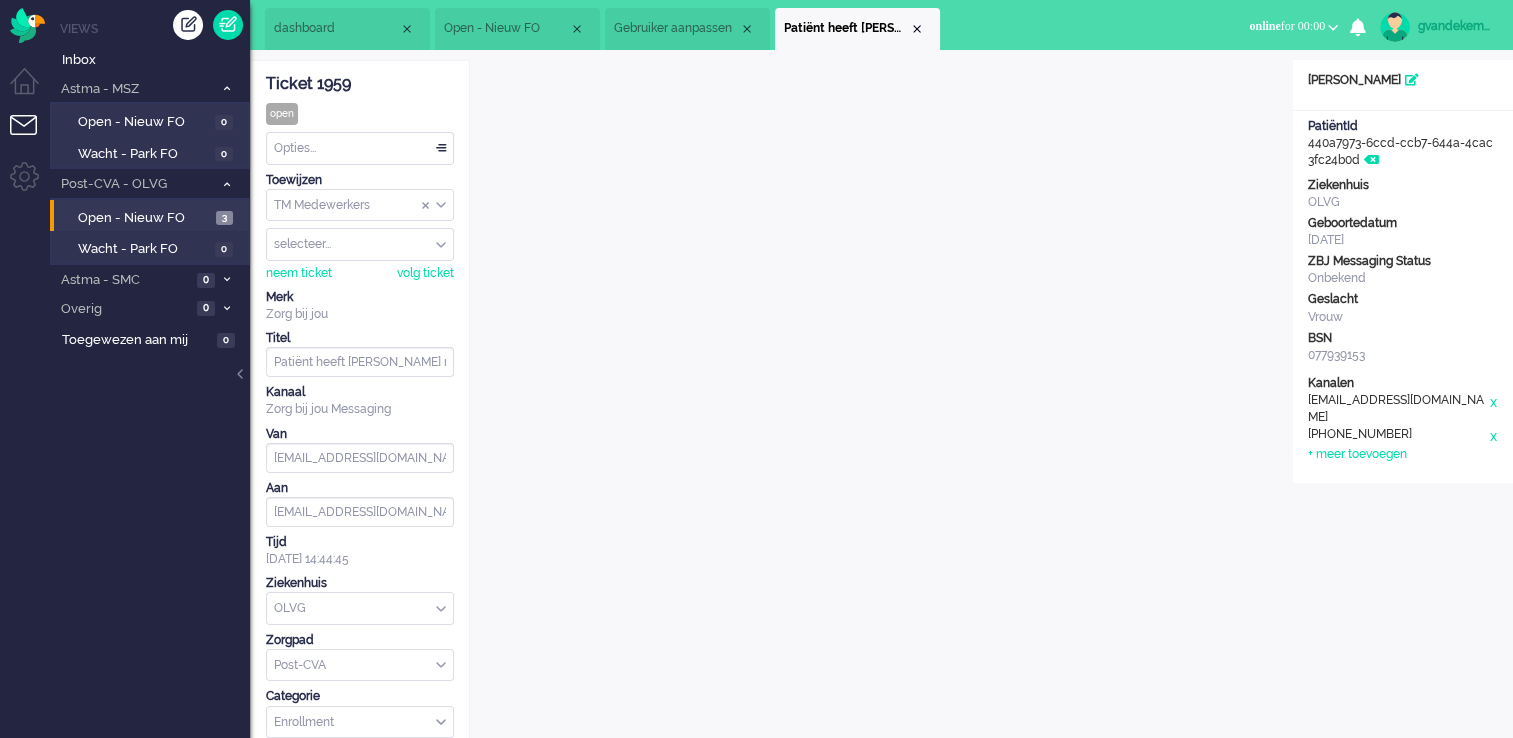 click on "gvandekempe" at bounding box center (1455, 26) 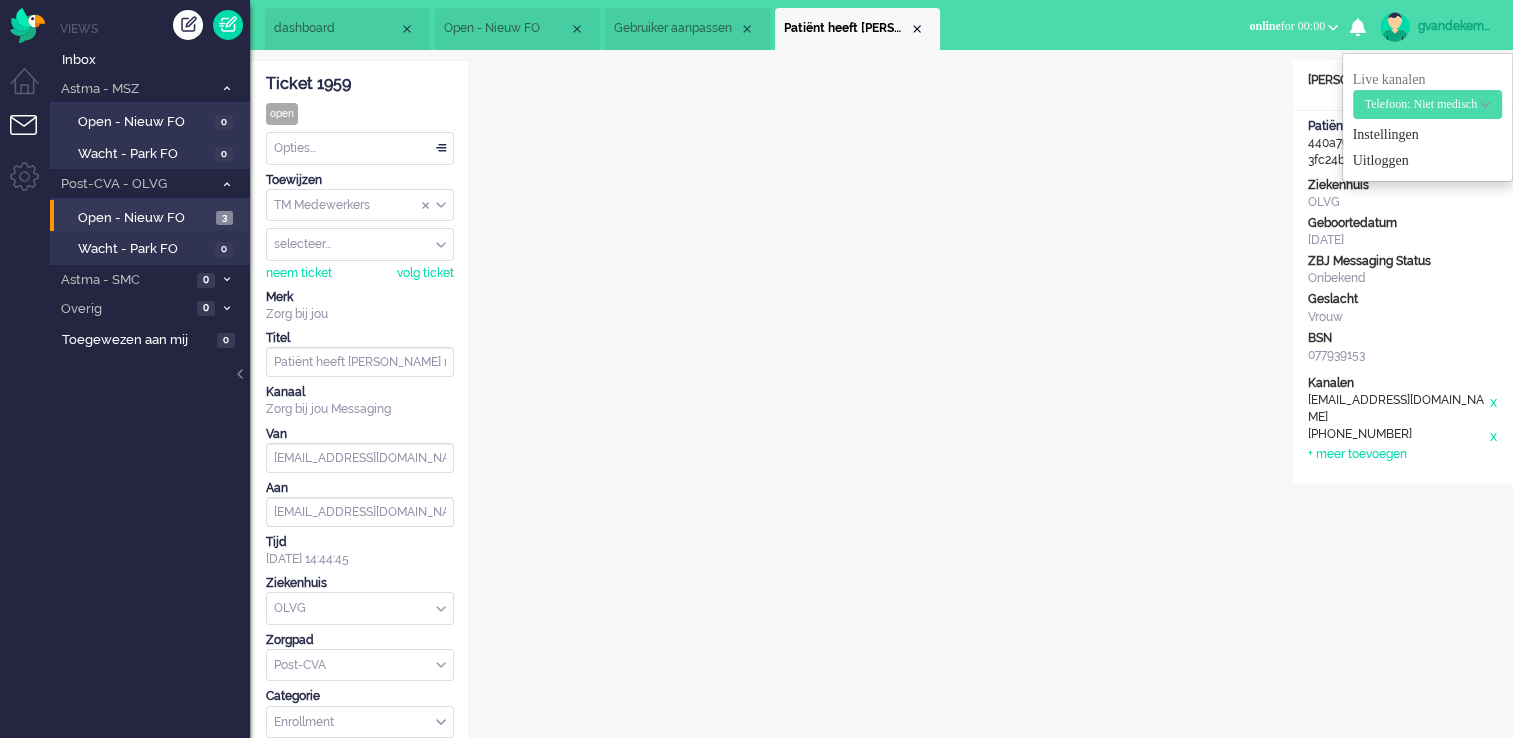 click on "Telefoon: Niet medisch" at bounding box center [1421, 104] 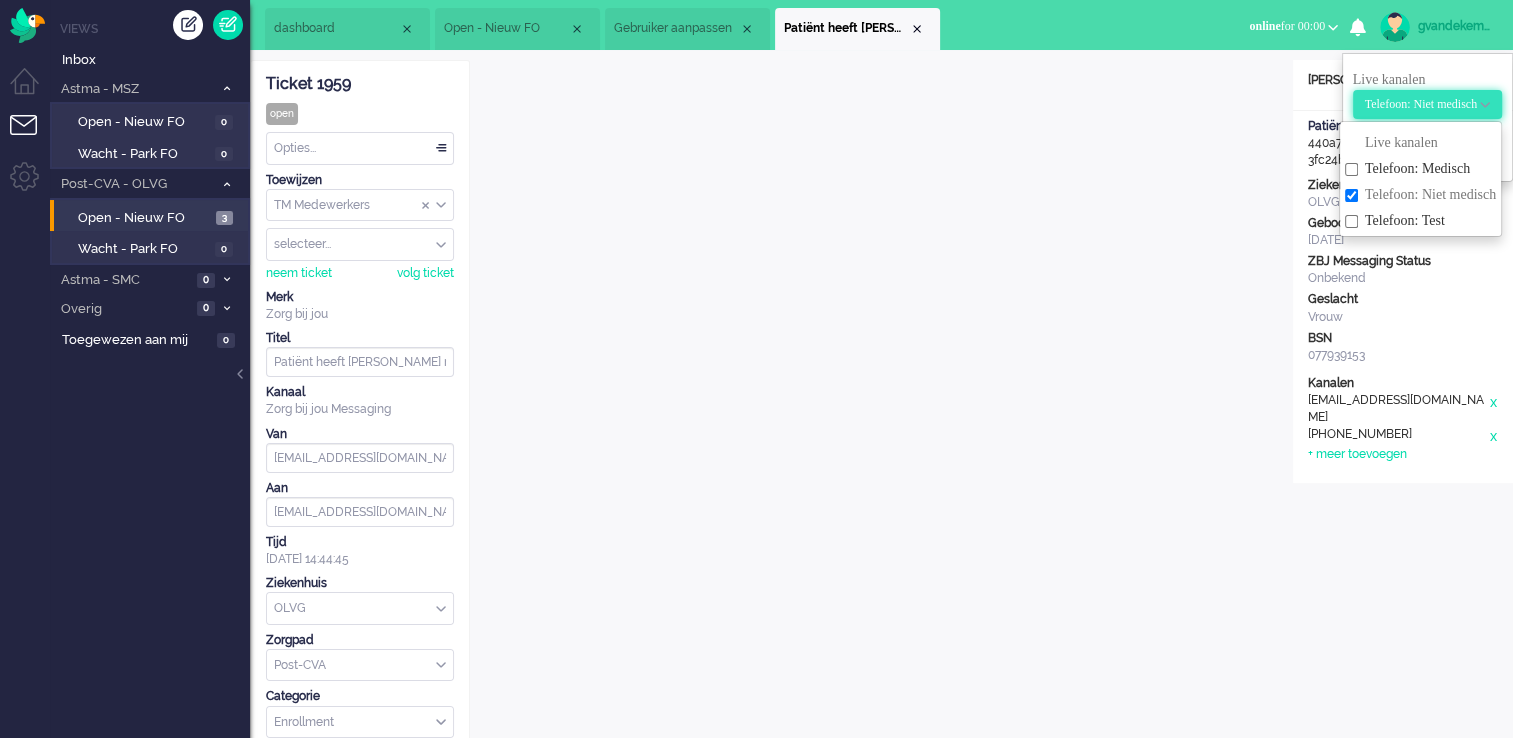 click on "Telefoon: Niet medisch" at bounding box center (1421, 104) 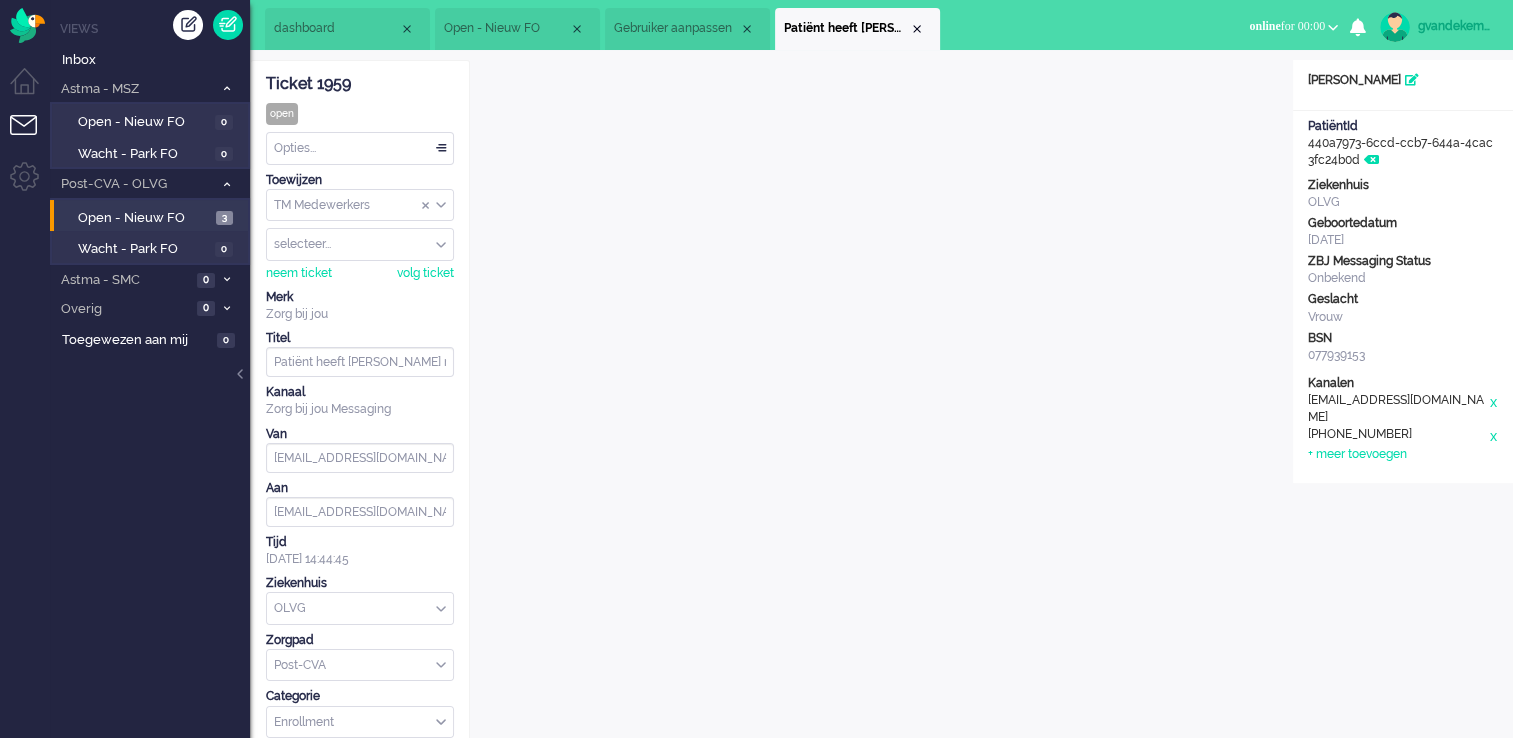 click on "Ticket 1959" 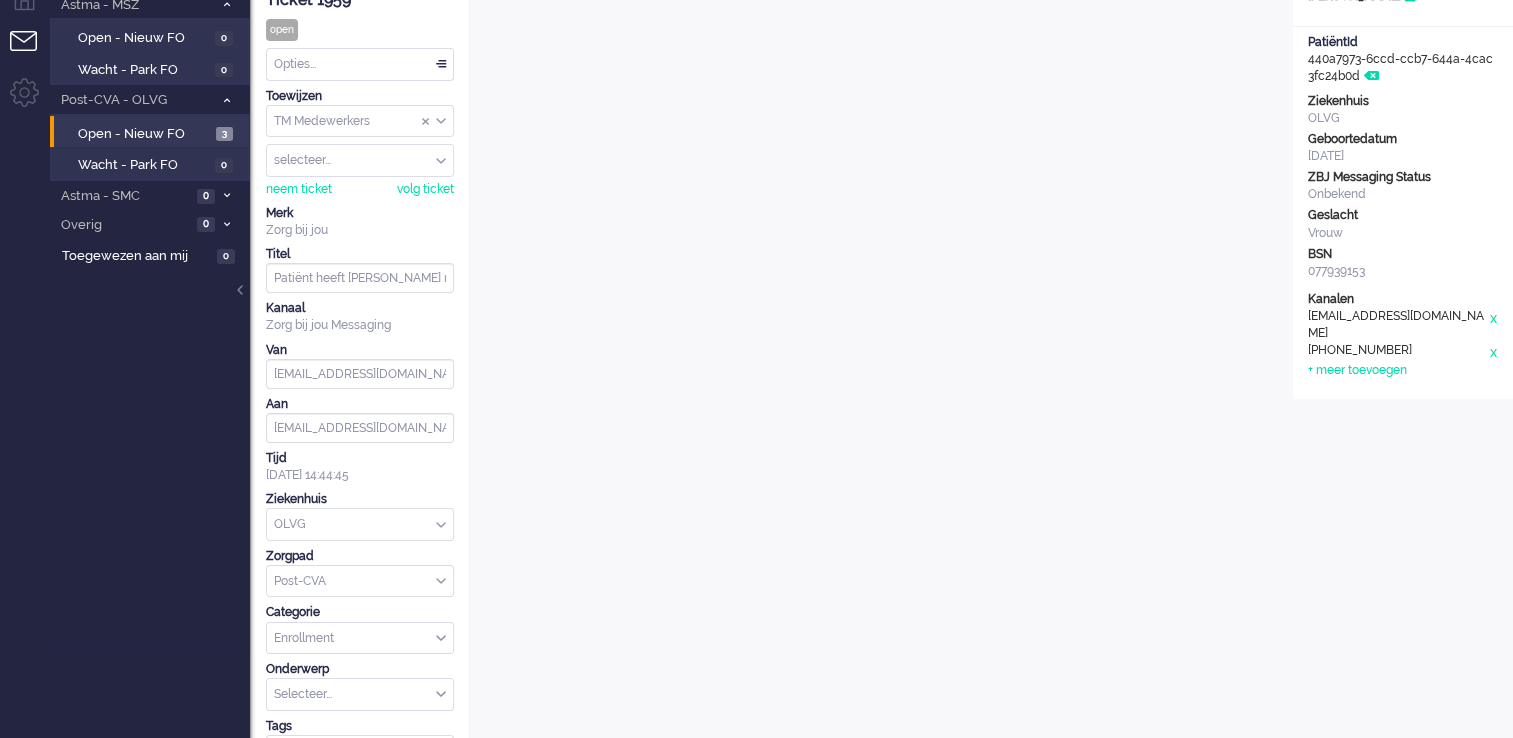 scroll, scrollTop: 0, scrollLeft: 0, axis: both 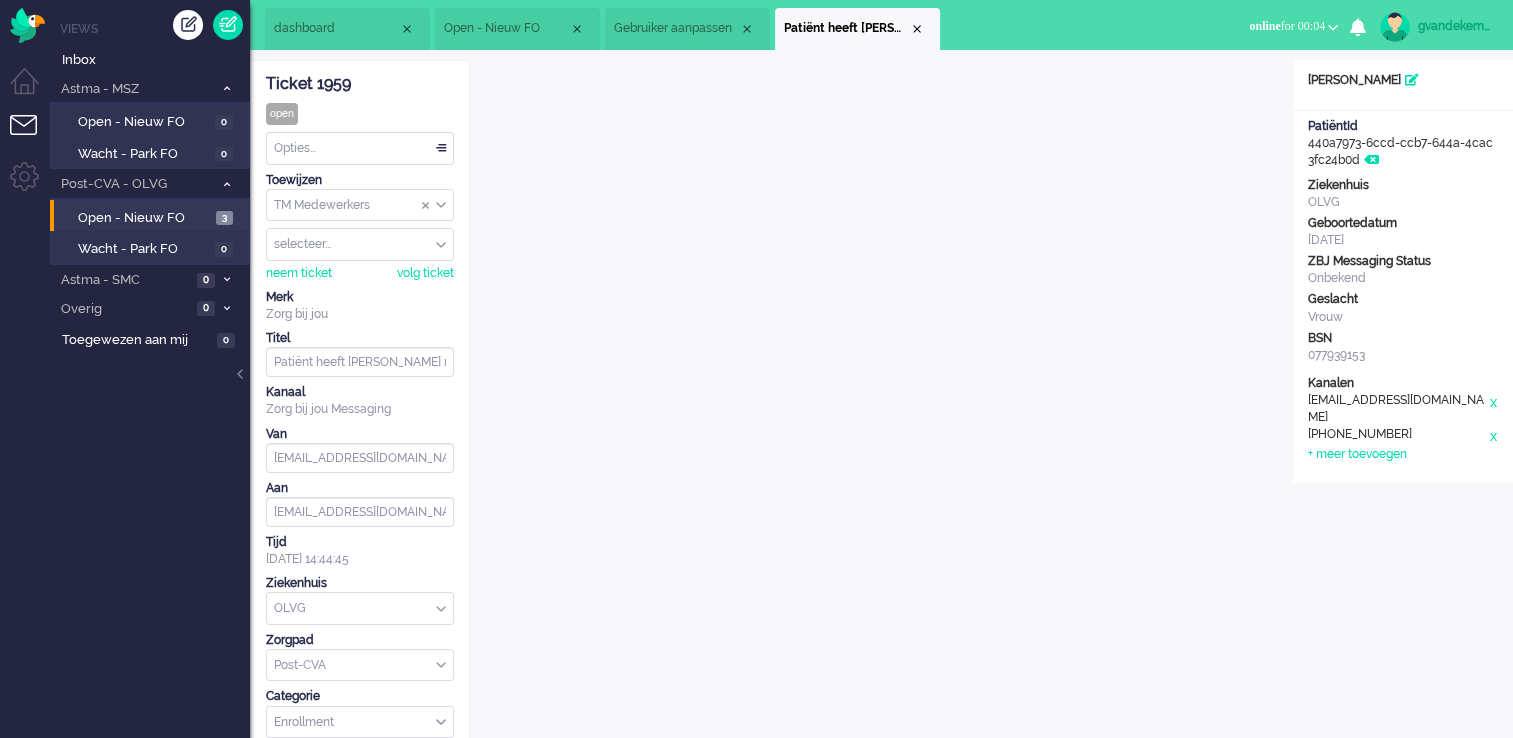 click on "online  for 00:04" at bounding box center (1293, 26) 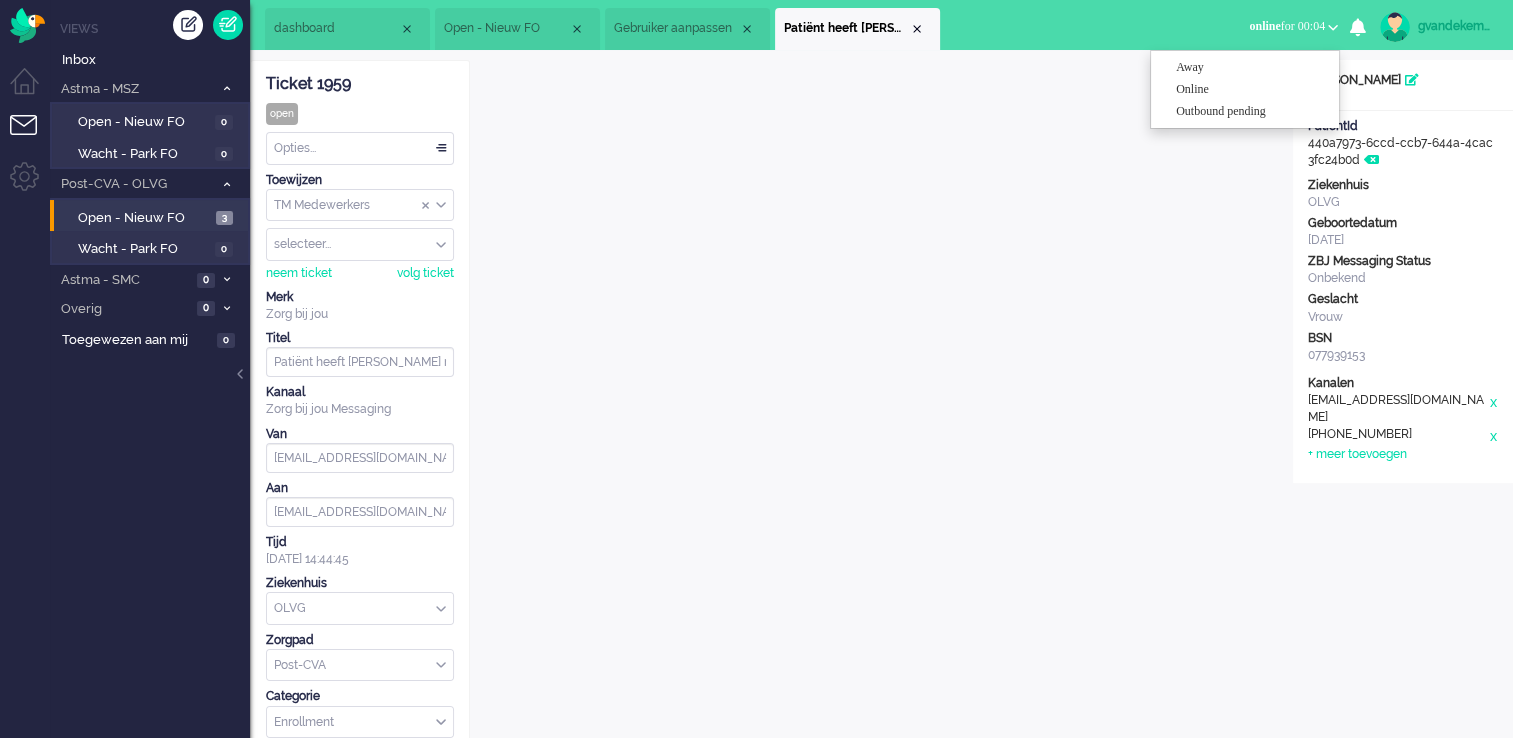 click on "online  for 00:04" at bounding box center [1293, 26] 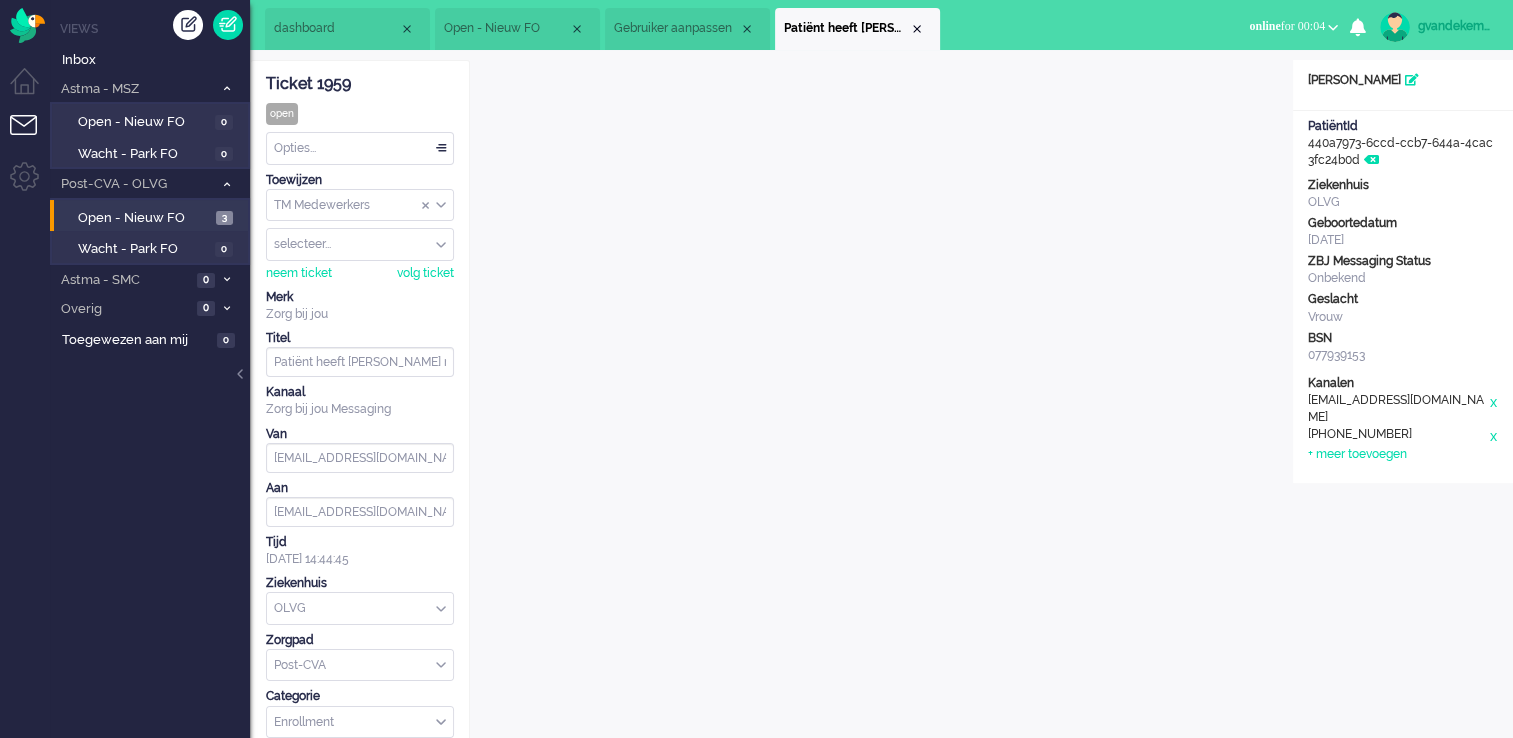 click on "online  for 00:04" at bounding box center [1293, 26] 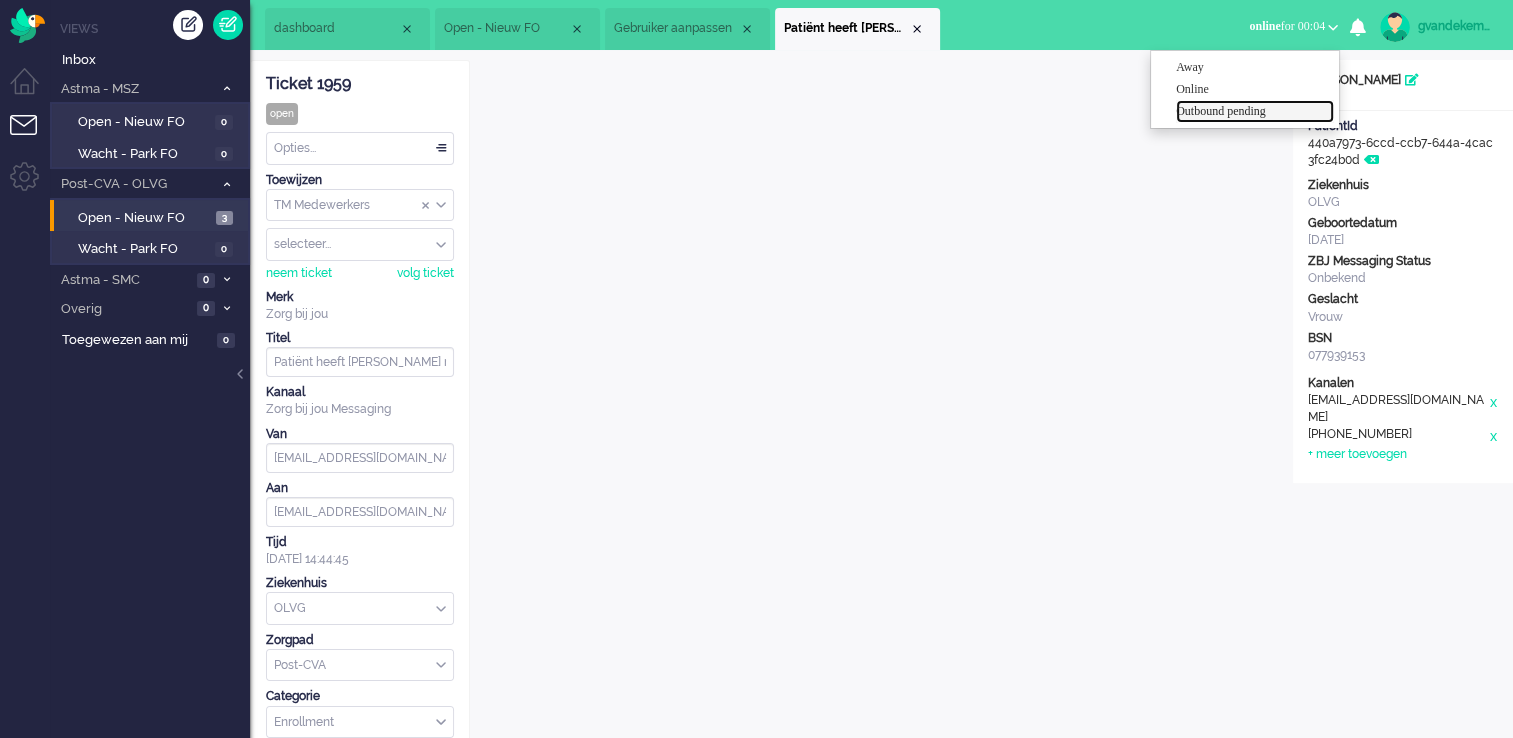 click on "Outbound pending" at bounding box center (1255, 111) 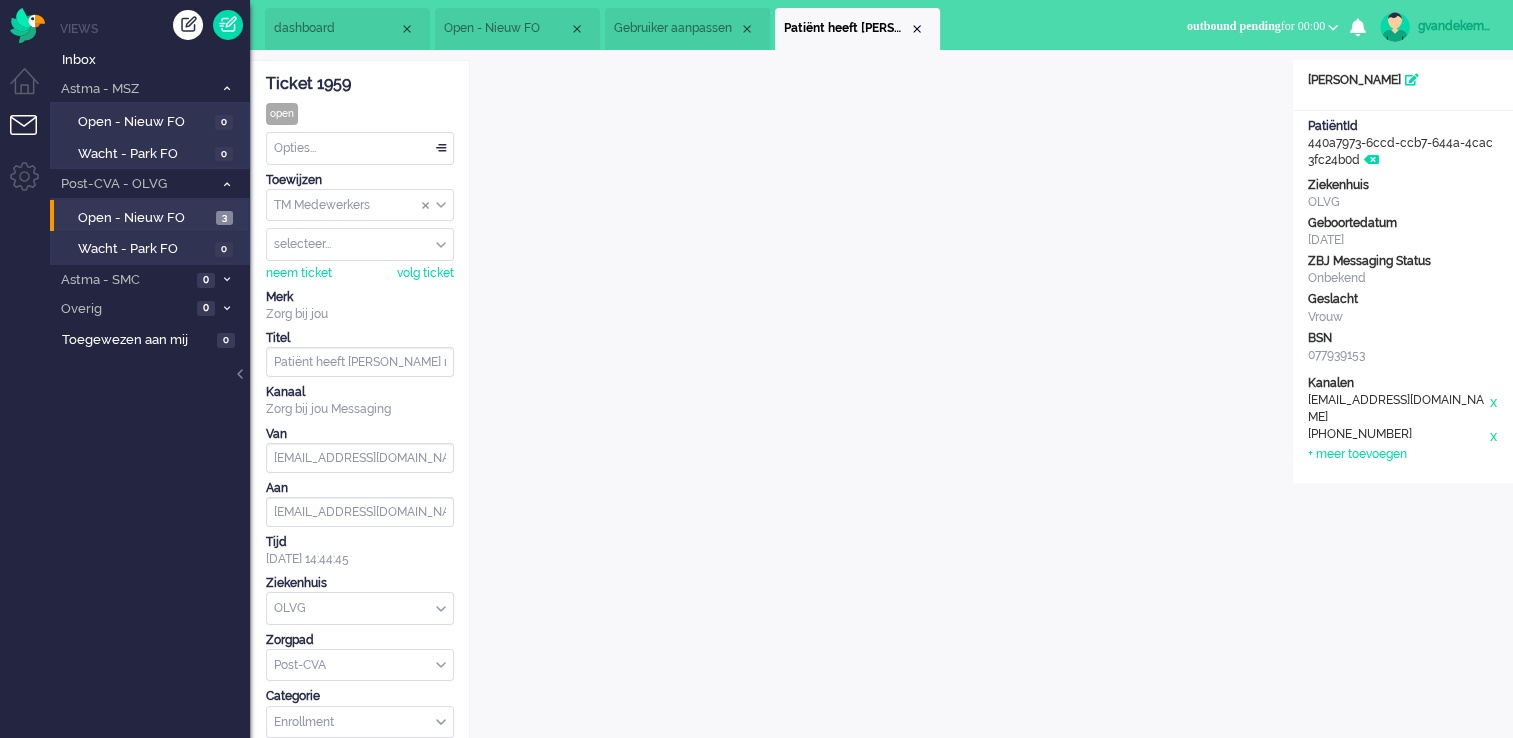 click on "gvandekempe" at bounding box center (1455, 26) 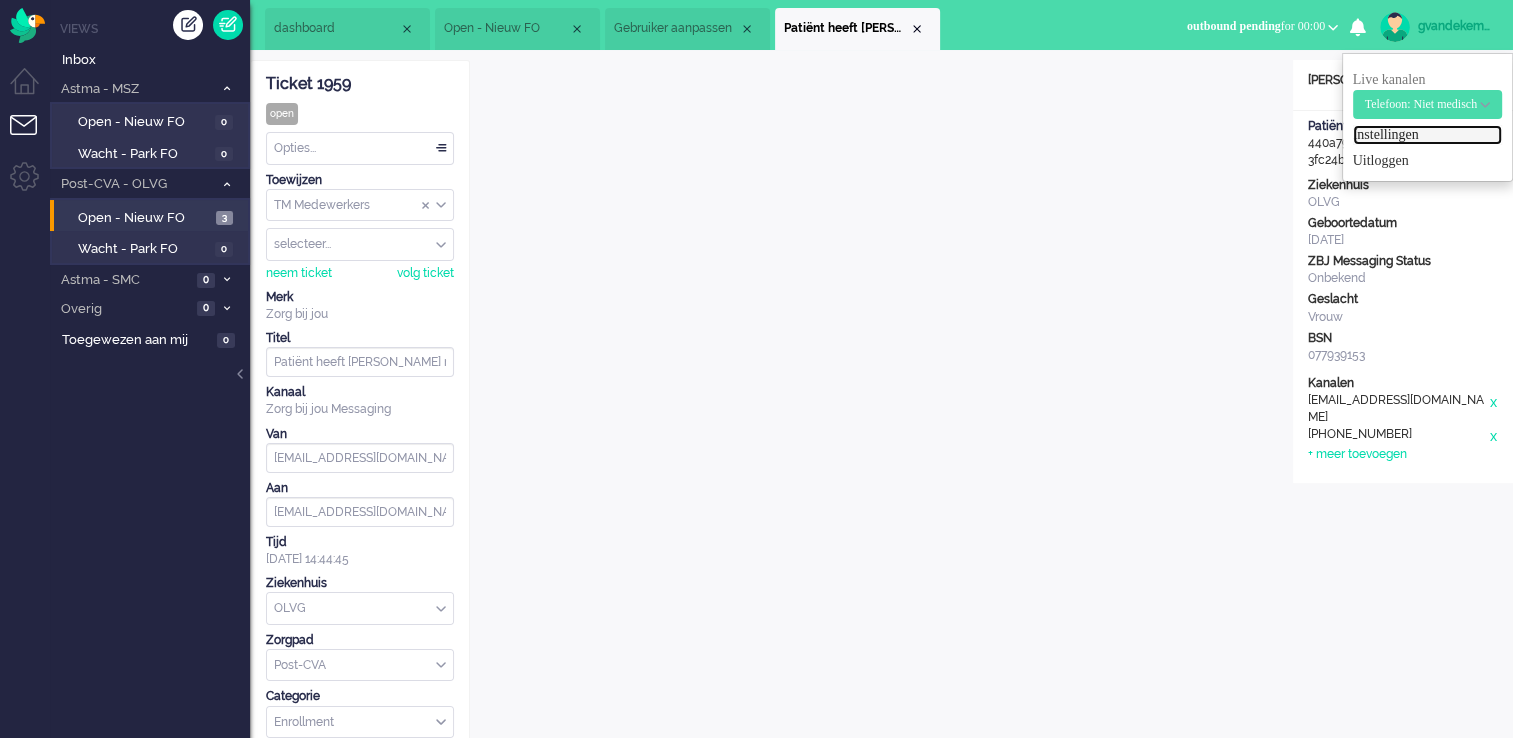 click on "Instellingen" at bounding box center [1427, 135] 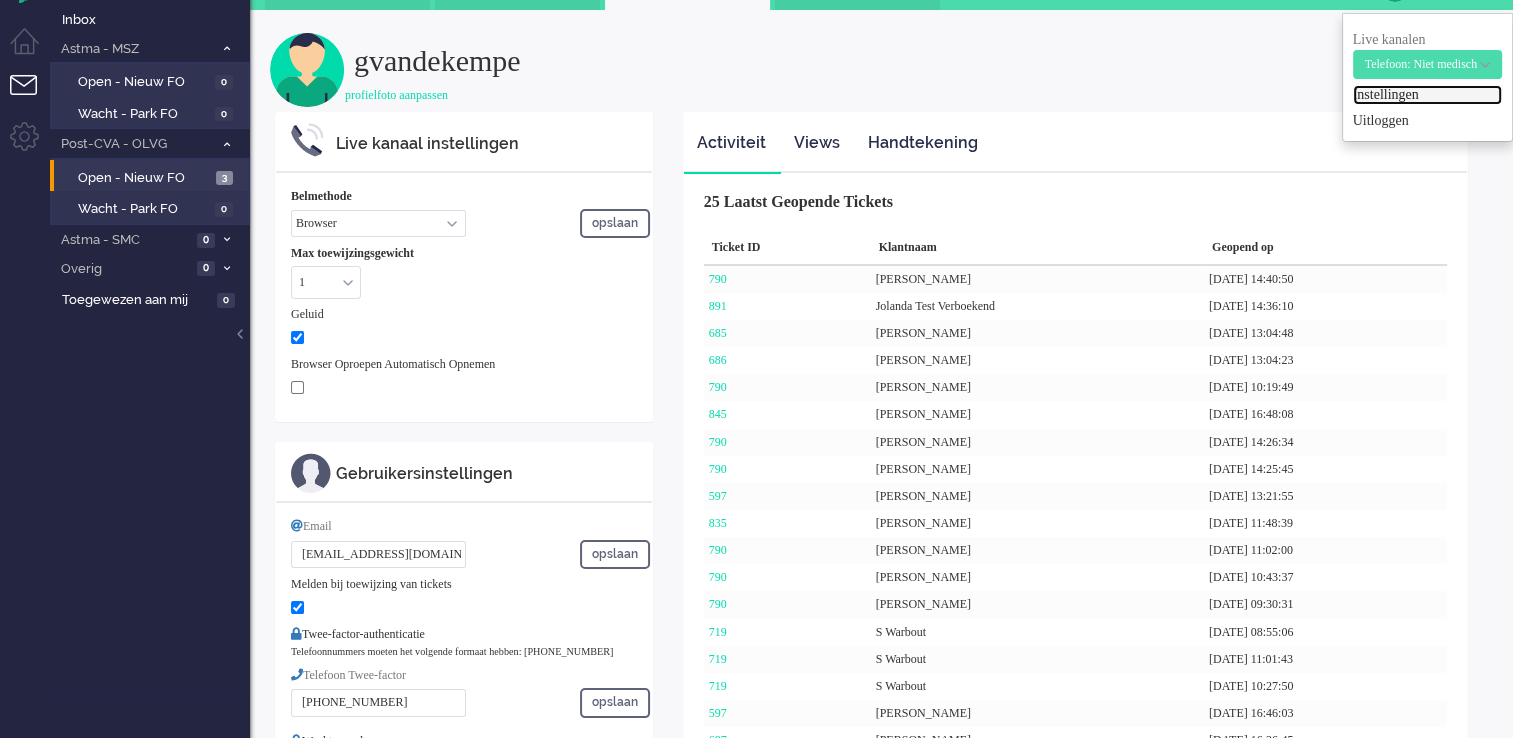 scroll, scrollTop: 0, scrollLeft: 0, axis: both 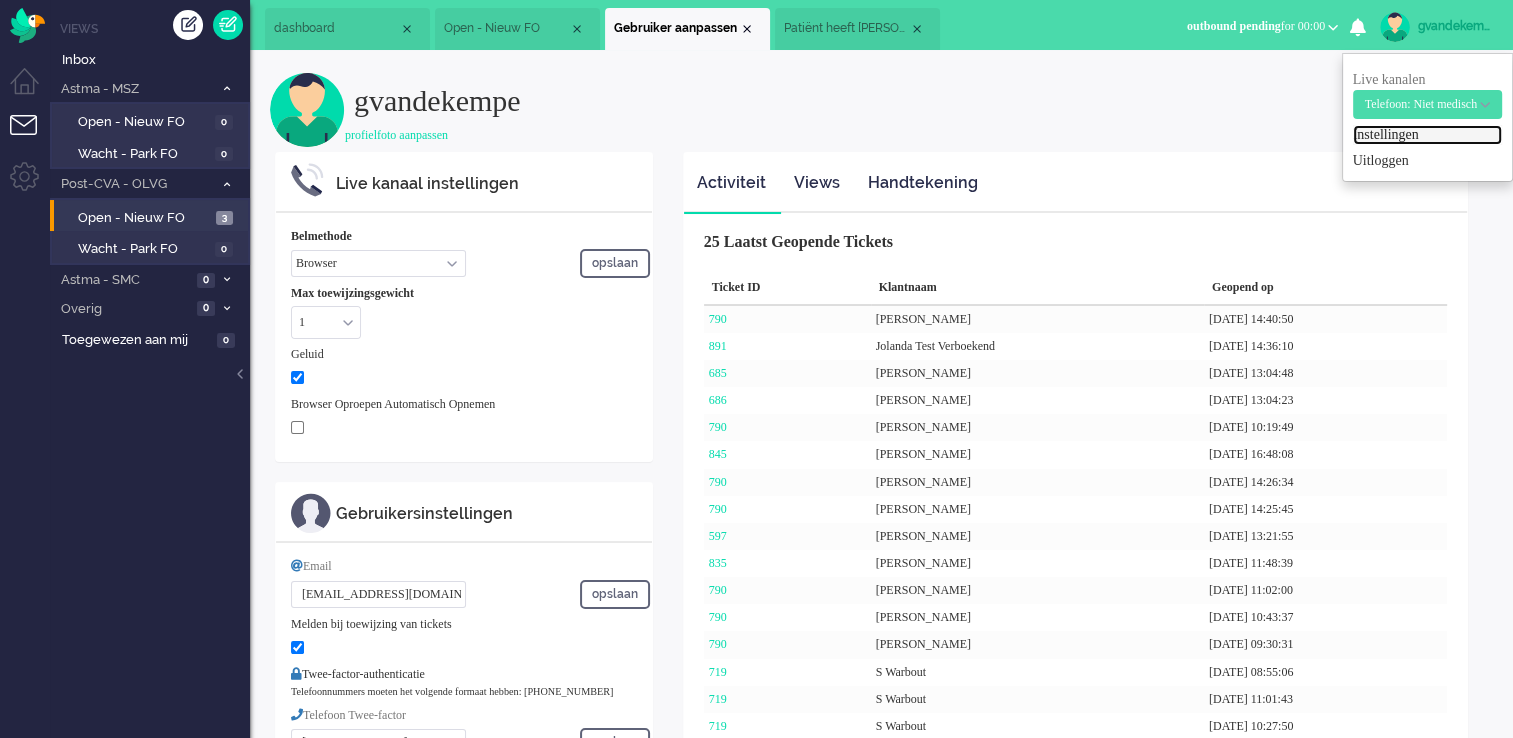click on "Instellingen" at bounding box center [1427, 135] 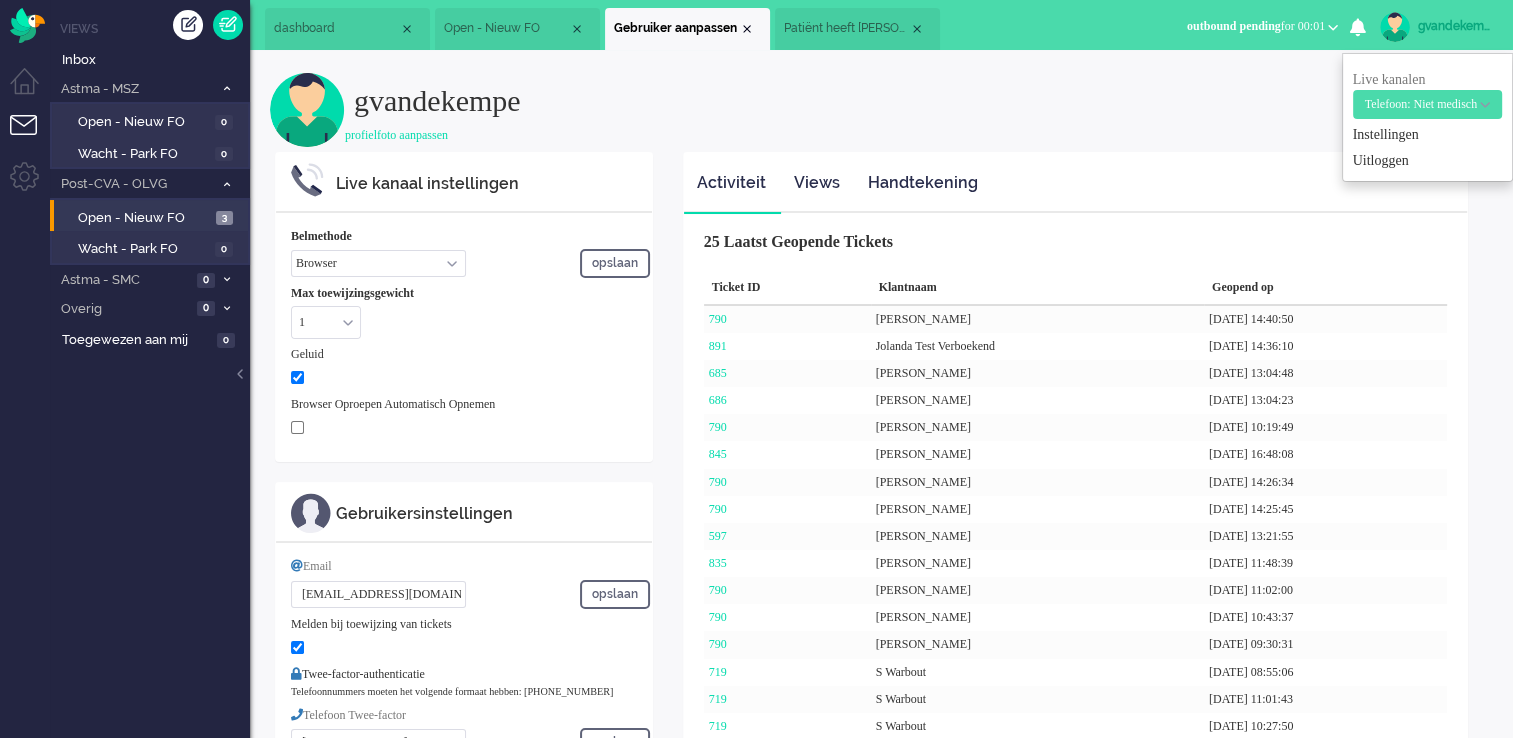 click at bounding box center [1333, 27] 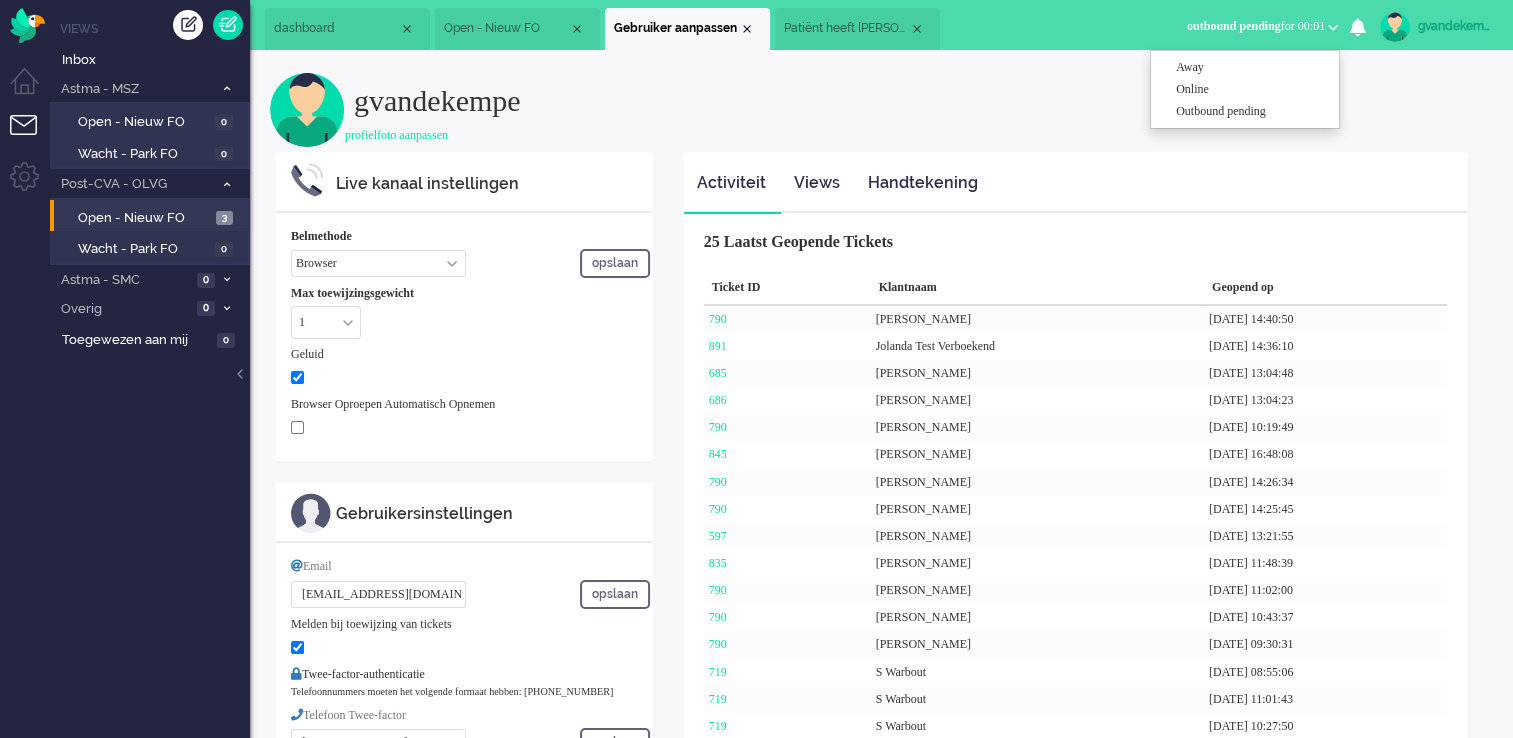 click on "gvandekempe" at bounding box center (1455, 26) 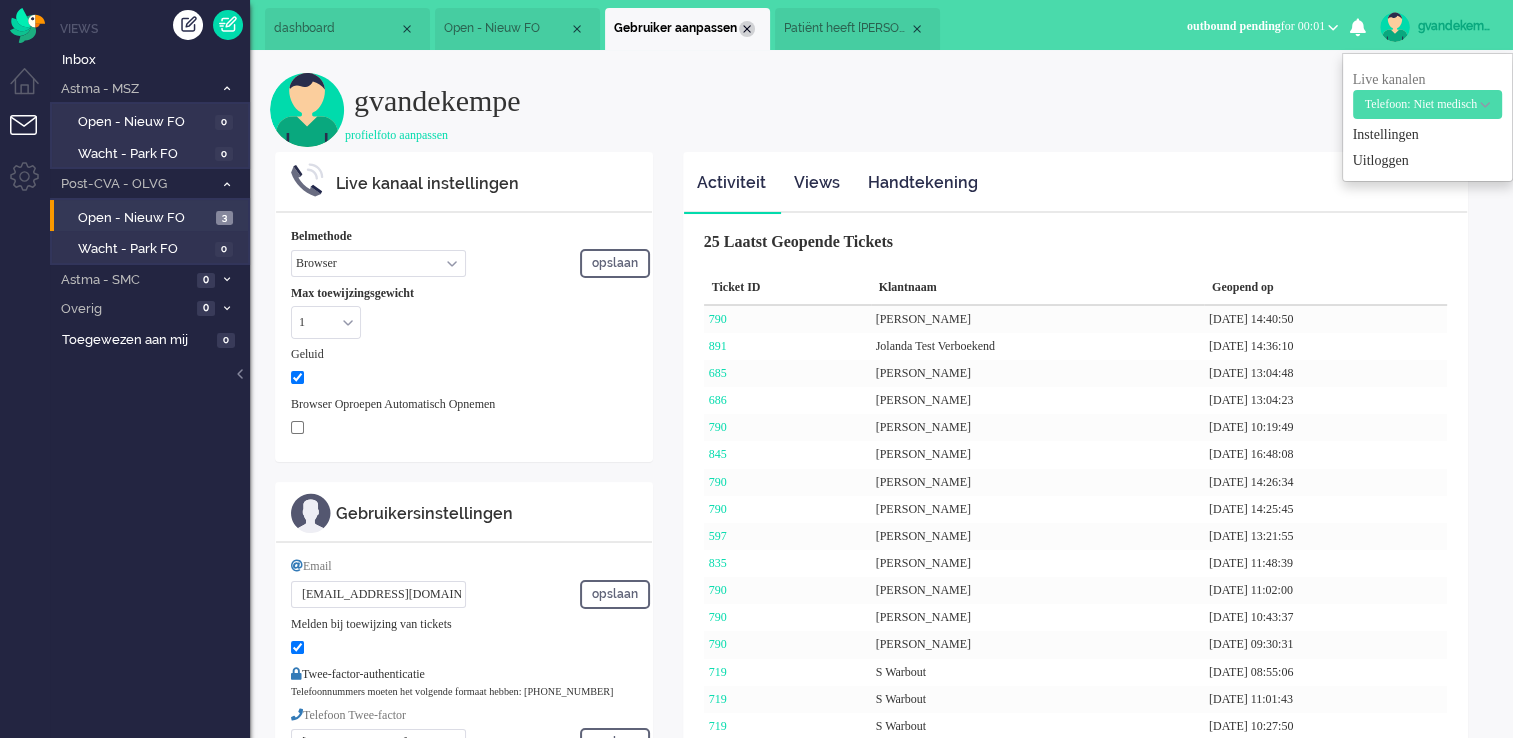click at bounding box center (747, 29) 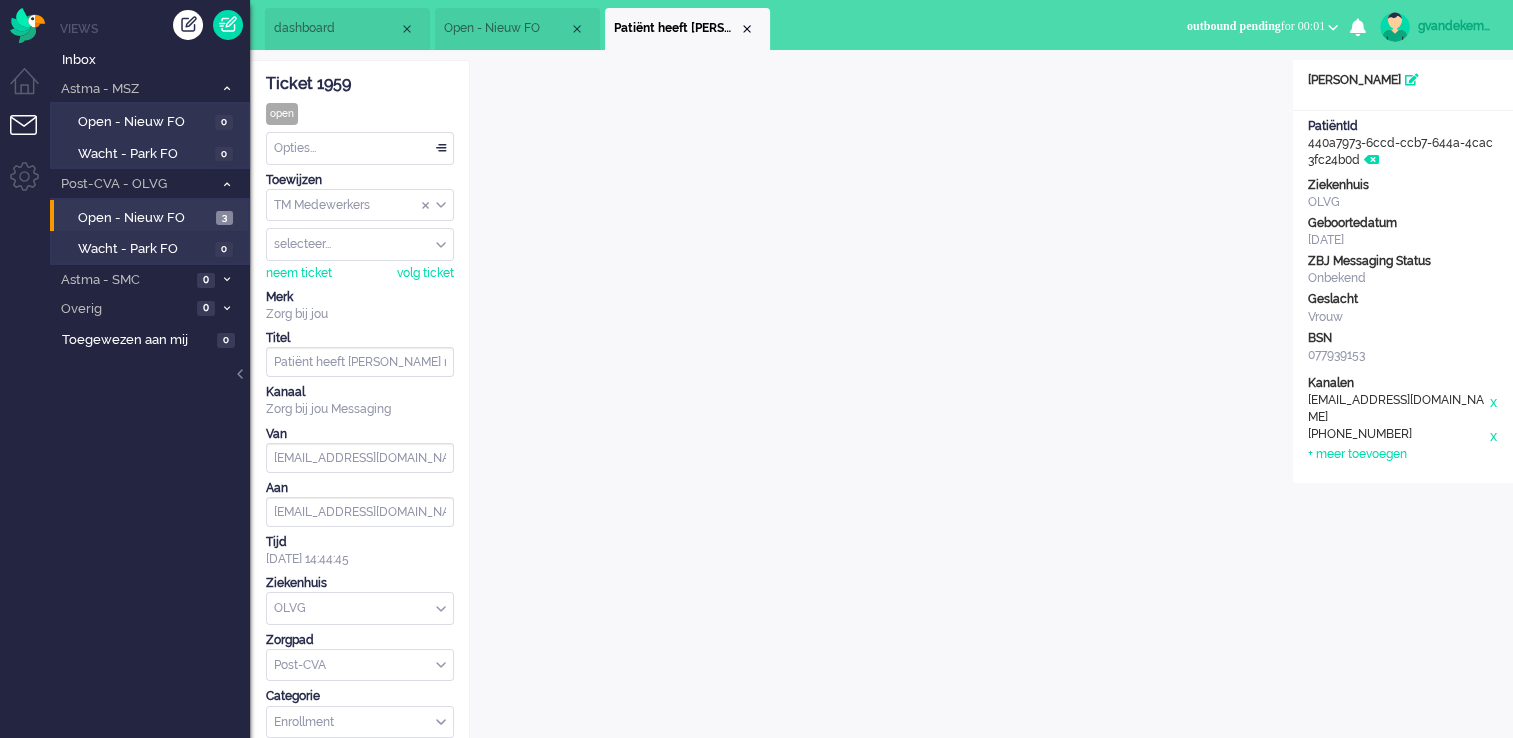 click on "Open - Nieuw FO" at bounding box center (506, 28) 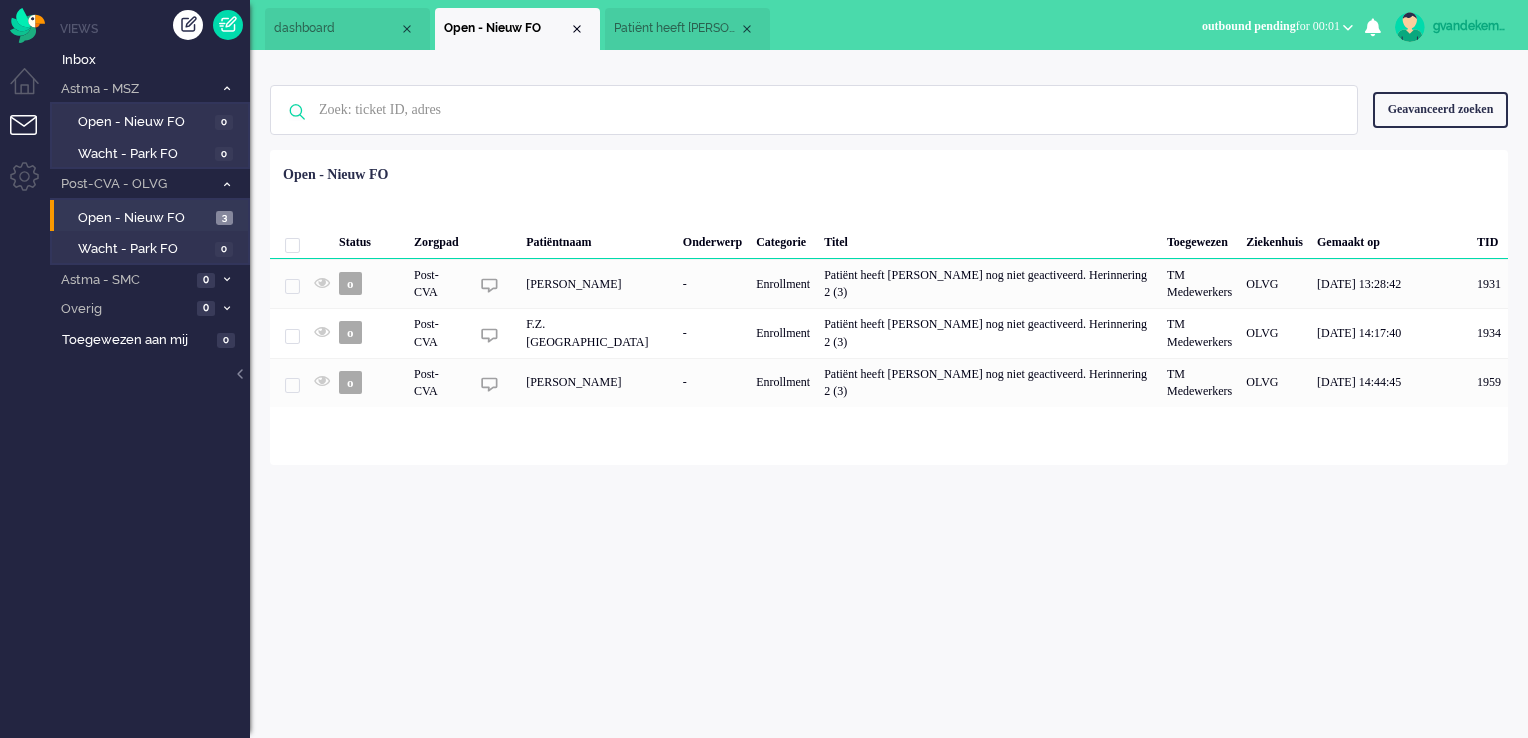 click on "Patiënt heeft [PERSON_NAME] nog niet geactiveerd. Herinnering 1" at bounding box center (676, 28) 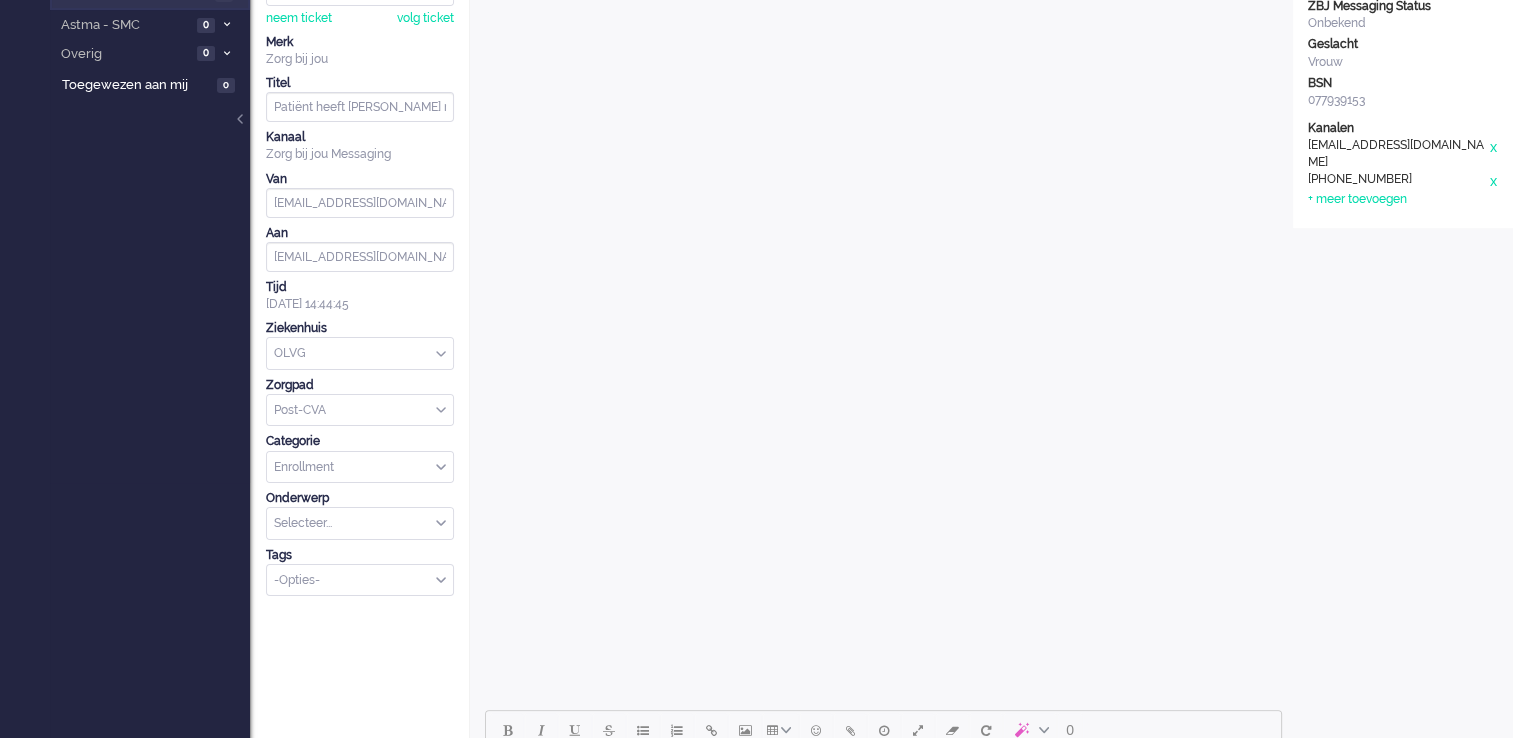 scroll, scrollTop: 0, scrollLeft: 0, axis: both 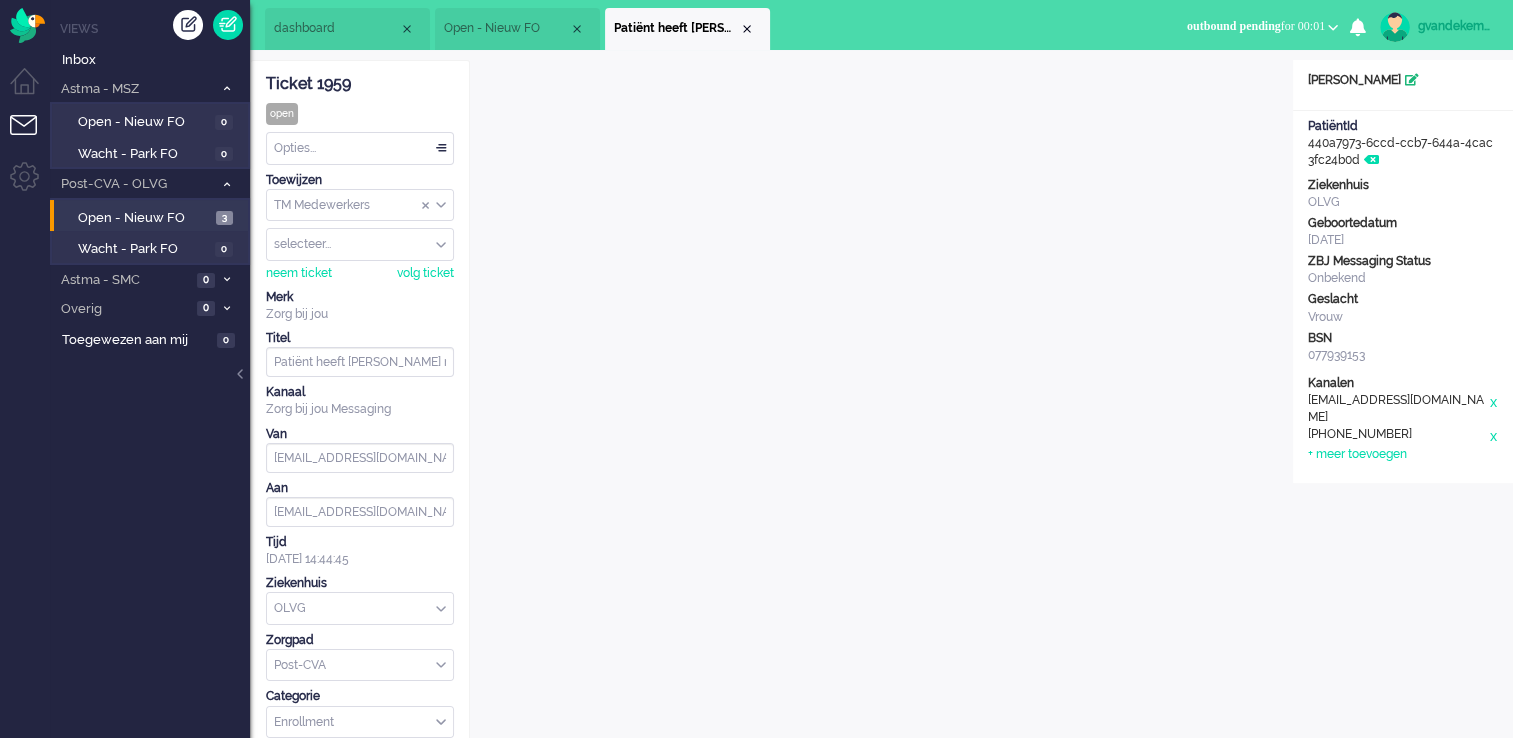click at bounding box center (1412, 80) 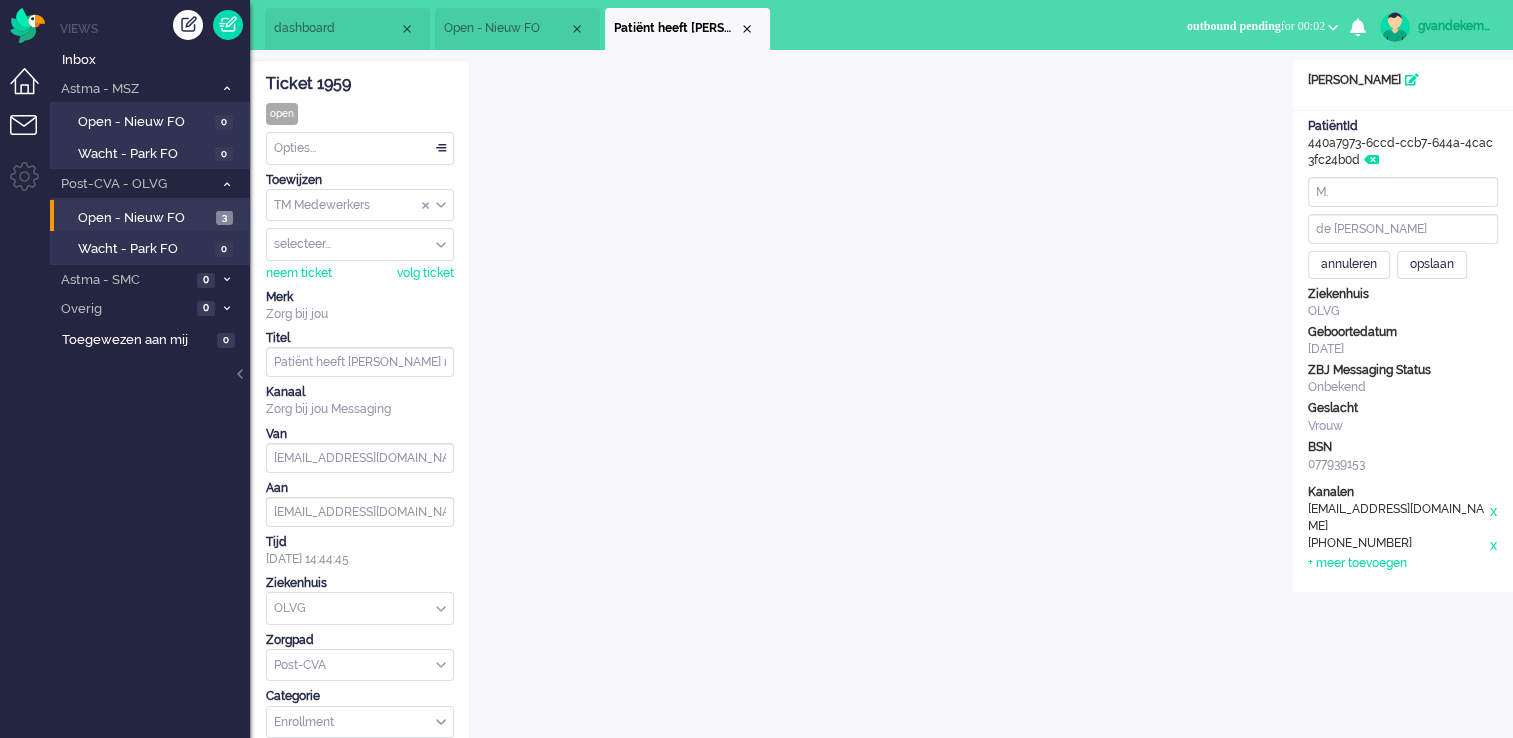 click at bounding box center (32, 90) 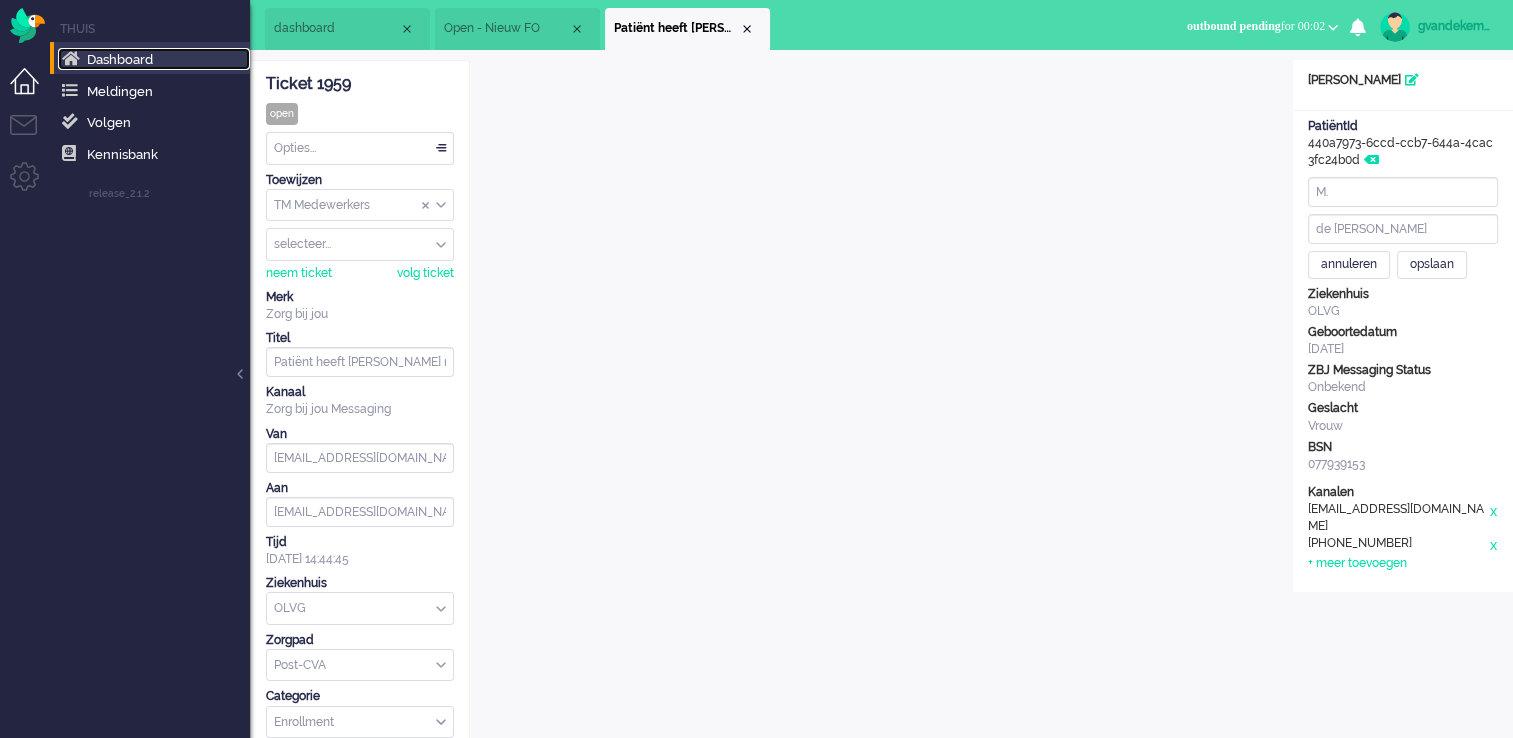 click on "Dashboard" at bounding box center [120, 59] 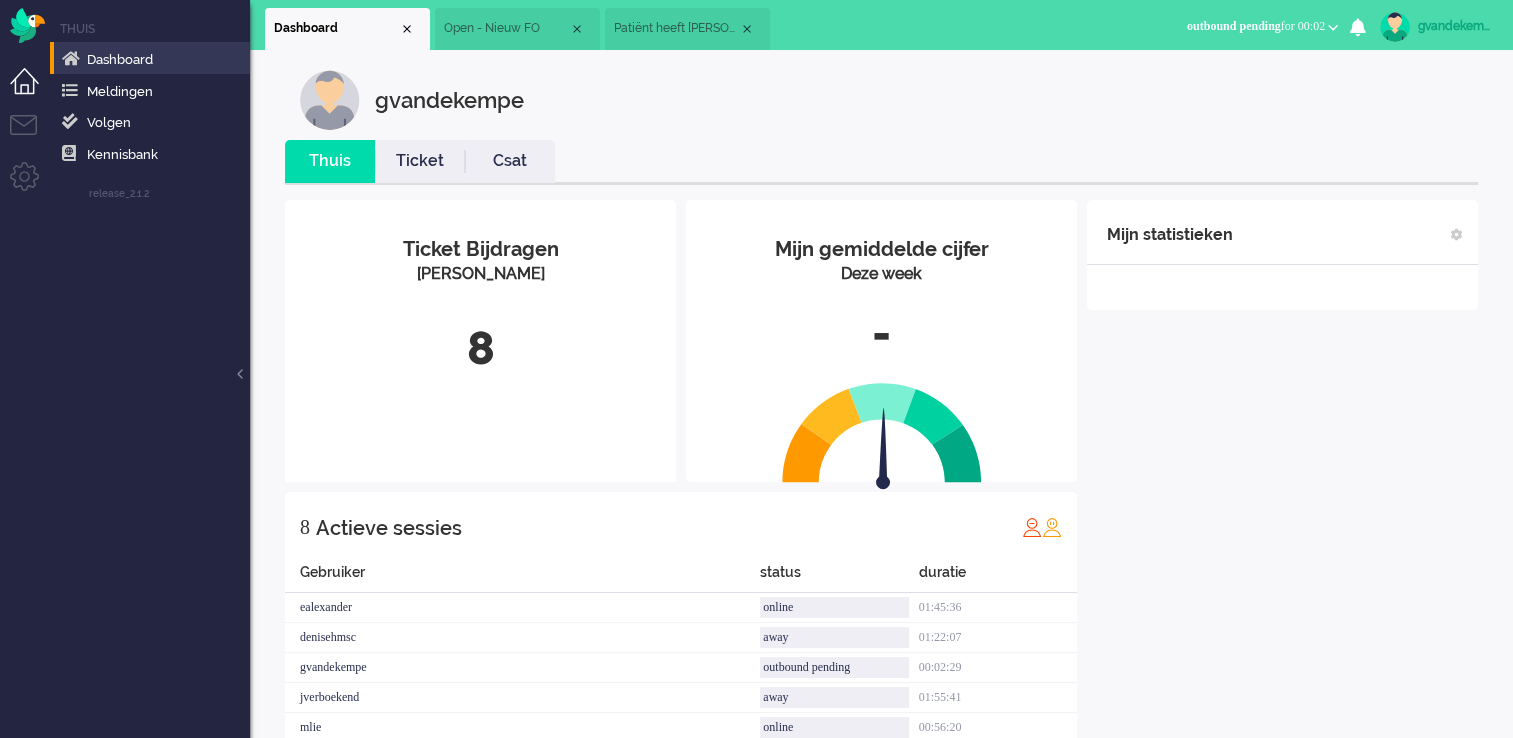 click on "Ticket" at bounding box center (420, 161) 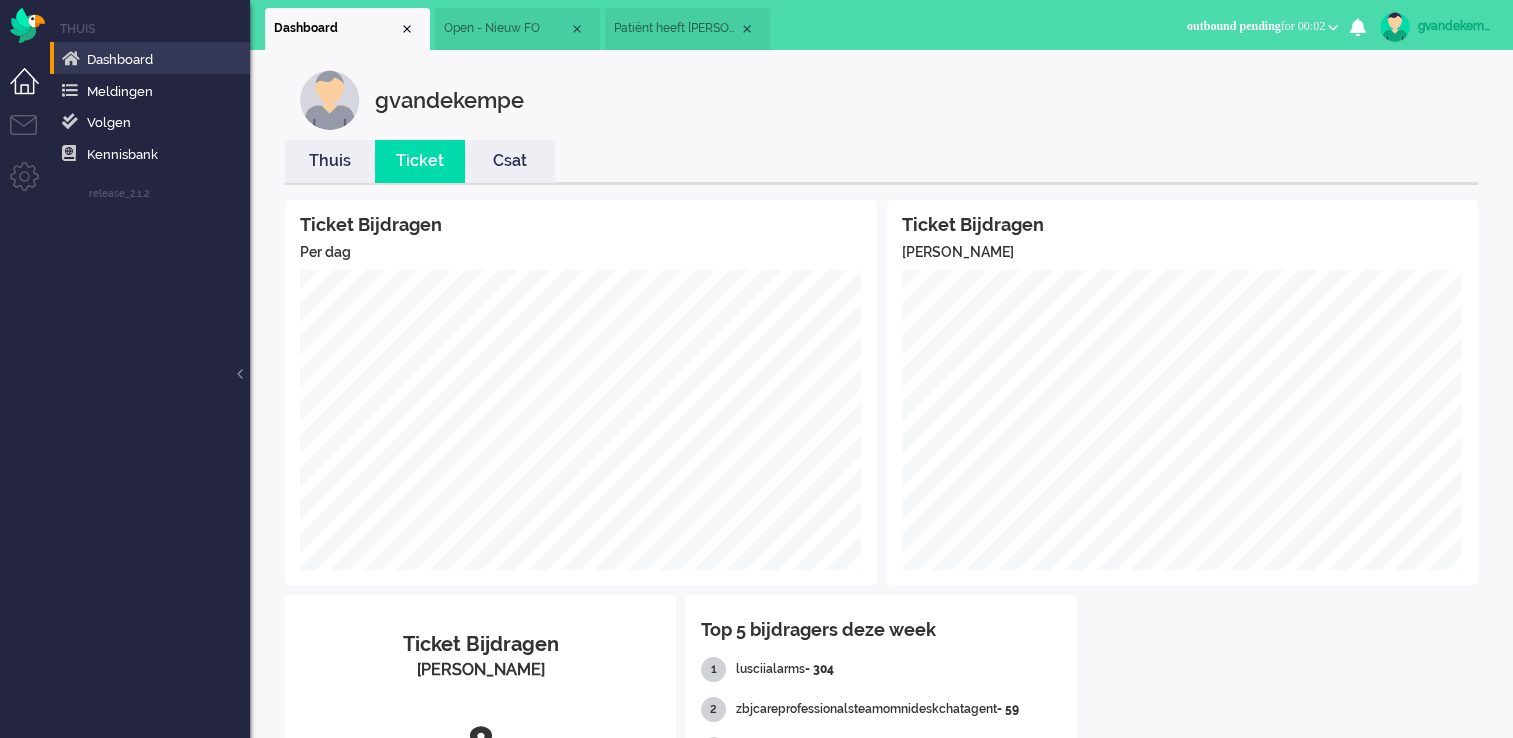 click on "Csat" at bounding box center (510, 161) 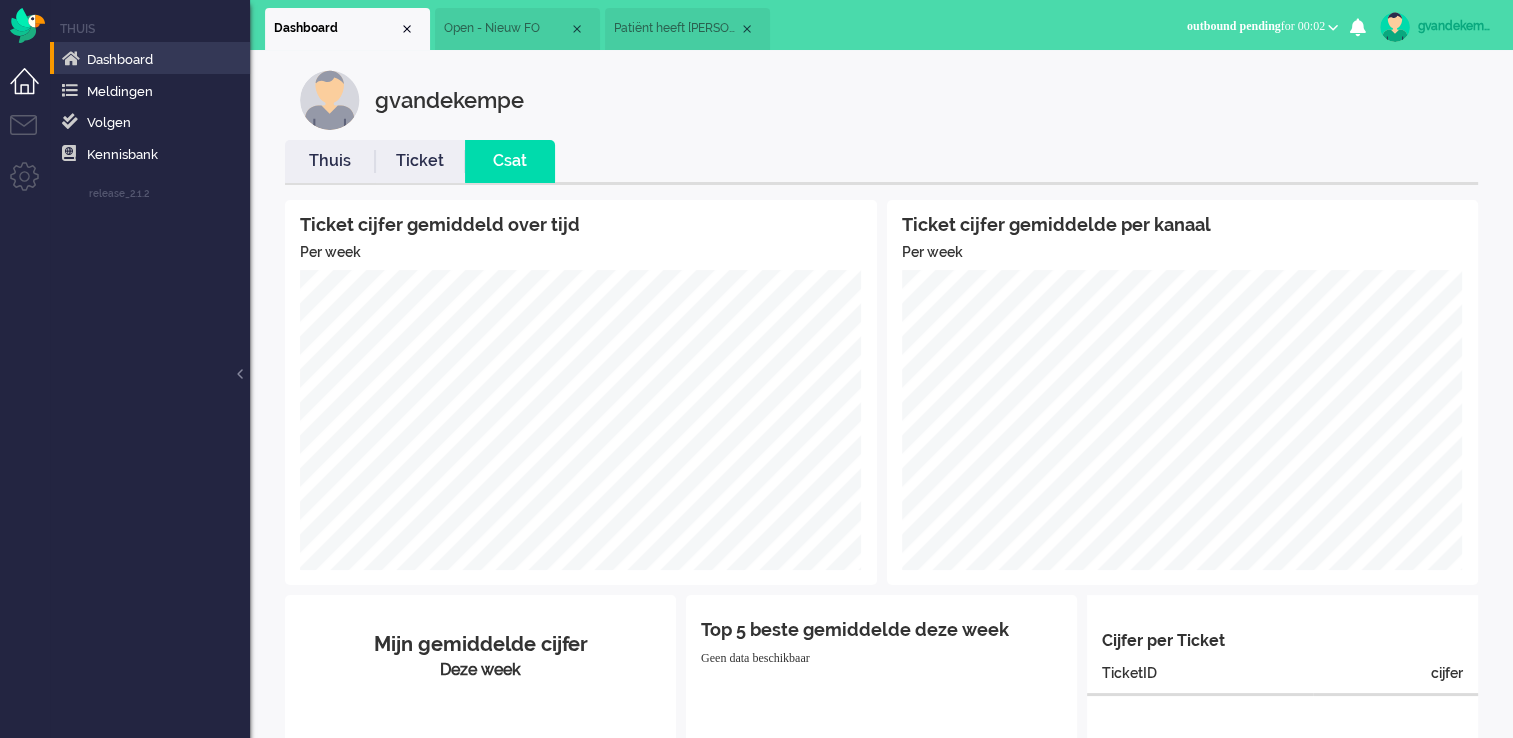 click on "Ticket" at bounding box center (420, 161) 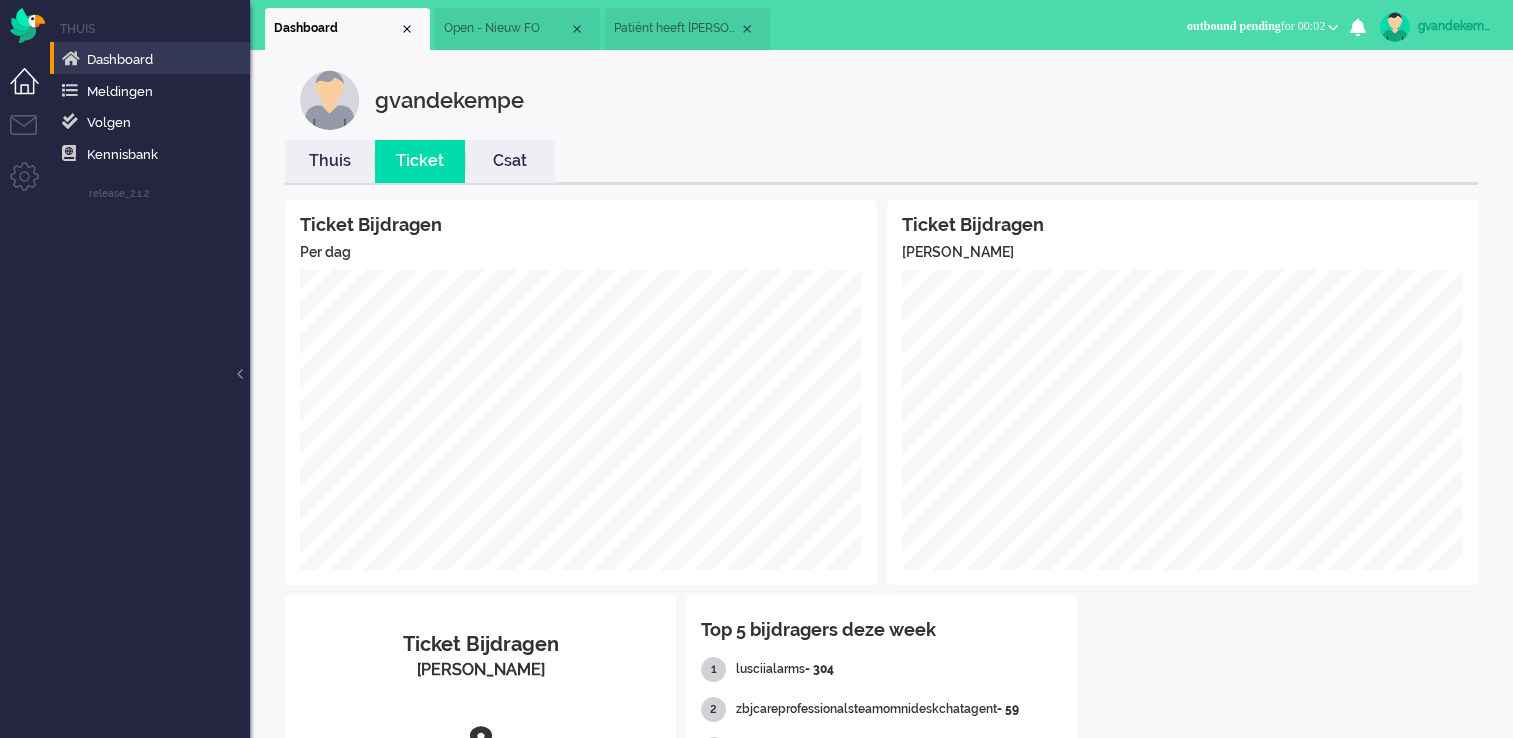 click on "Thuis" at bounding box center [330, 161] 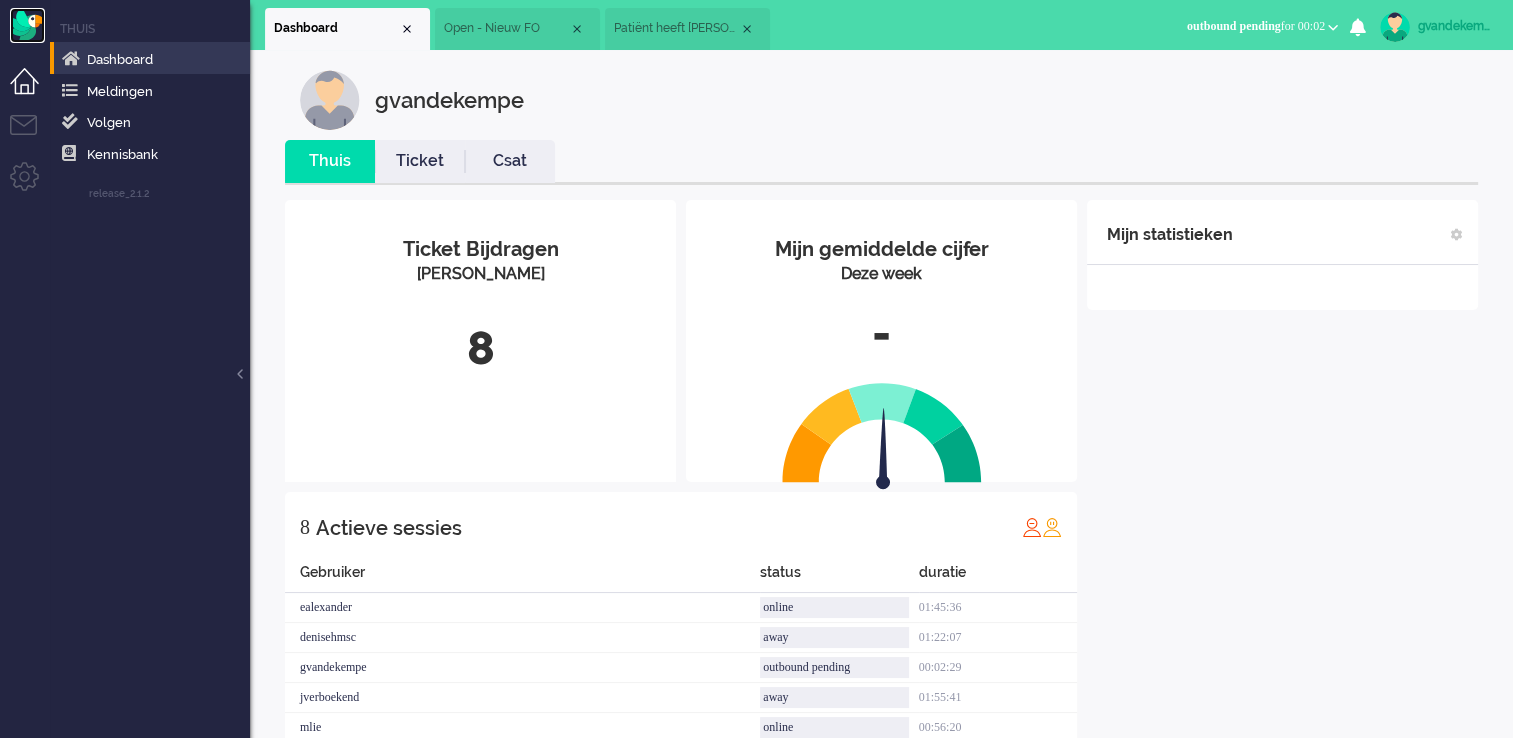click at bounding box center [27, 25] 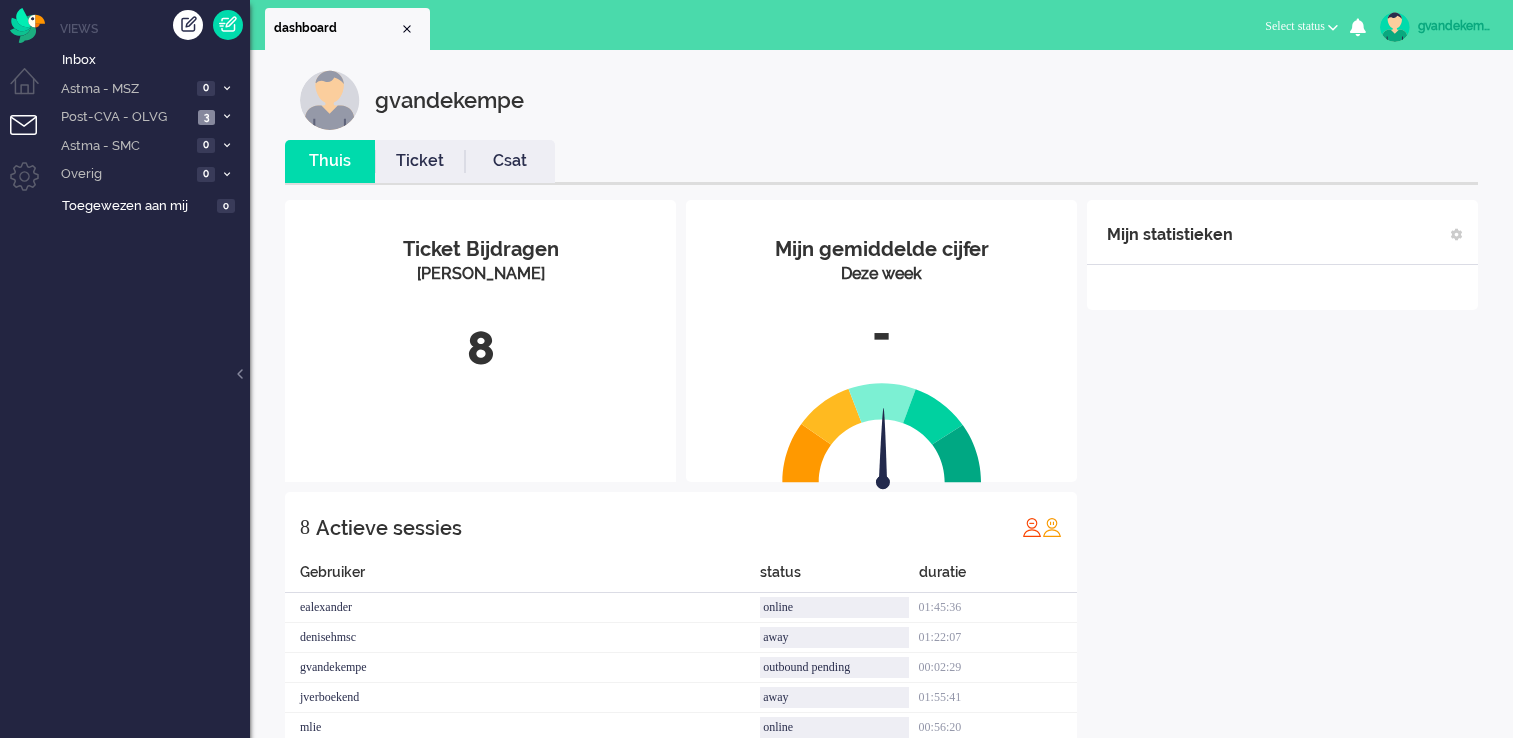 scroll, scrollTop: 0, scrollLeft: 0, axis: both 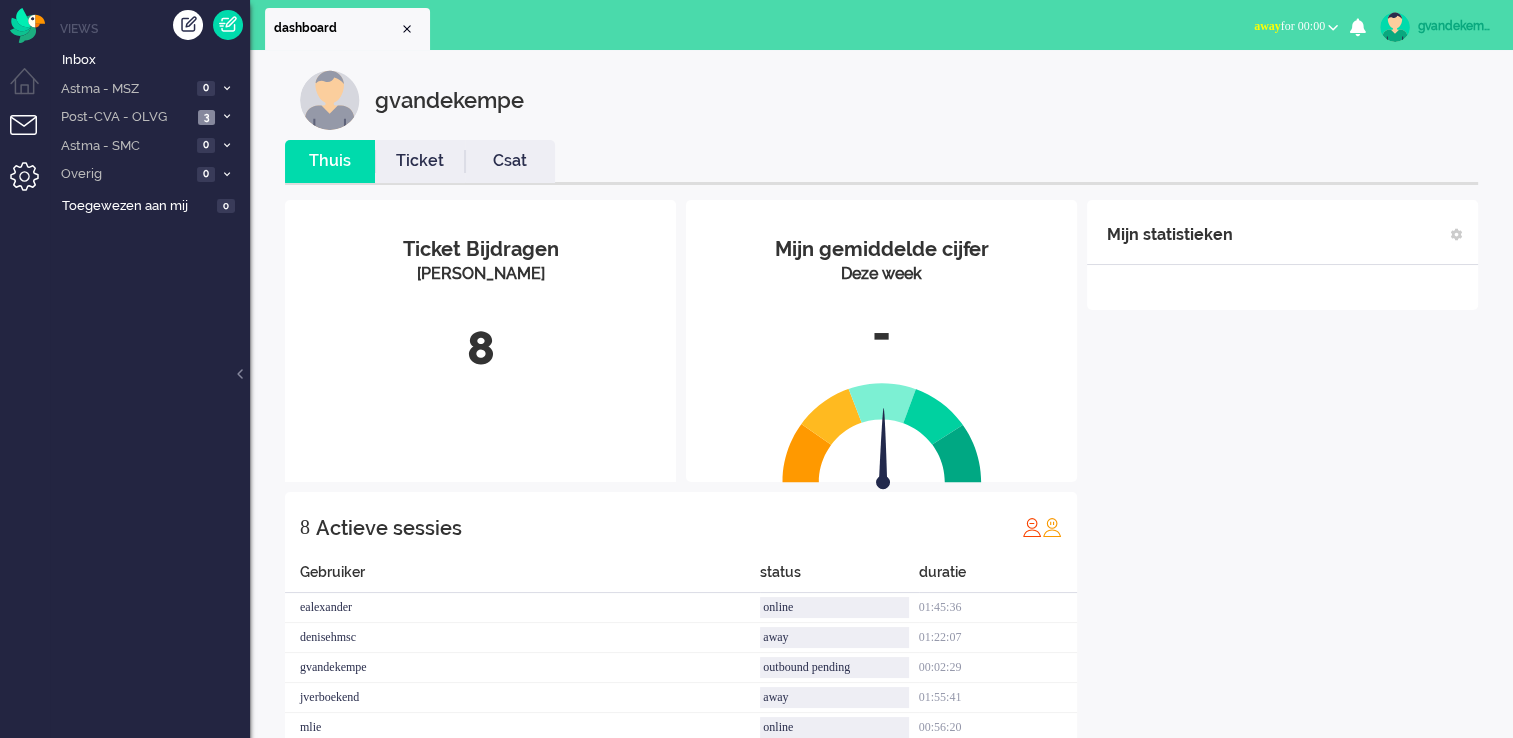 click at bounding box center (32, 184) 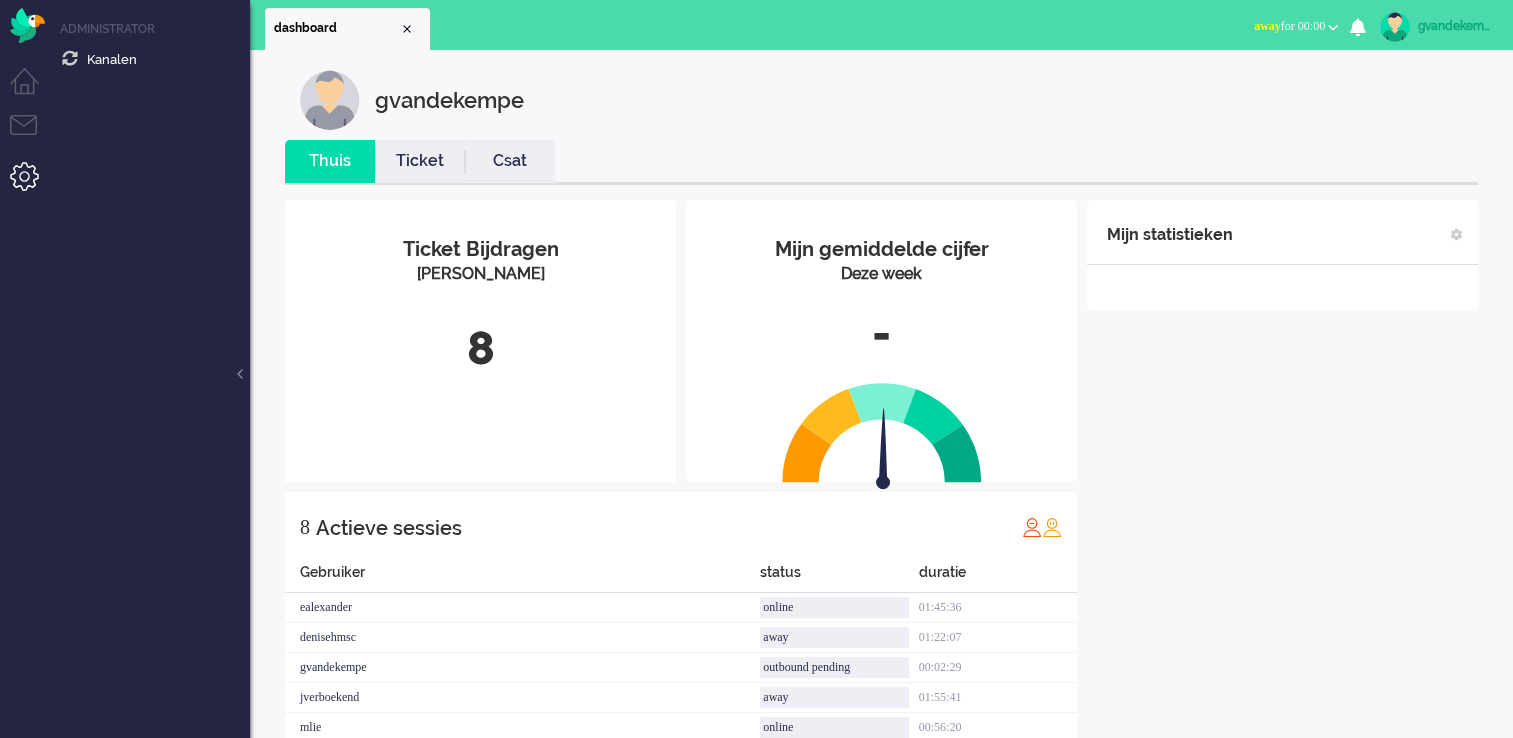 click at bounding box center [32, 184] 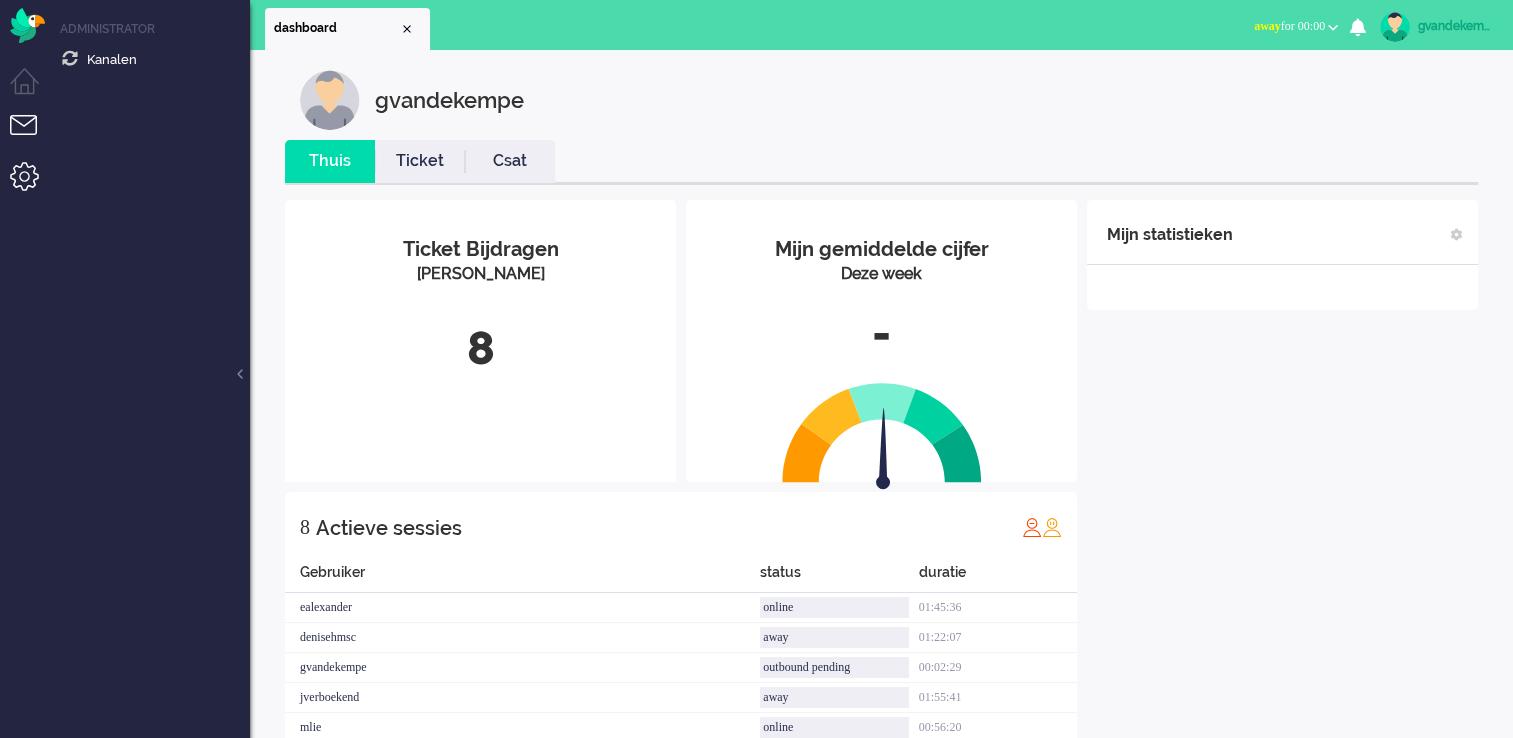 click at bounding box center (32, 137) 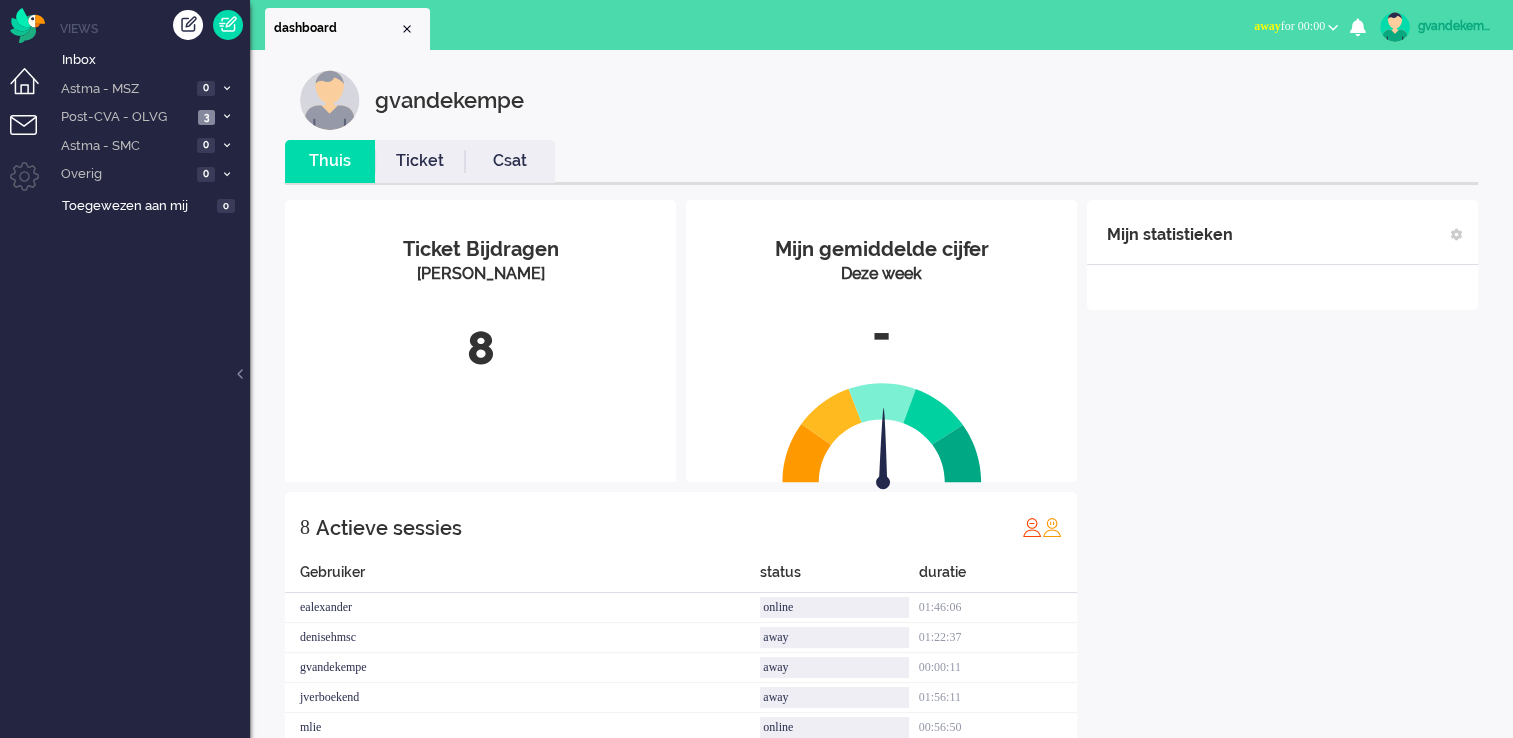 click at bounding box center [32, 90] 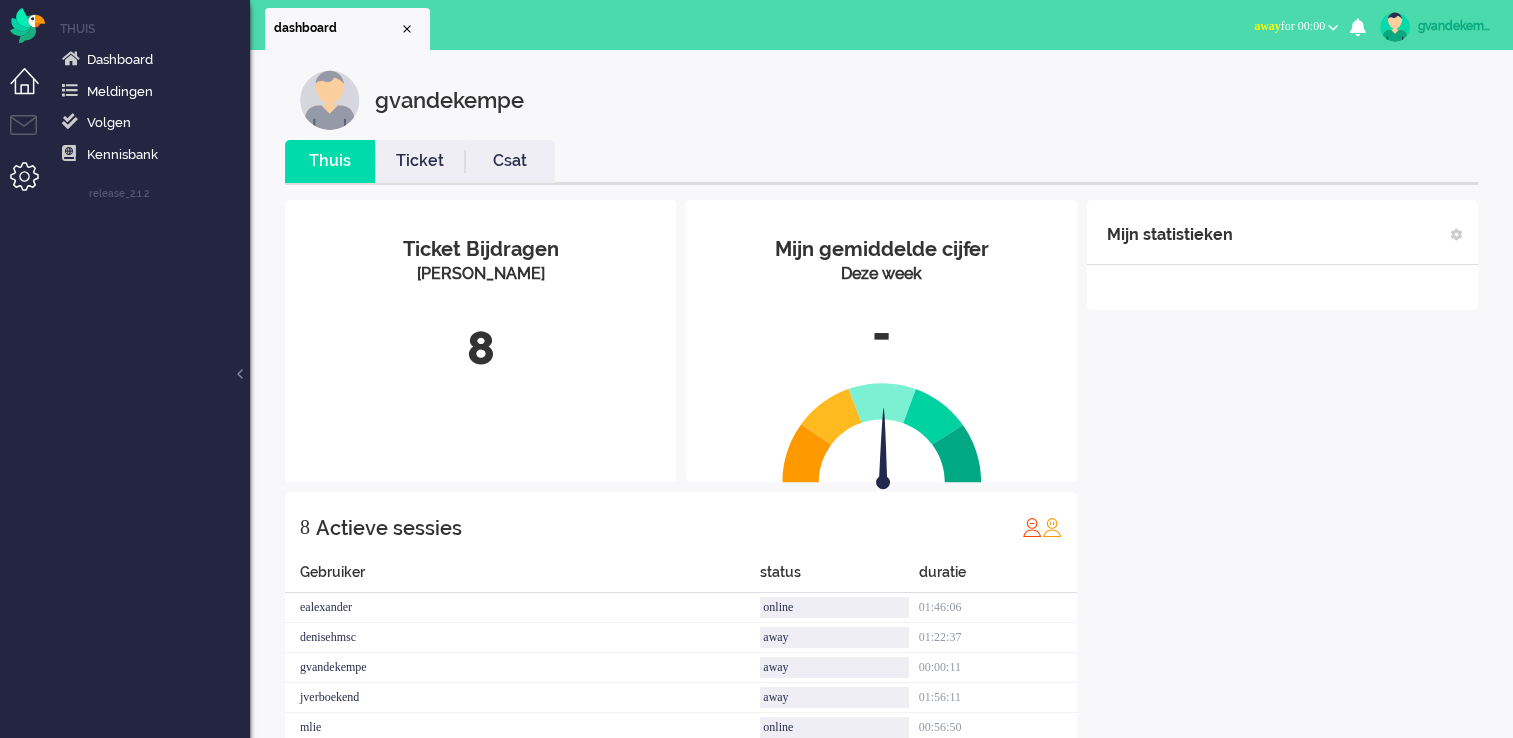 click at bounding box center (32, 184) 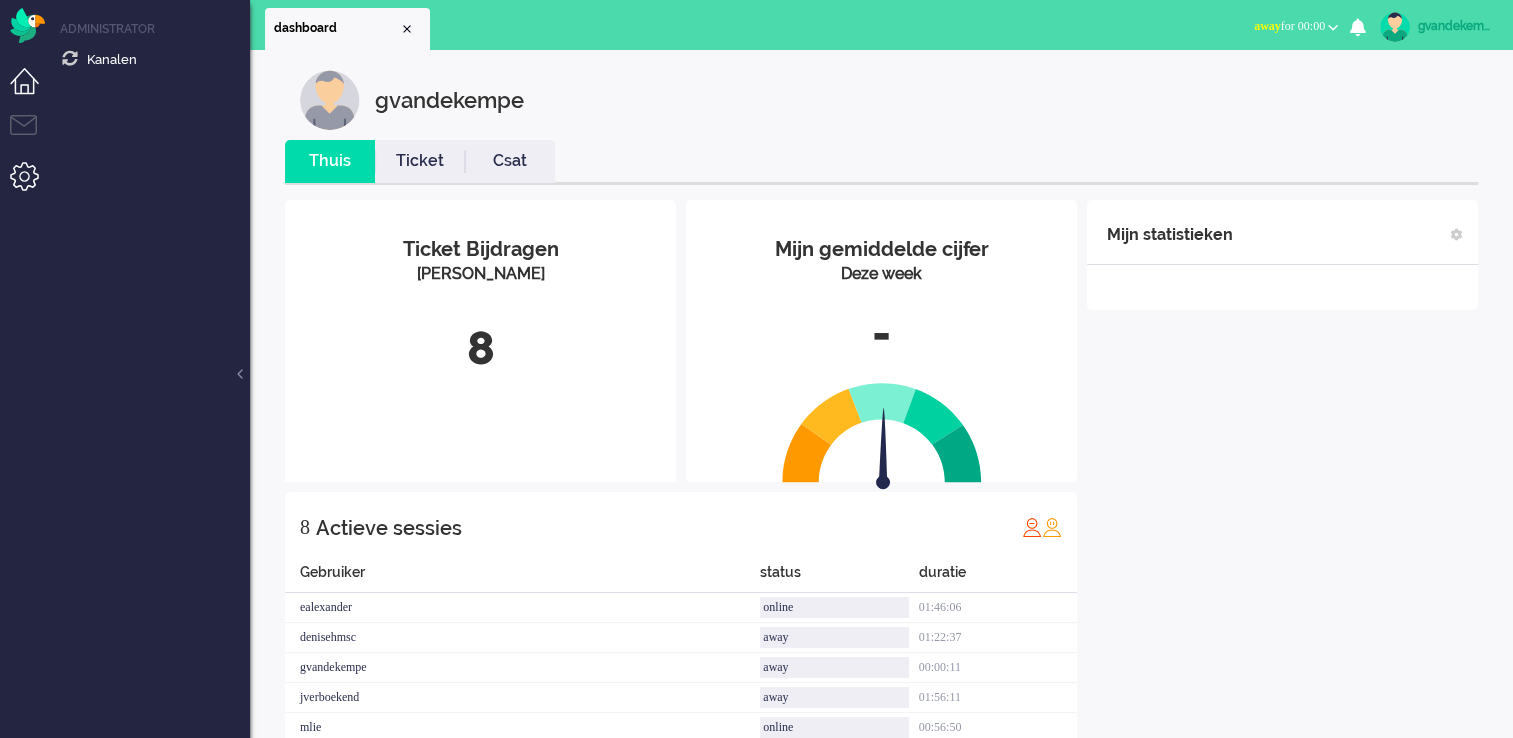 click at bounding box center (32, 90) 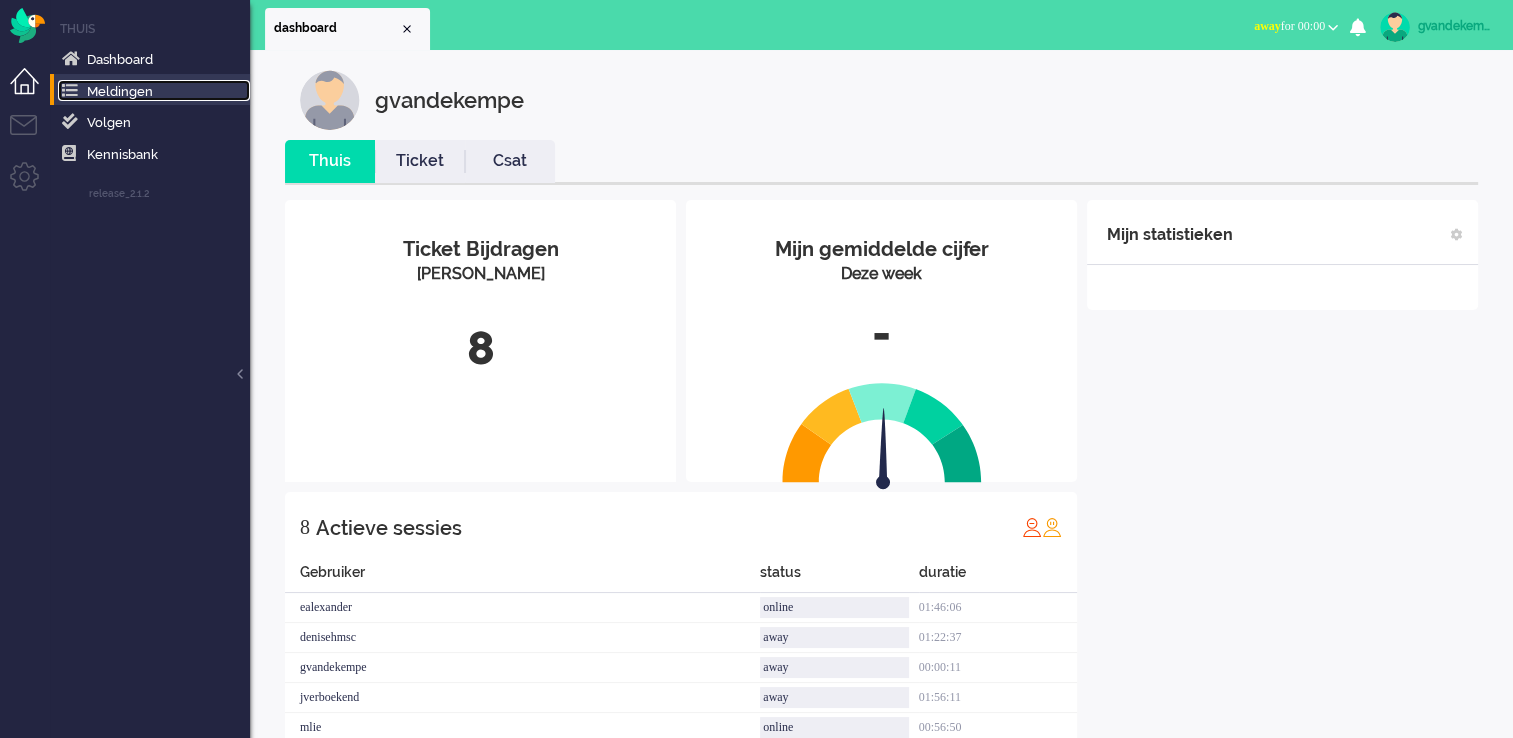 click on "Meldingen" at bounding box center (120, 91) 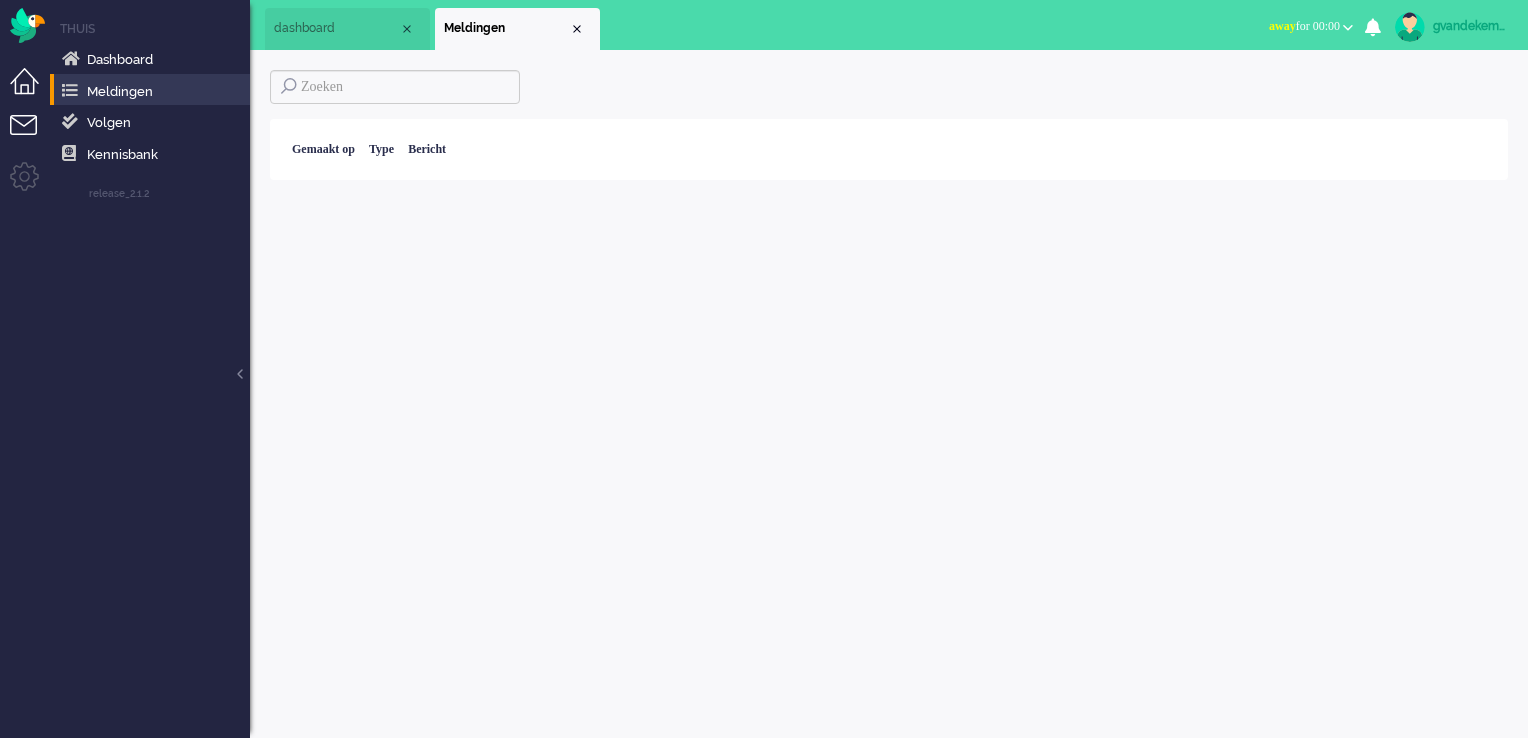 click at bounding box center (32, 137) 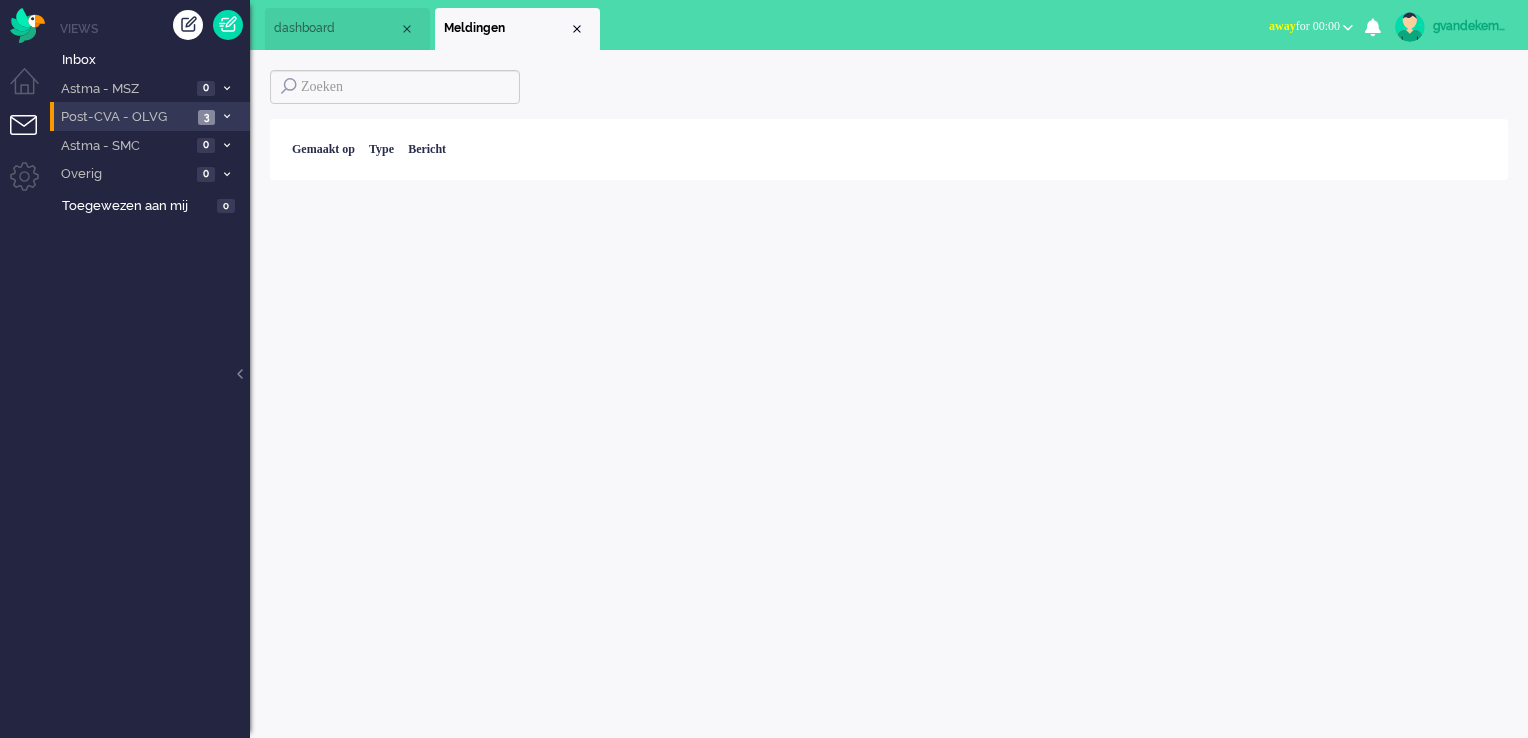 click on "Post-CVA - OLVG" at bounding box center [125, 117] 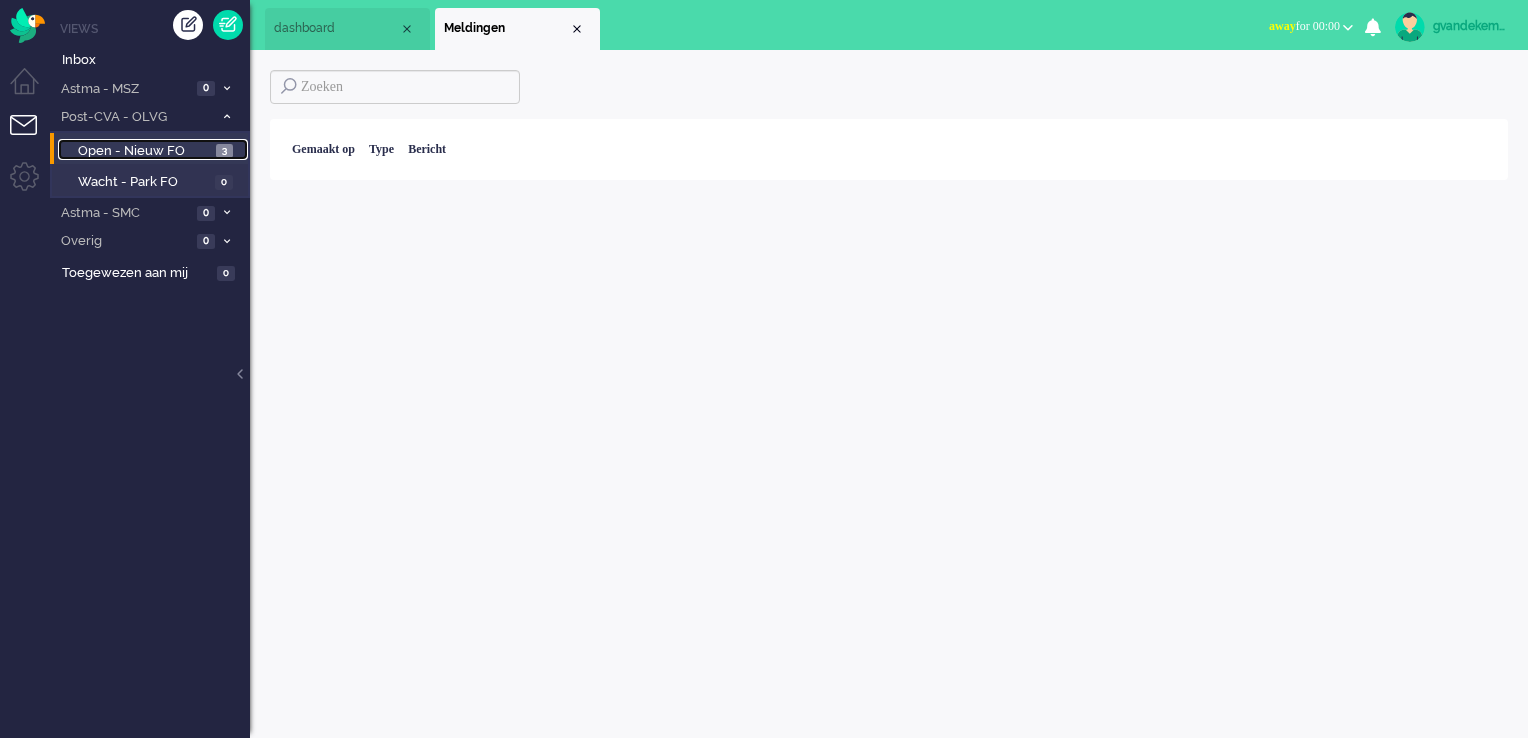 click on "Open - Nieuw FO" at bounding box center (144, 151) 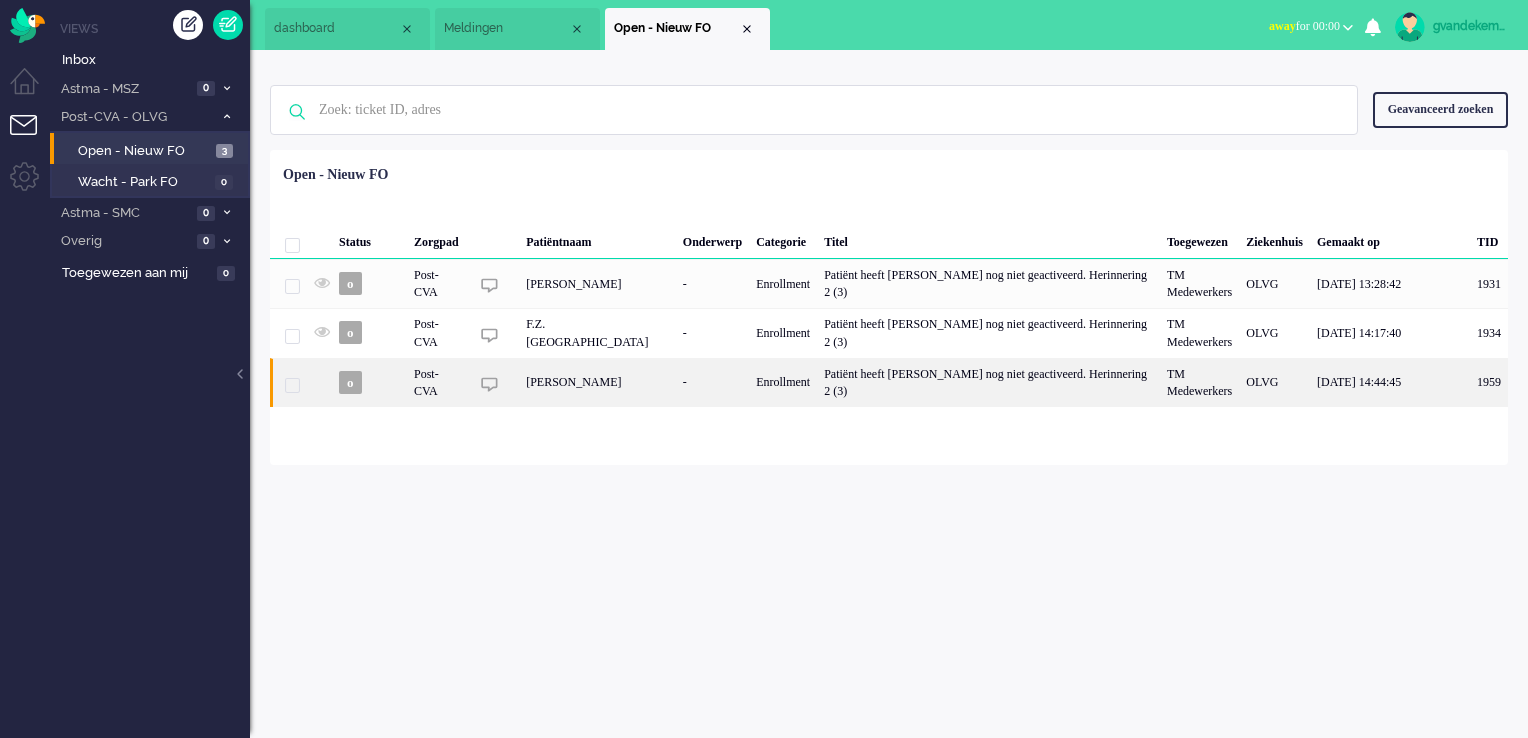 click on "[PERSON_NAME]" 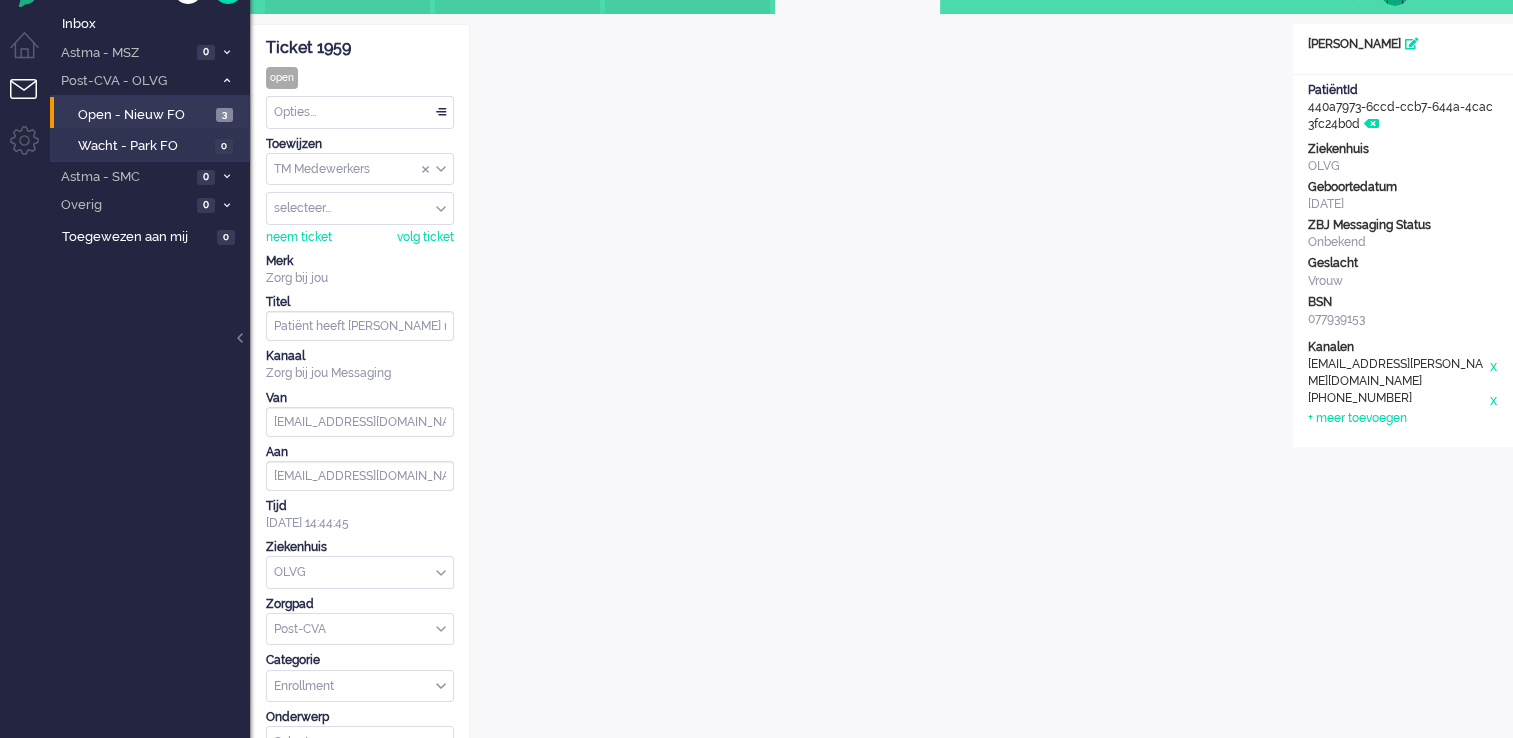 scroll, scrollTop: 0, scrollLeft: 0, axis: both 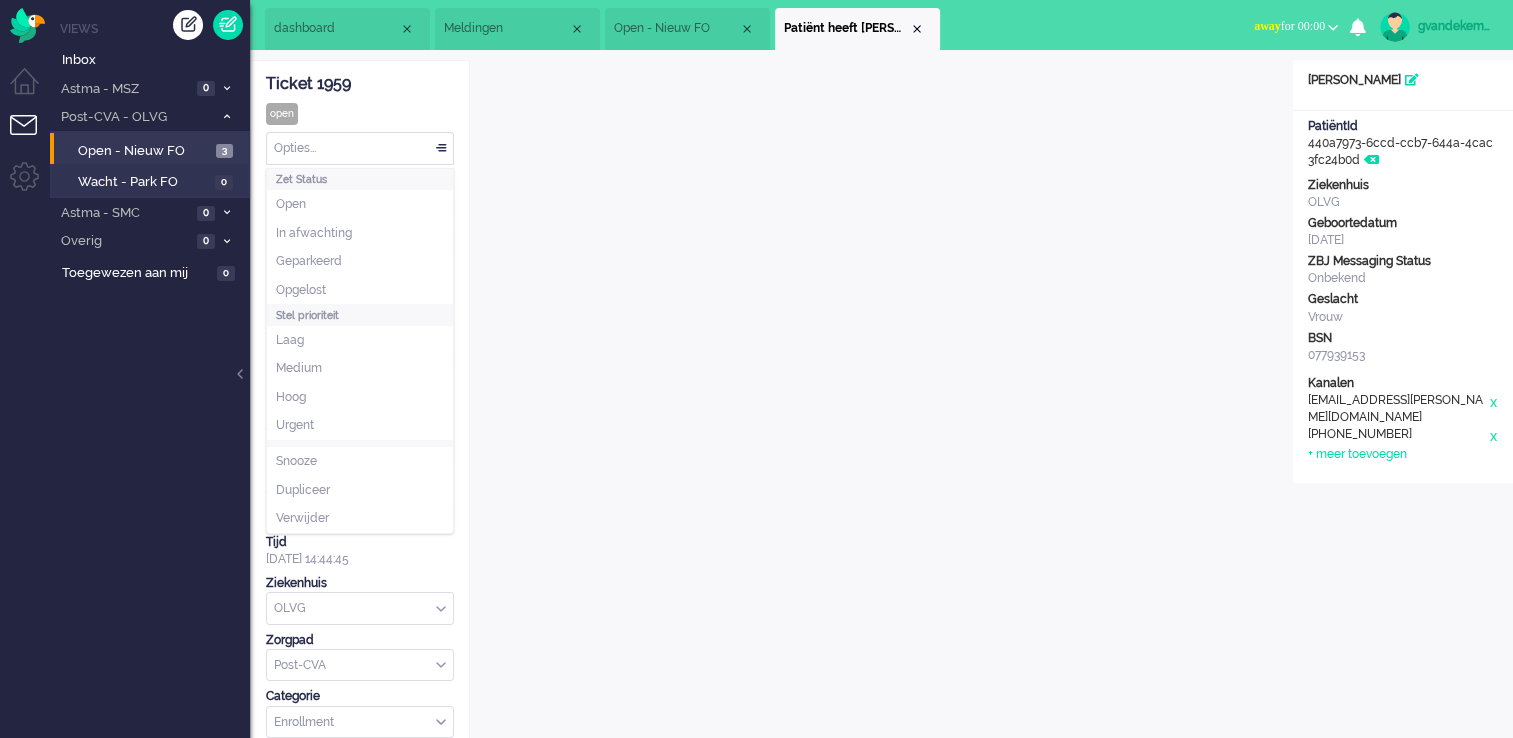 click on "Opties..." at bounding box center [360, 148] 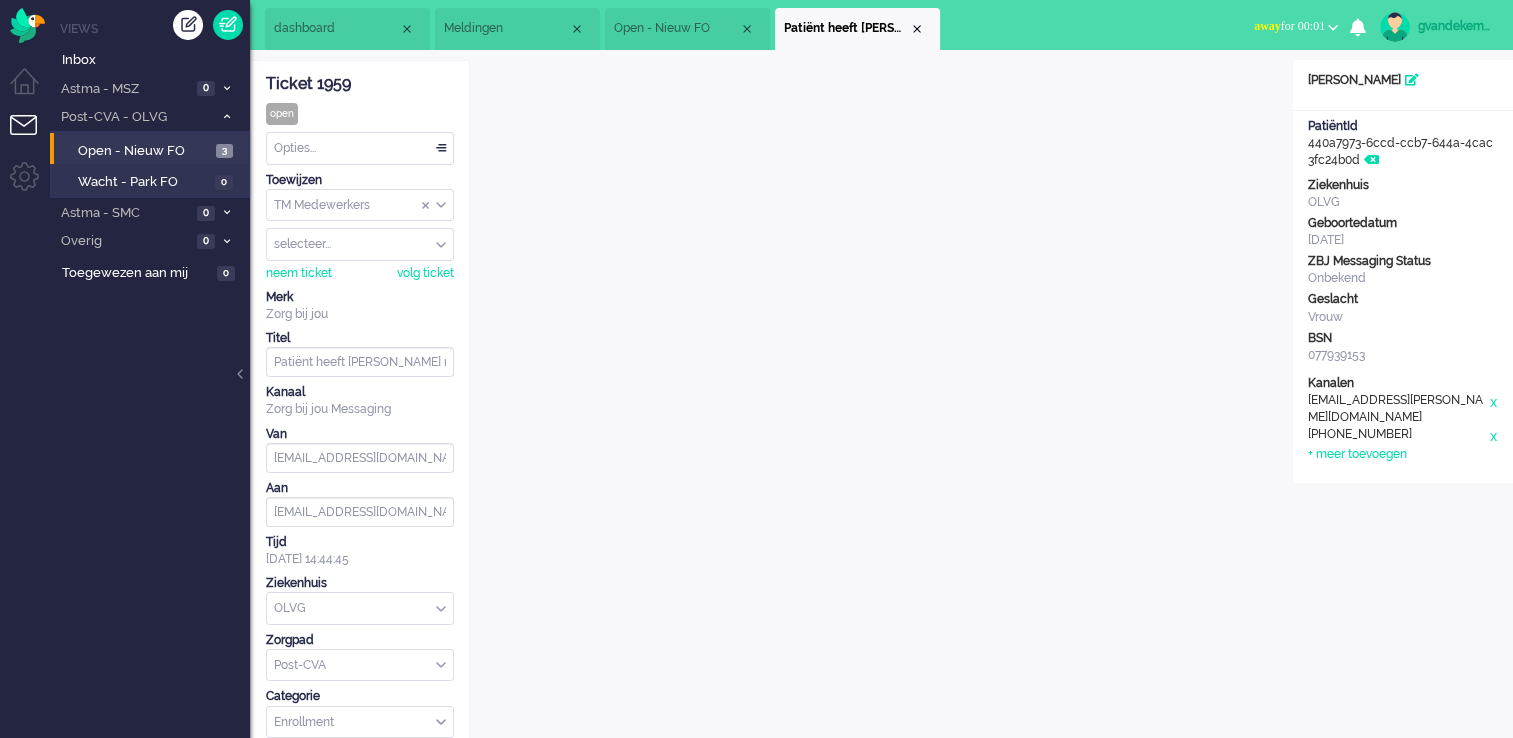 click on "selecteer..." at bounding box center (360, 244) 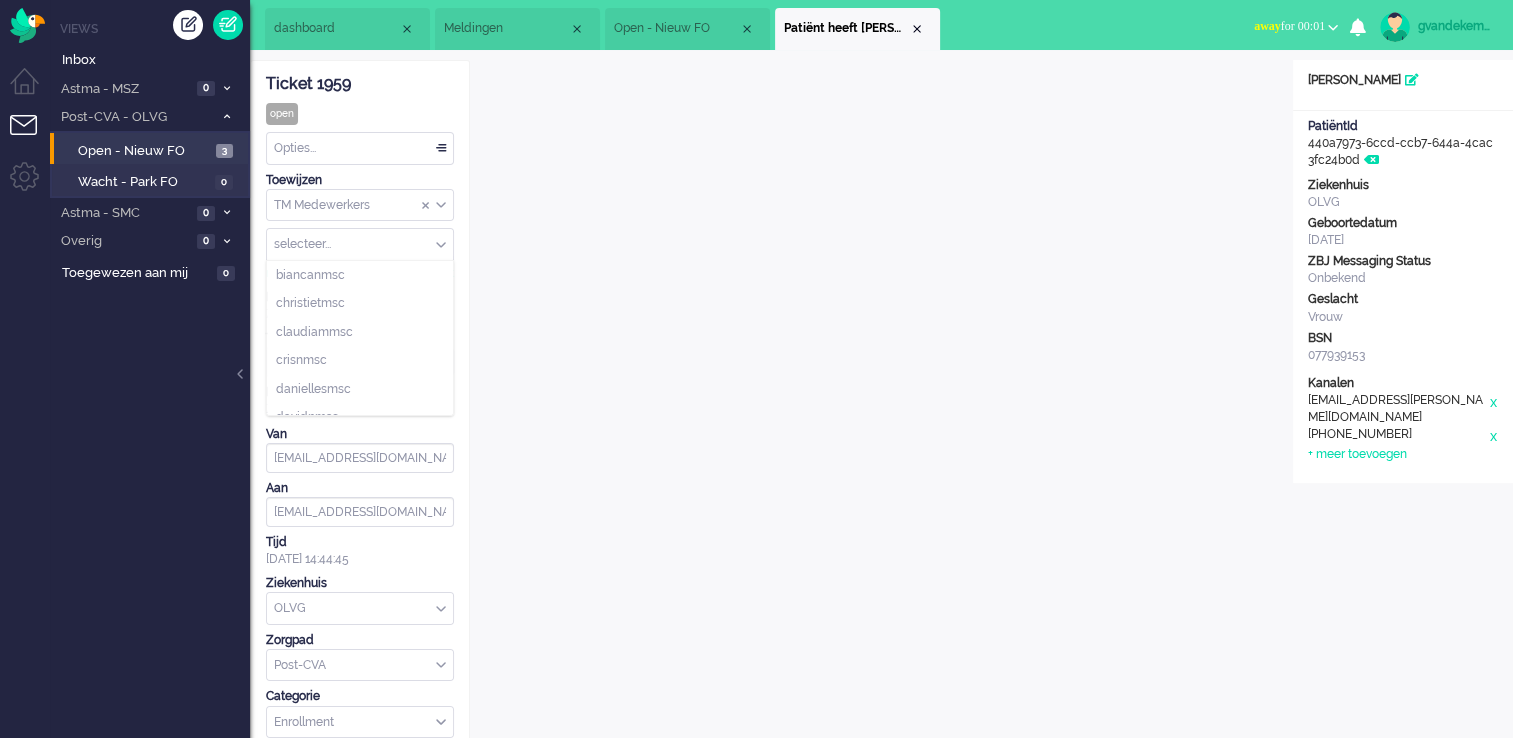 click 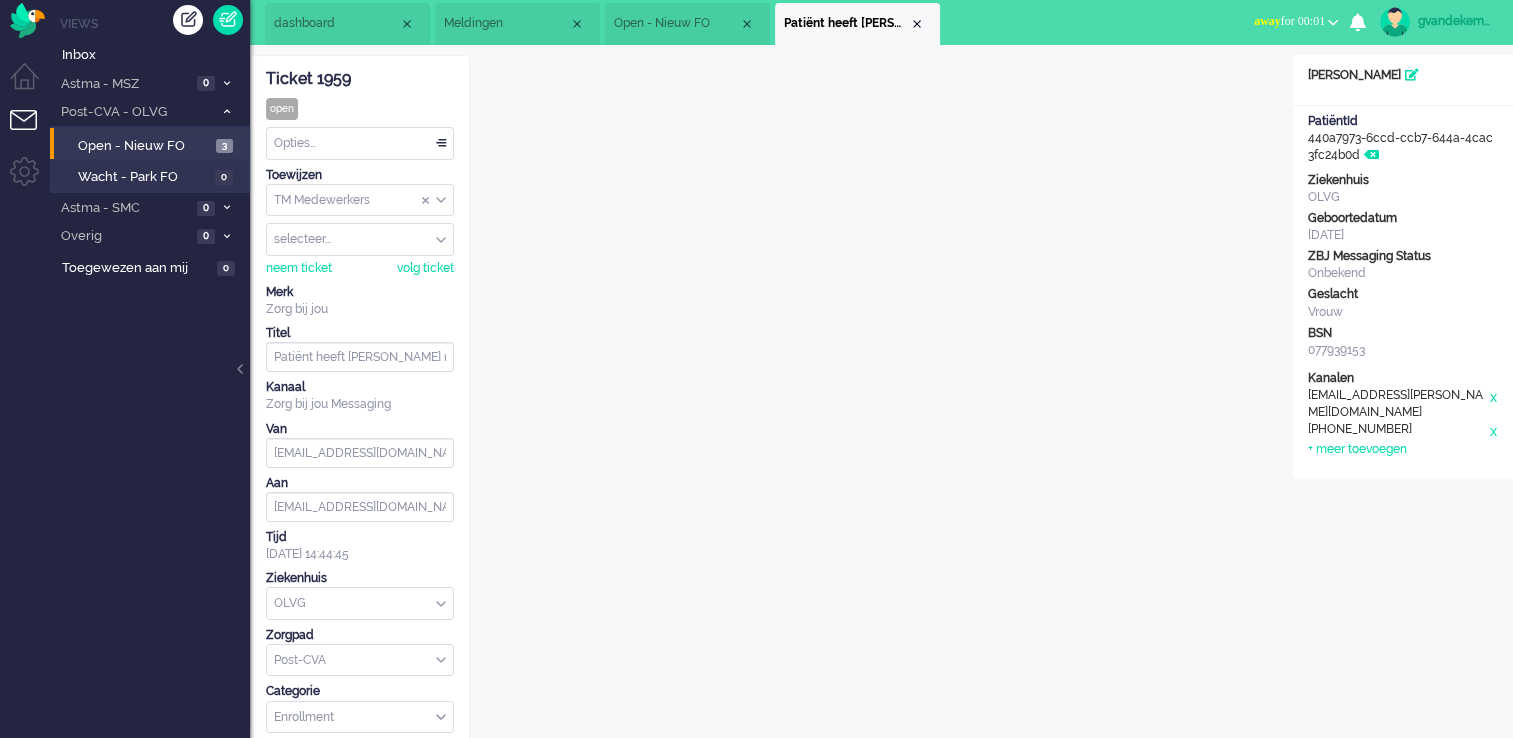 scroll, scrollTop: 0, scrollLeft: 0, axis: both 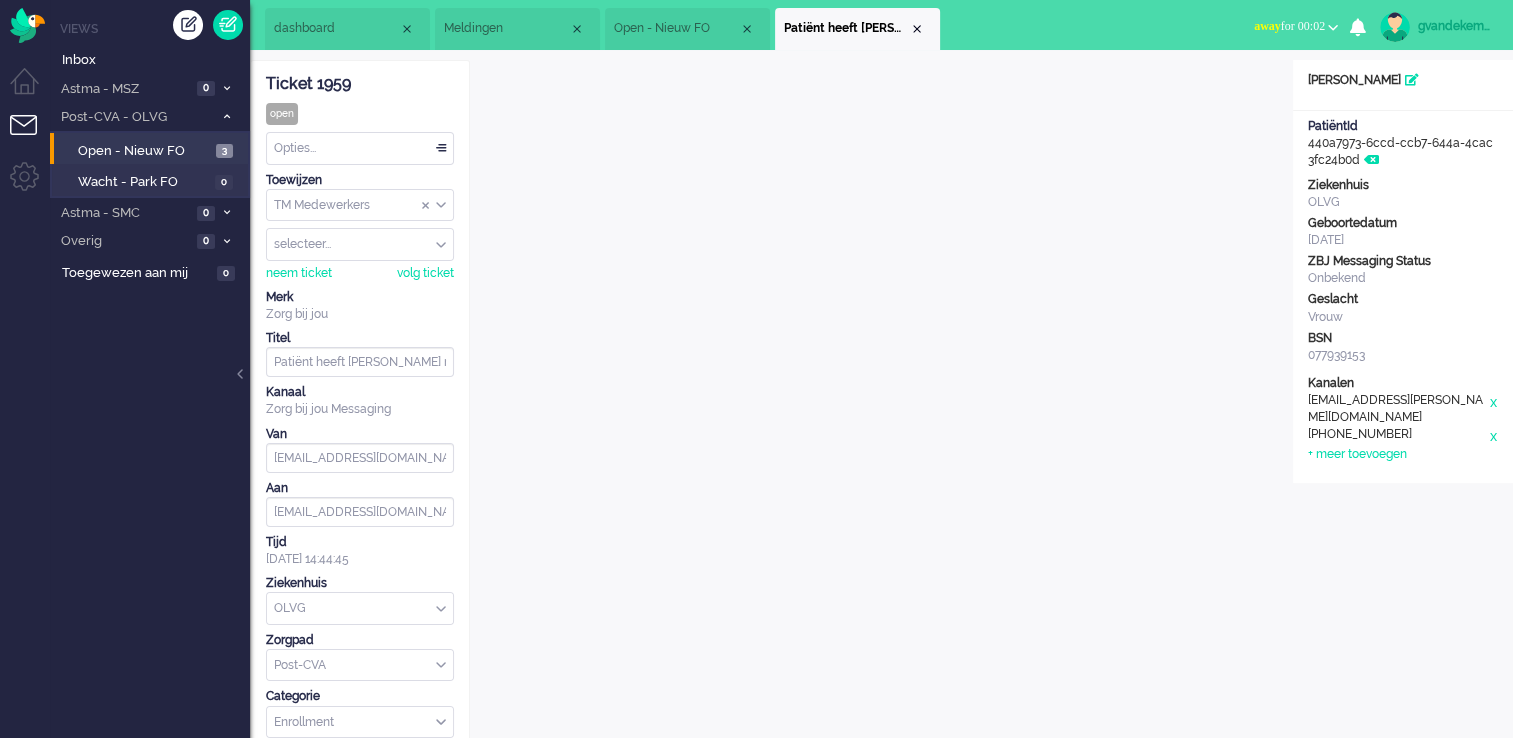 click on "gvandekempe" at bounding box center (1455, 26) 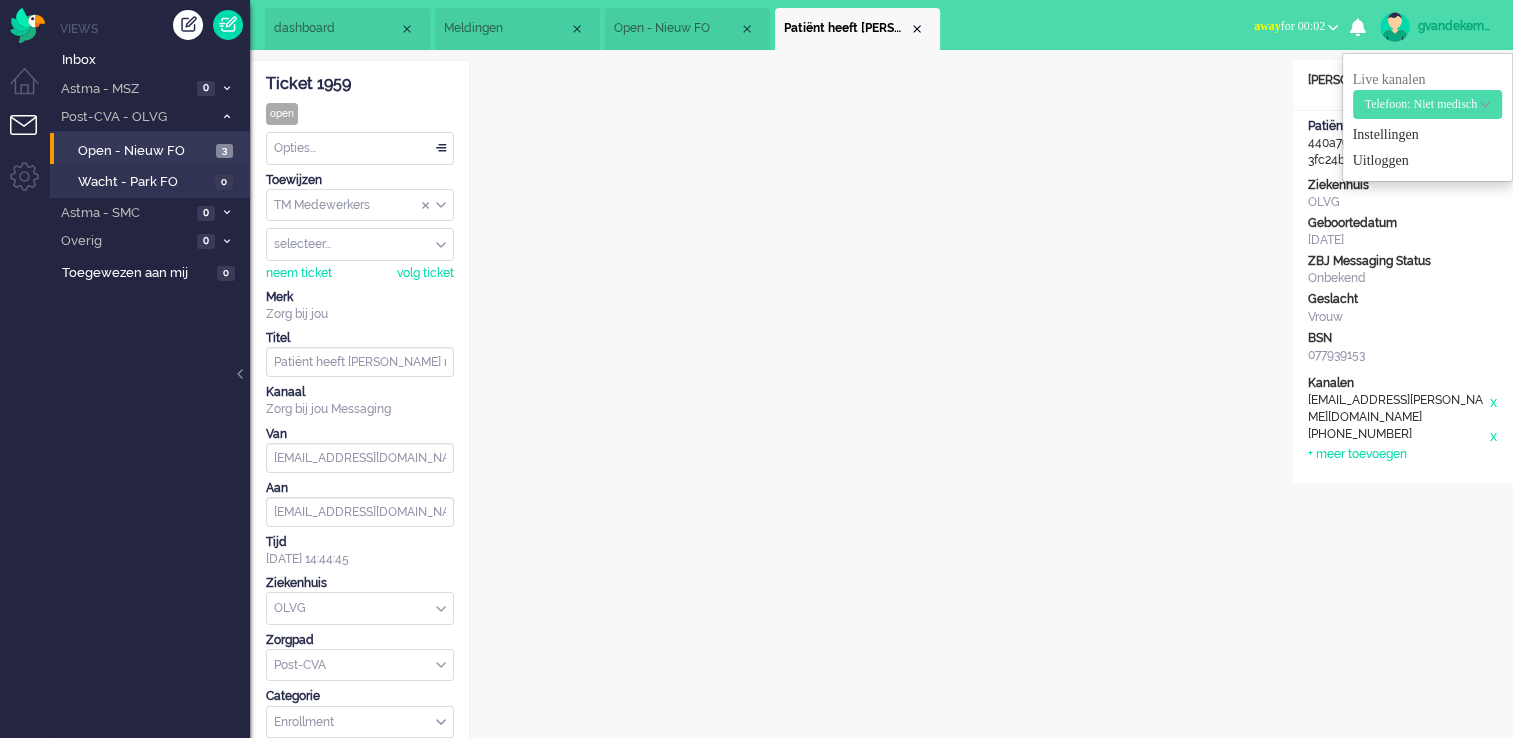 click on "Telefoon: Niet medisch" at bounding box center [1421, 104] 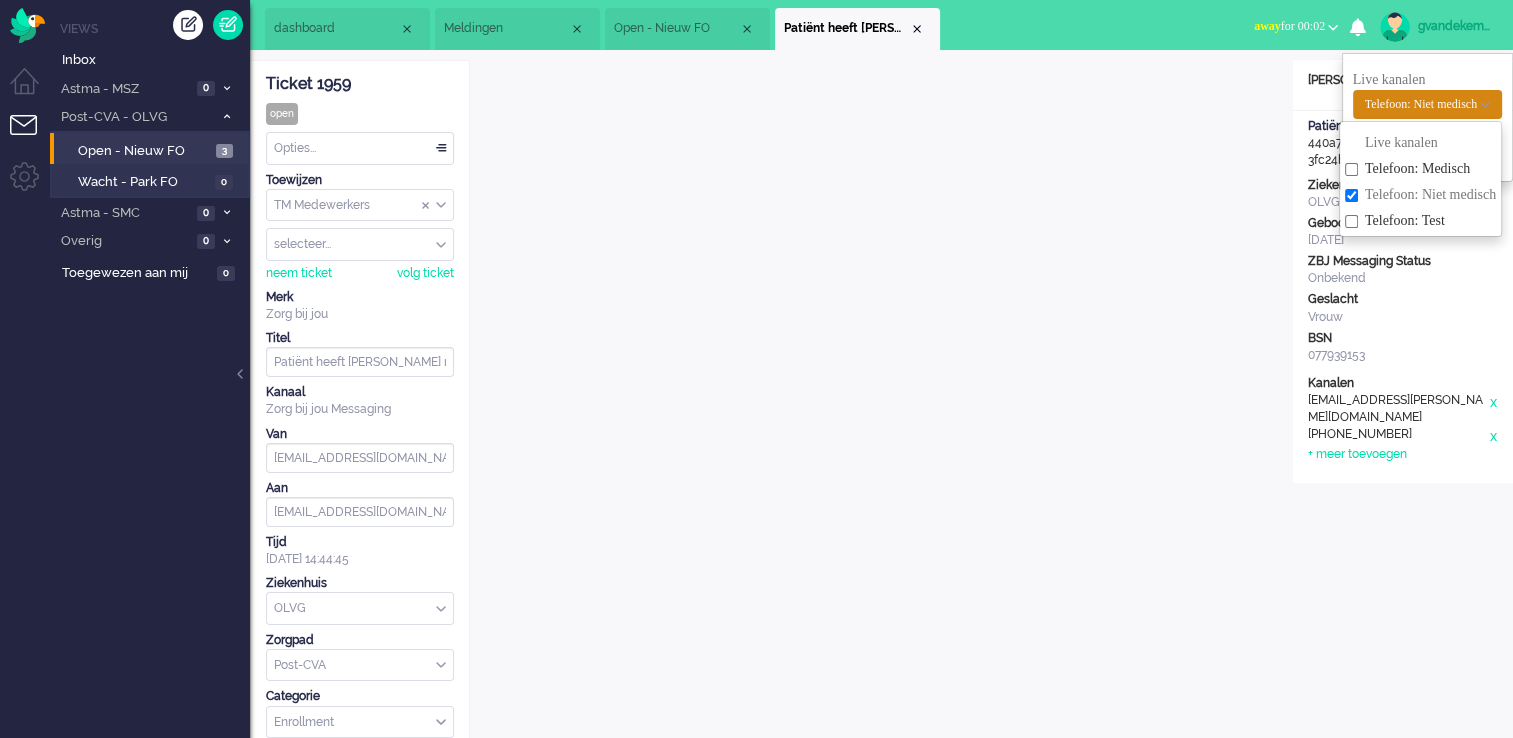 click on "Telefoon: Niet medisch" at bounding box center [1421, 104] 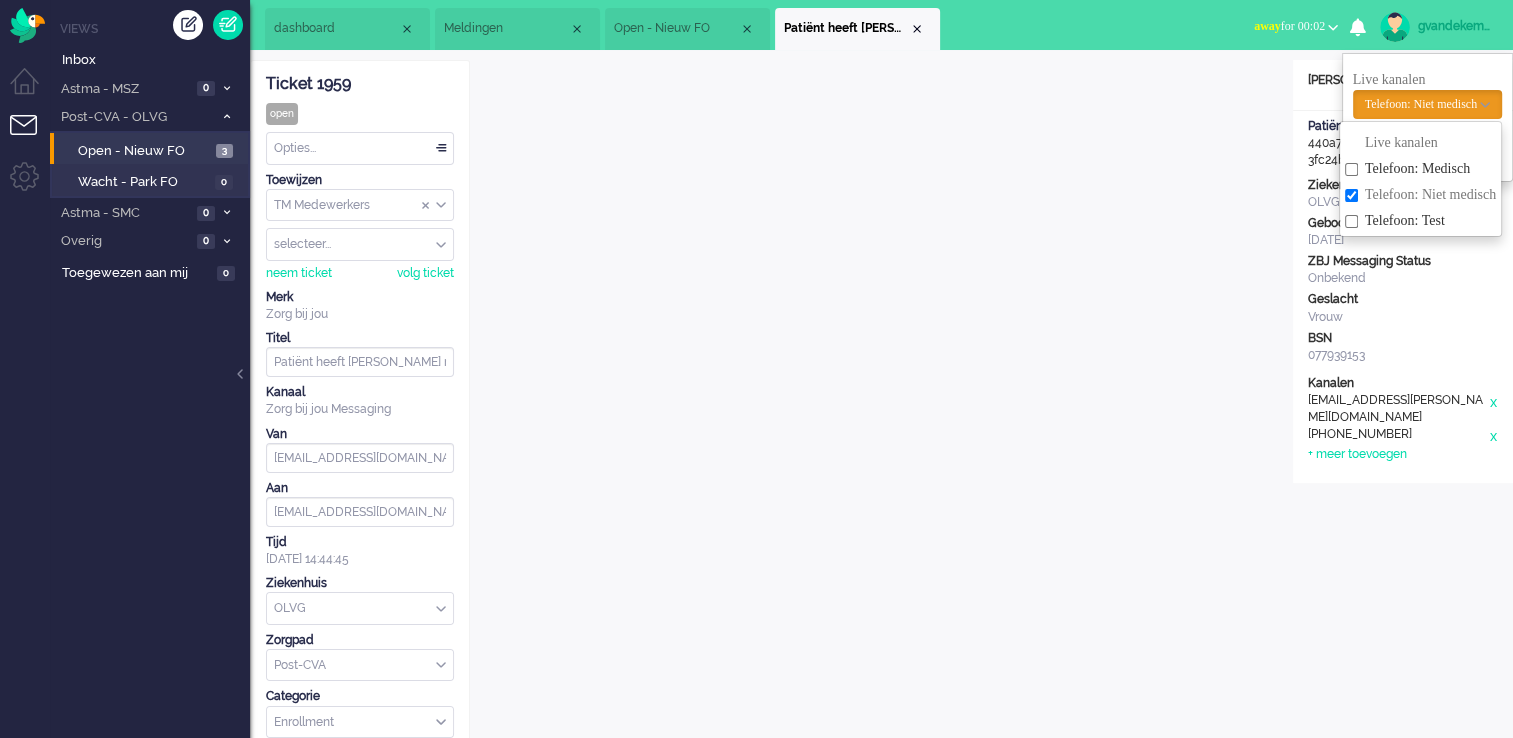 click on "Vrouw" at bounding box center [1403, 317] 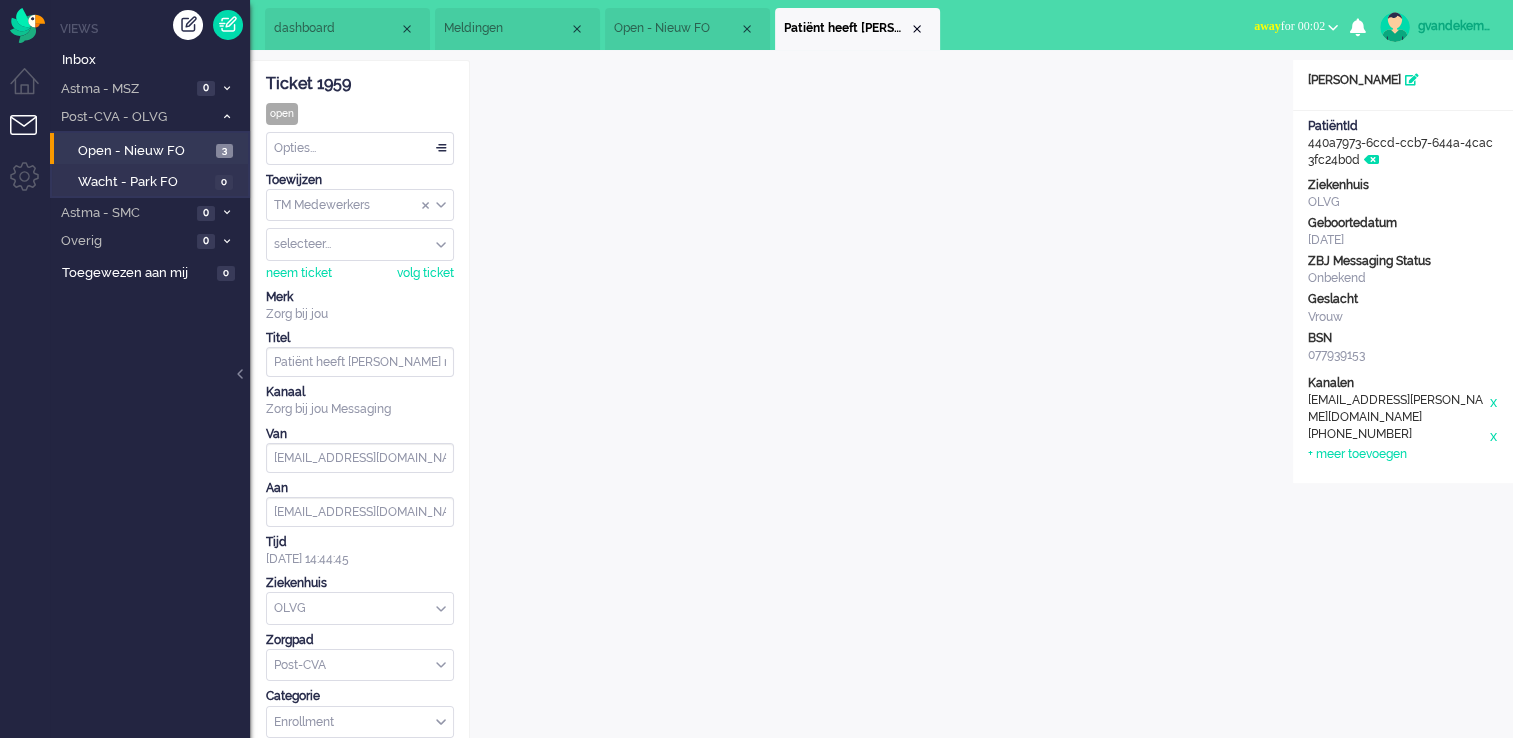 click at bounding box center [1395, 27] 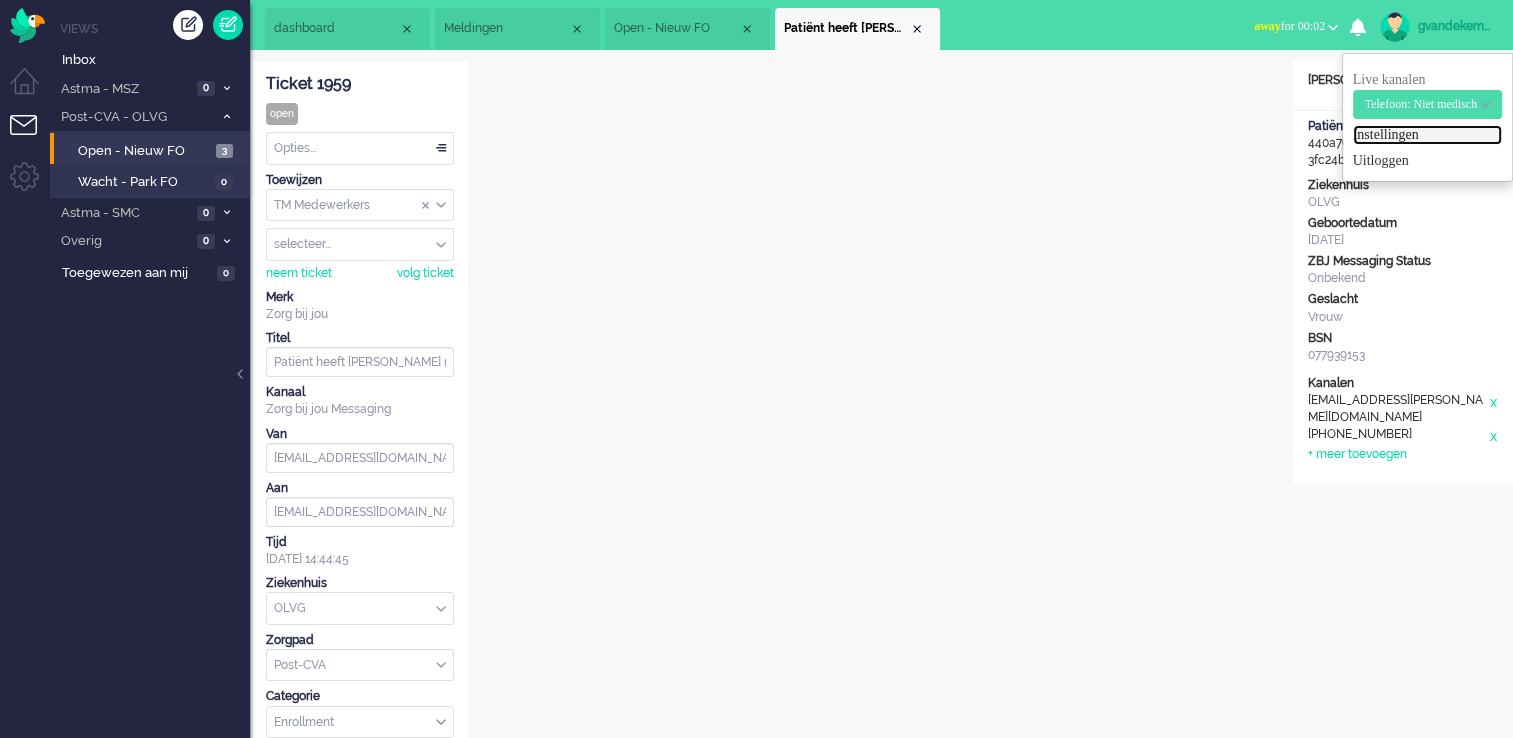 click on "Instellingen" at bounding box center [1427, 135] 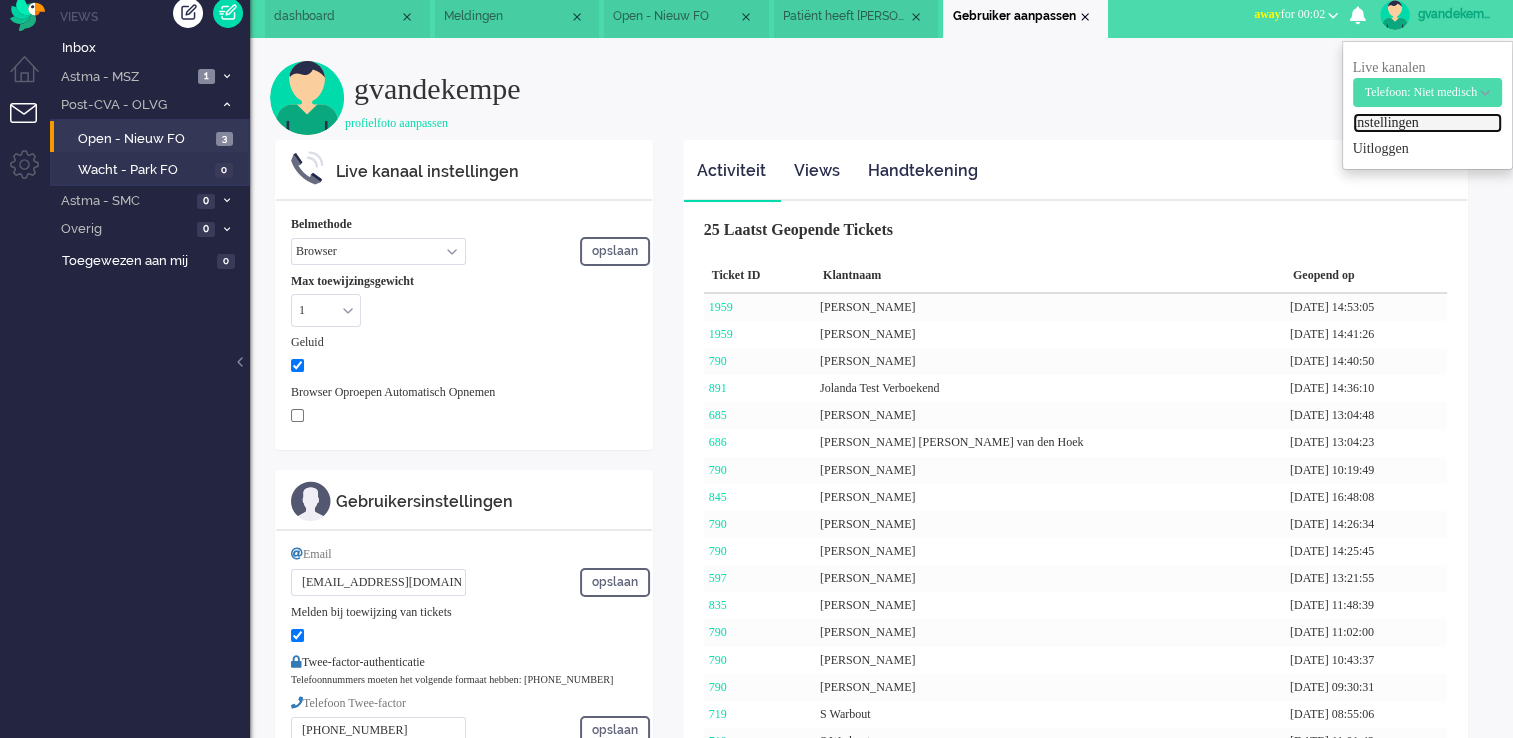 scroll, scrollTop: 0, scrollLeft: 0, axis: both 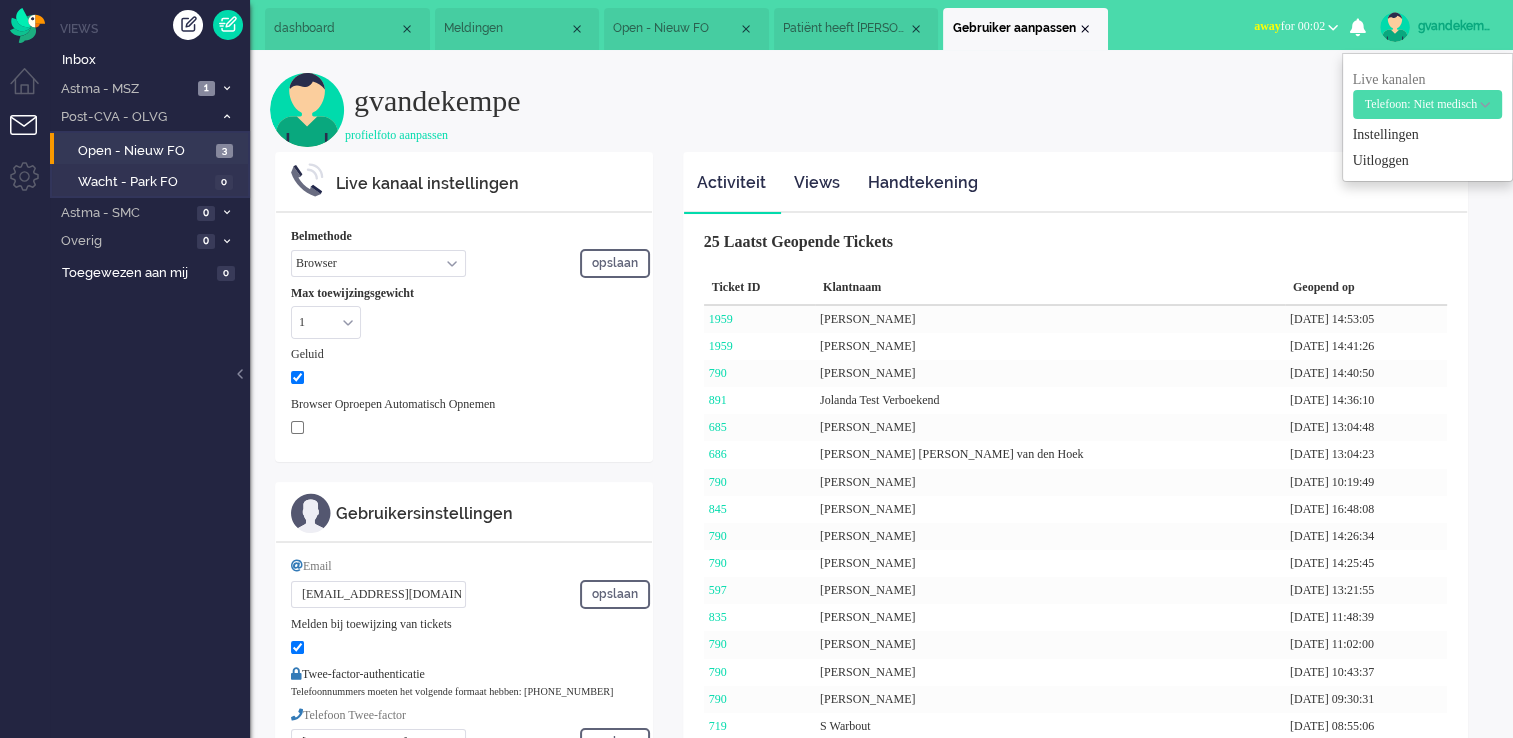 click on "away  for 00:02" at bounding box center [1289, 26] 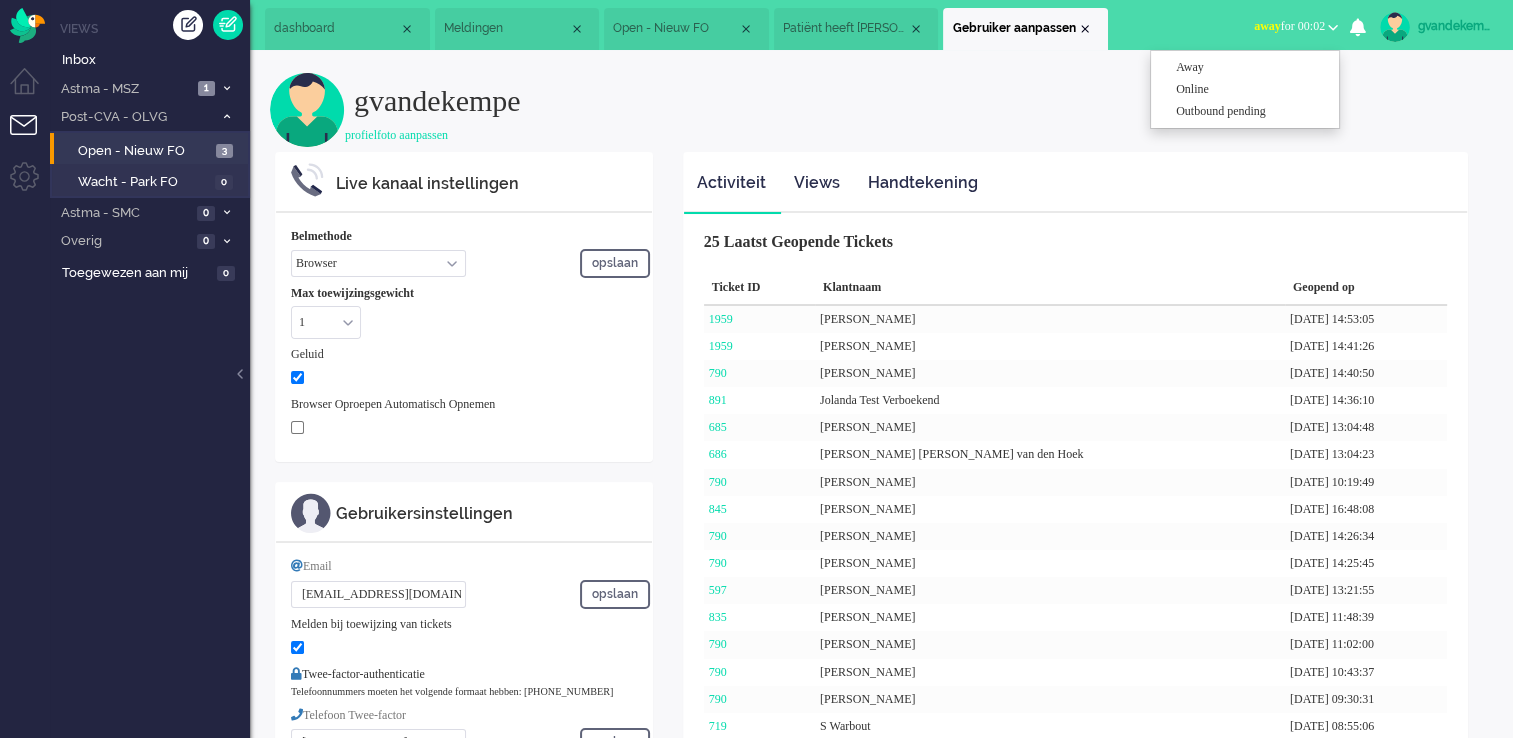 click at bounding box center [1333, 27] 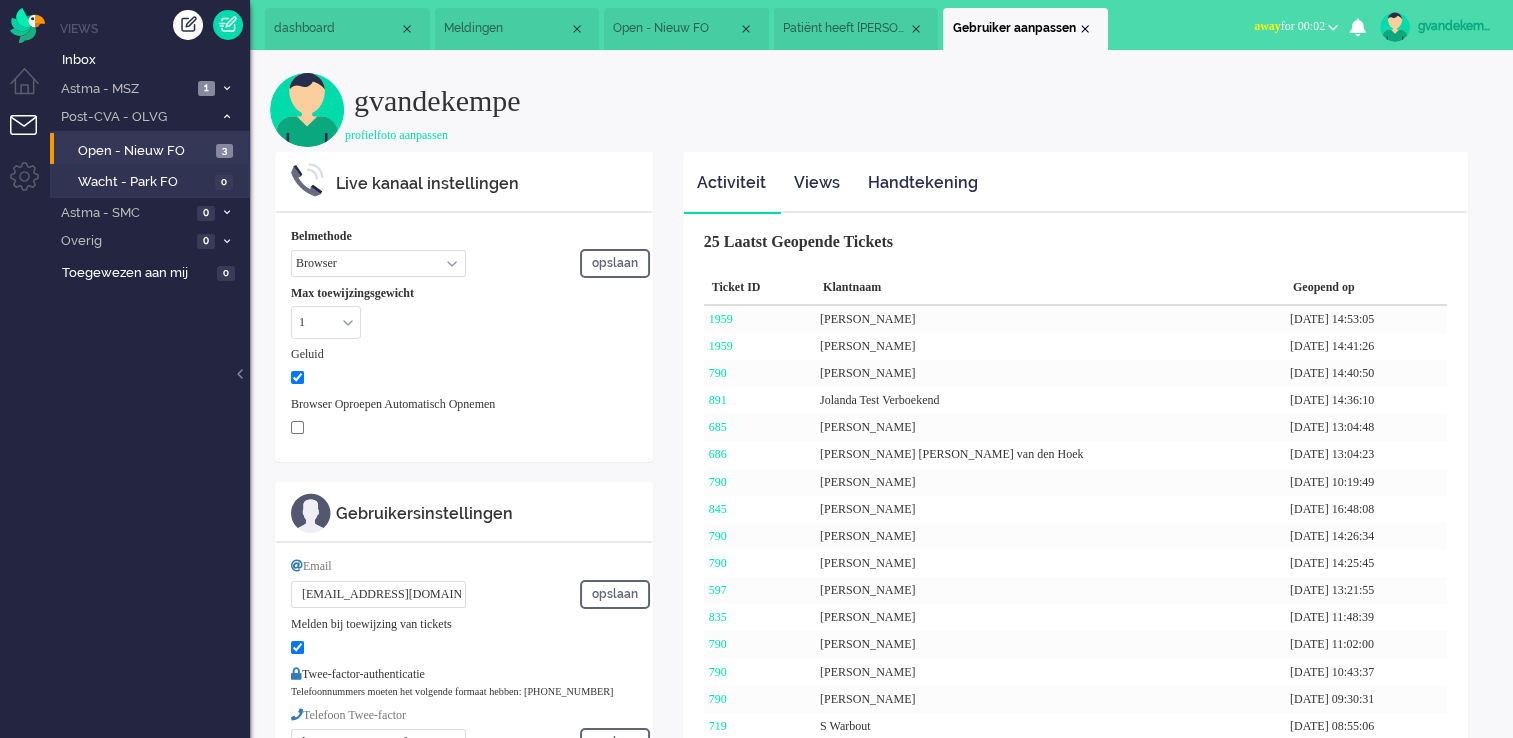 click on "0" at bounding box center (1358, 27) 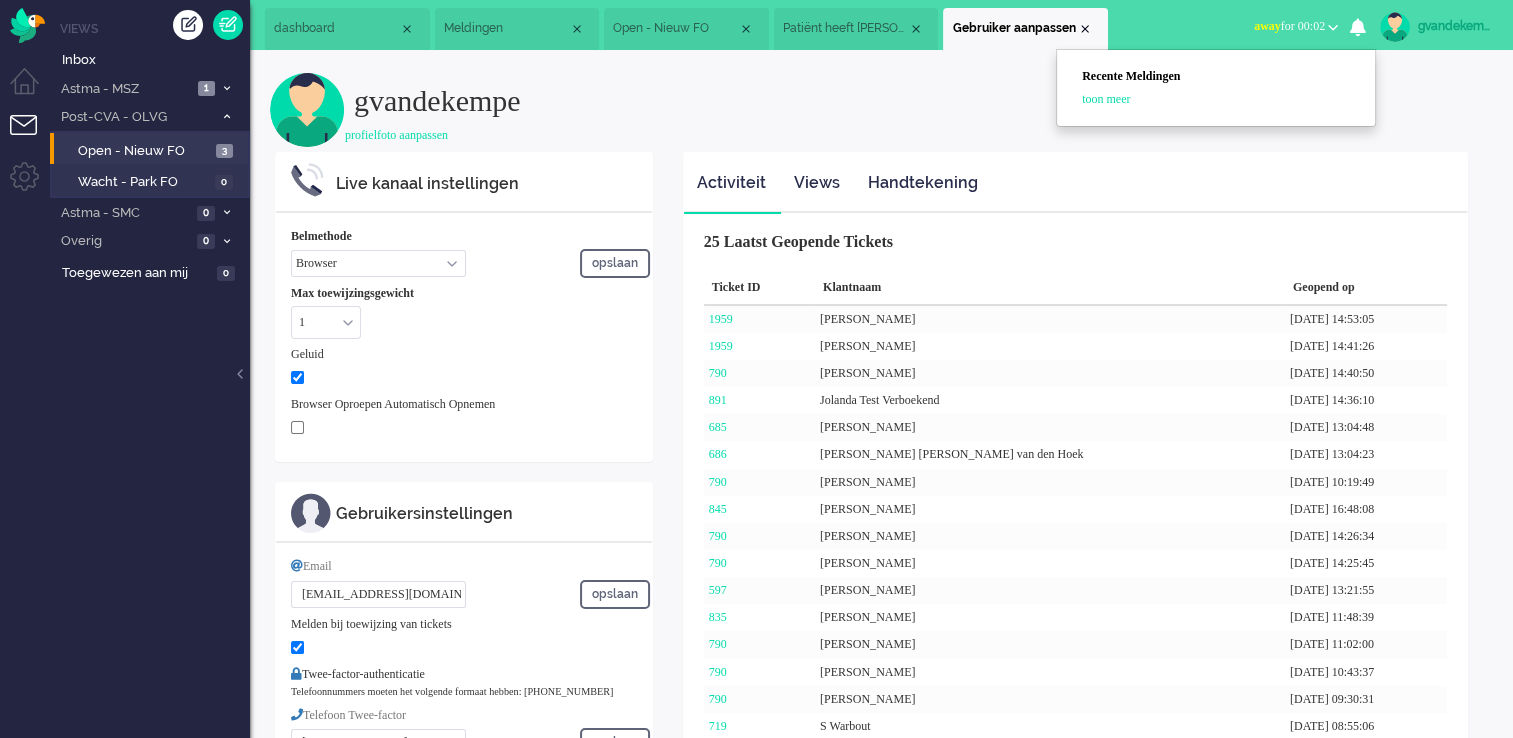 click on "gvandekempe" at bounding box center (923, 94) 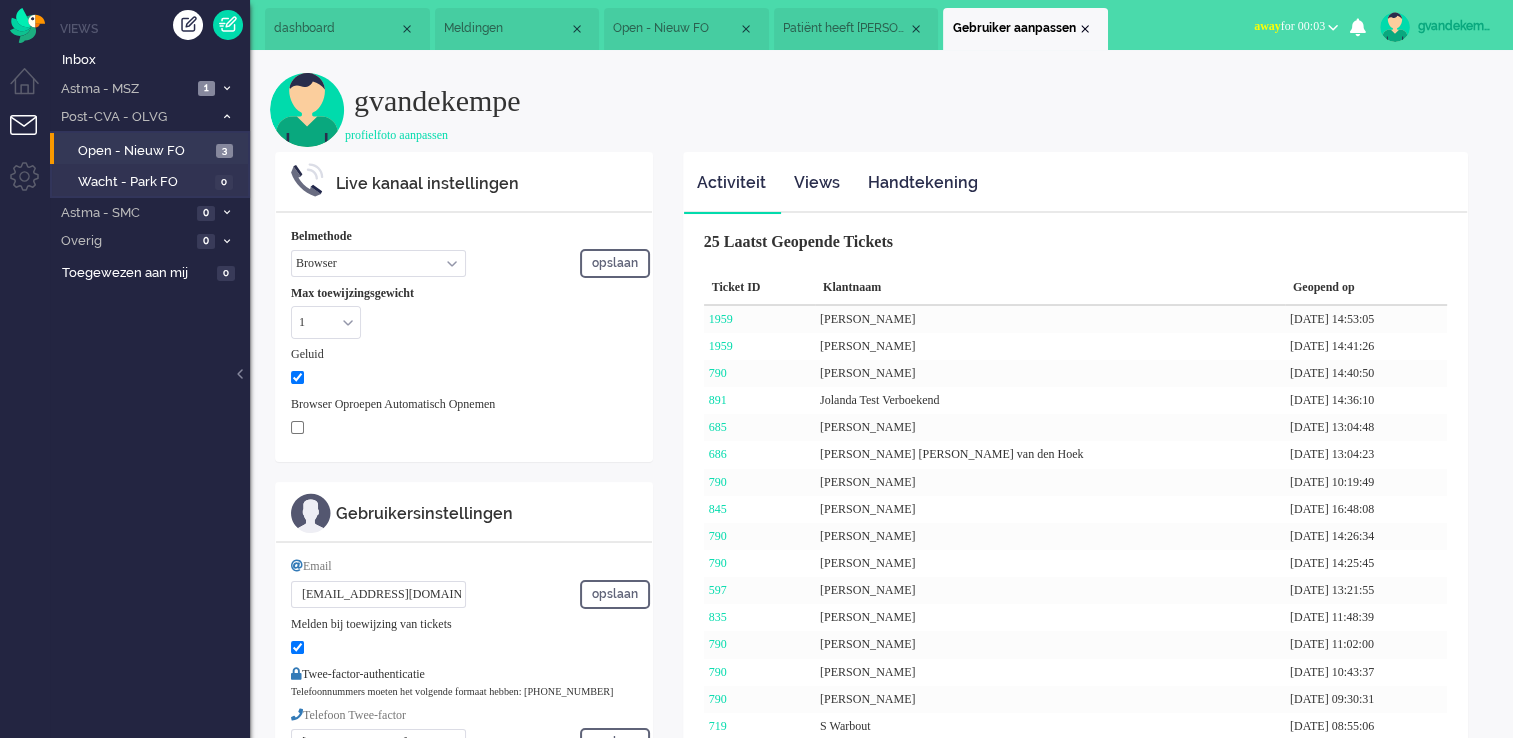 click on "Patiënt heeft [PERSON_NAME] nog niet geactiveerd. Herinnering 2 (3)" at bounding box center [845, 28] 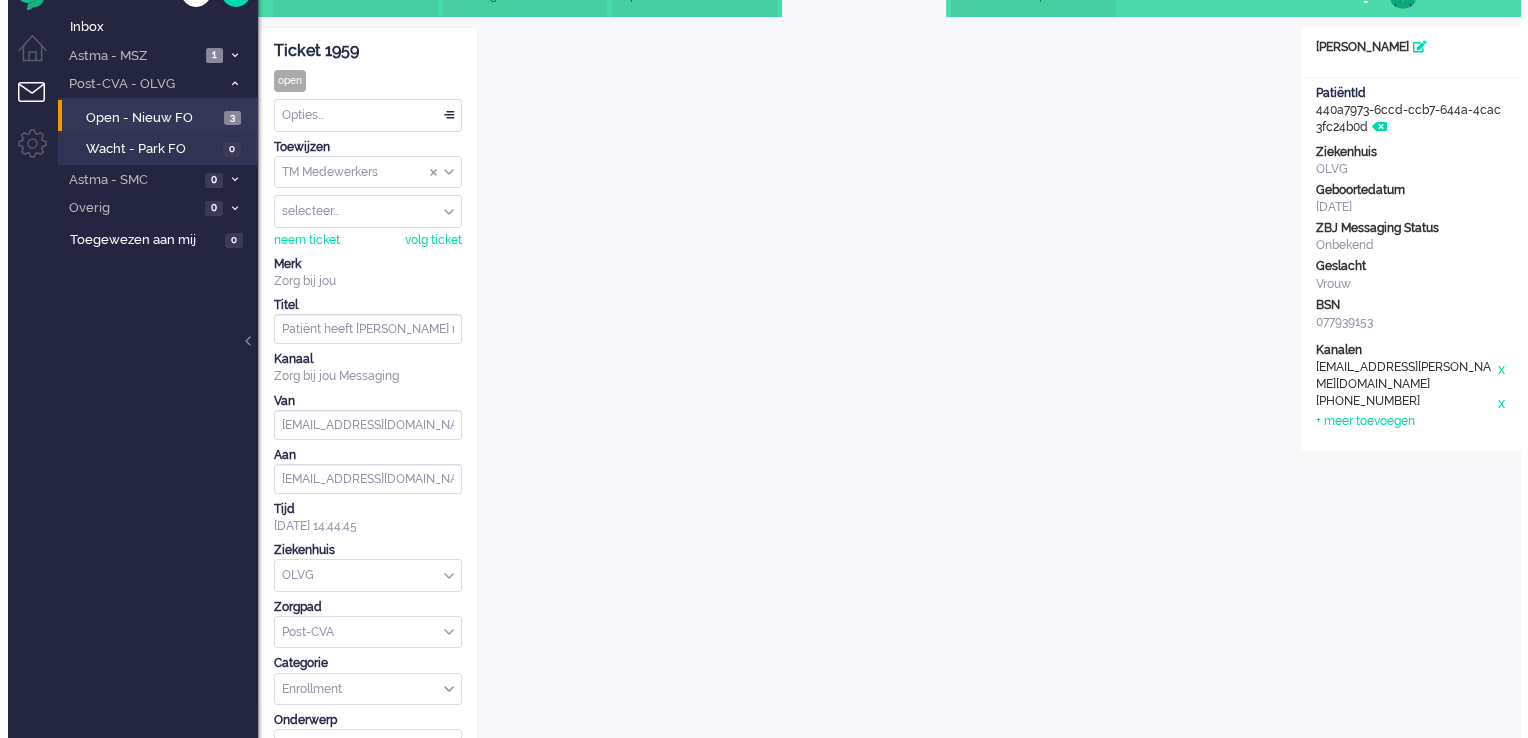 scroll, scrollTop: 0, scrollLeft: 0, axis: both 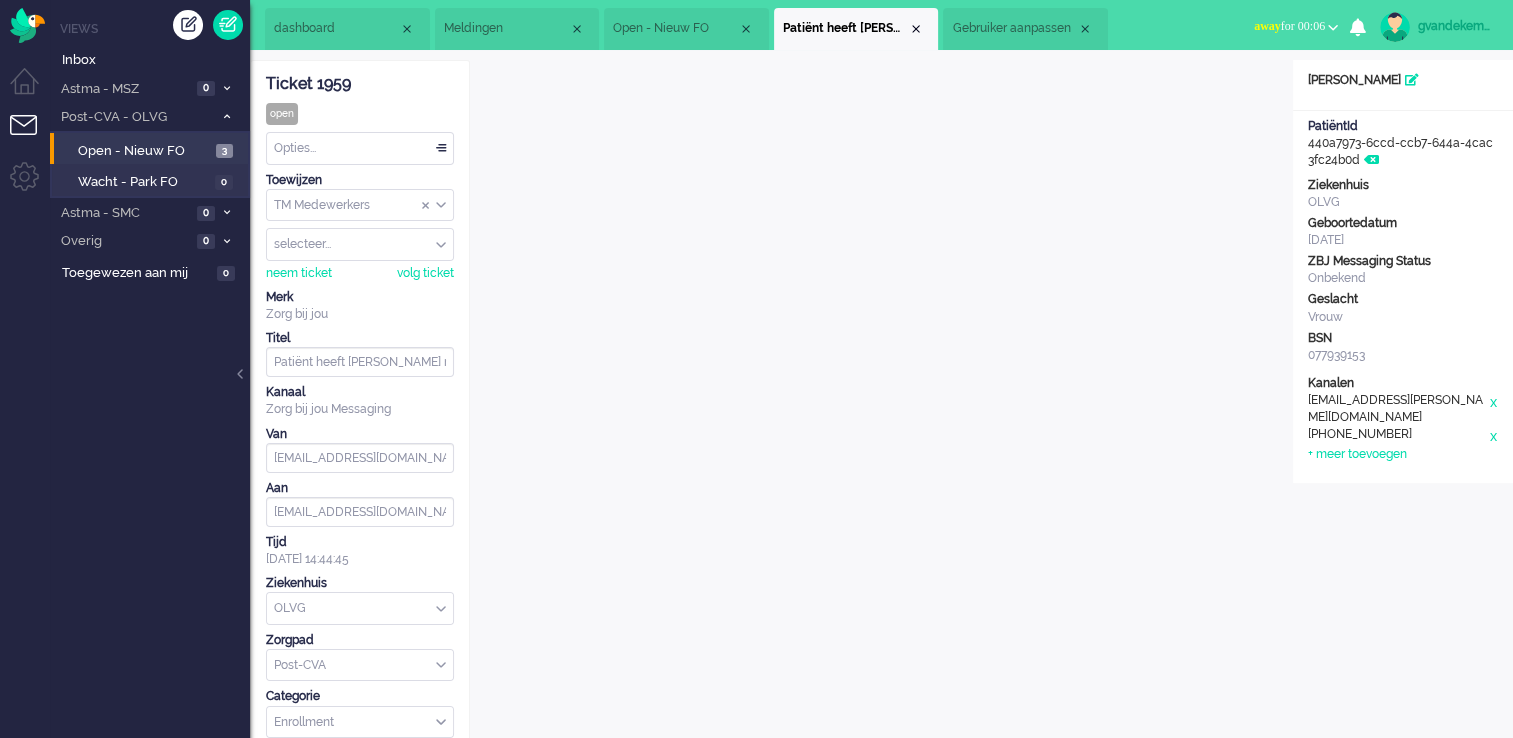 click at bounding box center [1333, 27] 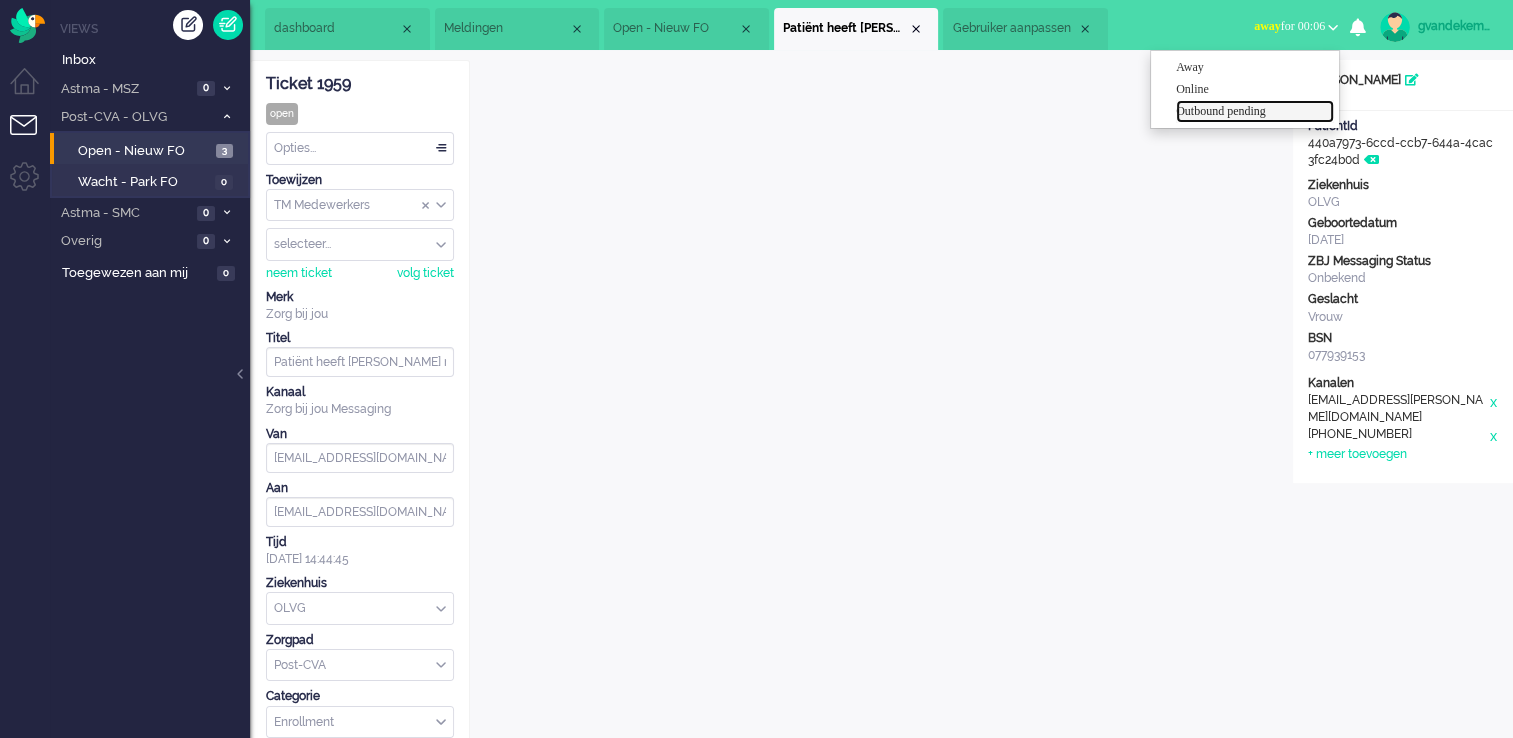 click on "Outbound pending" at bounding box center [1255, 111] 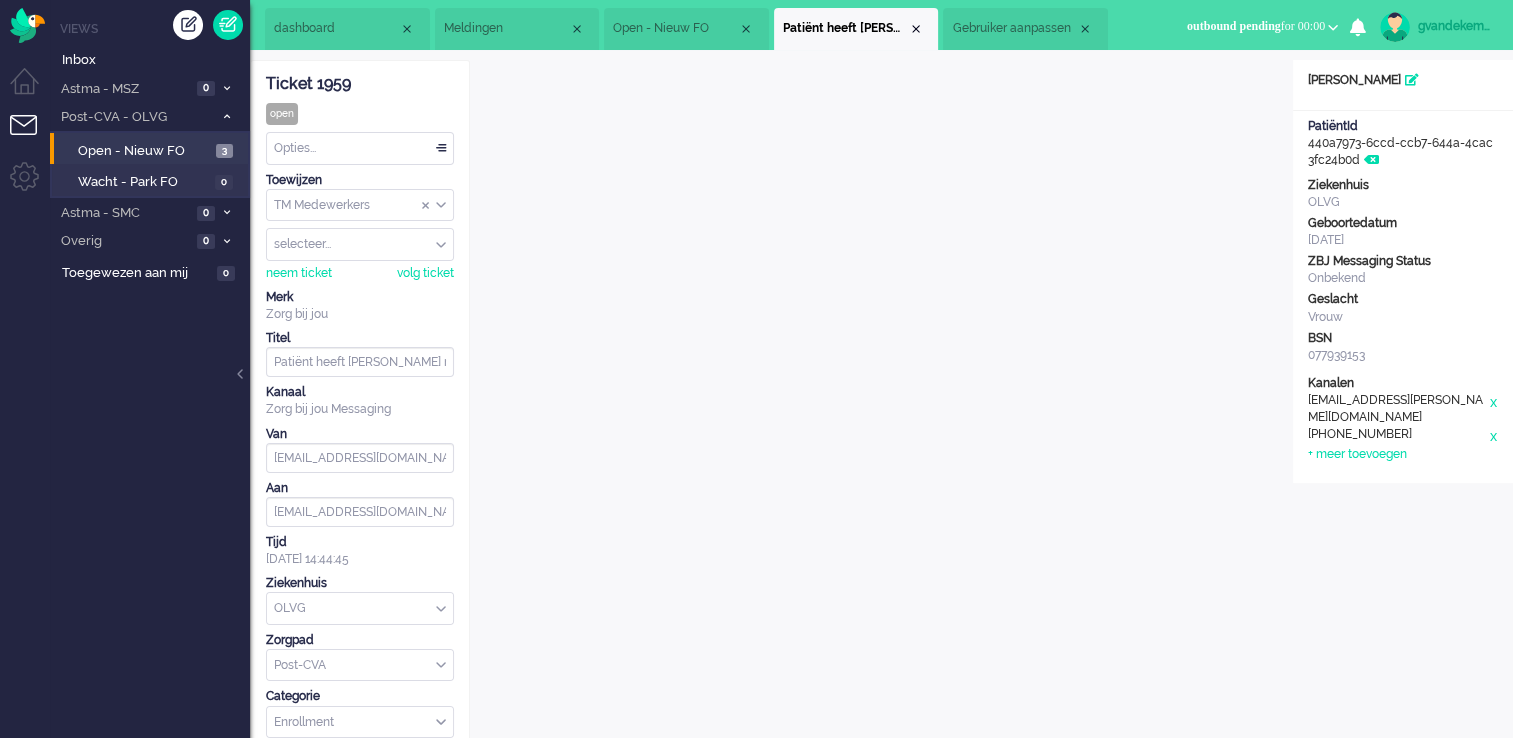 click on "0" at bounding box center (1358, 27) 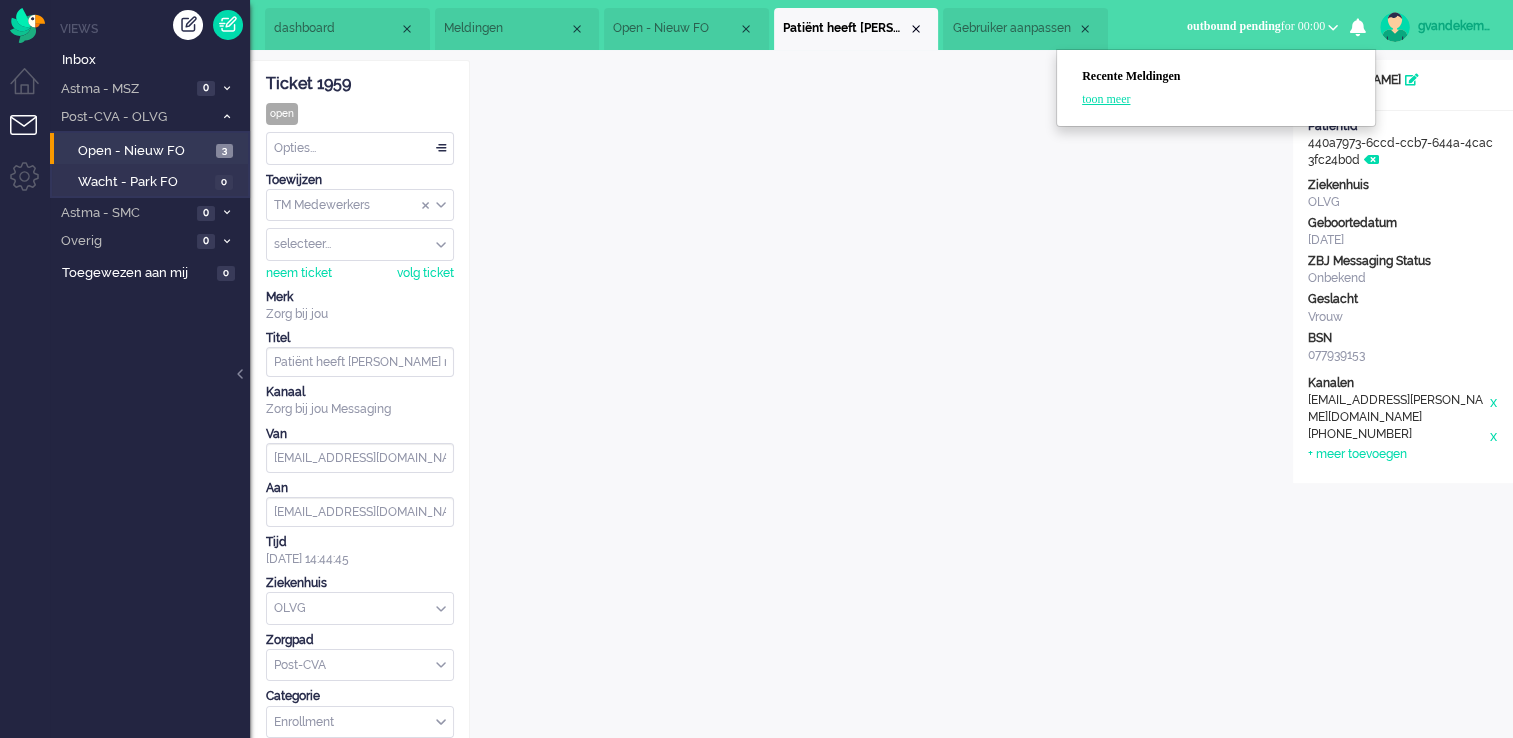 click on "toon meer" at bounding box center (1106, 99) 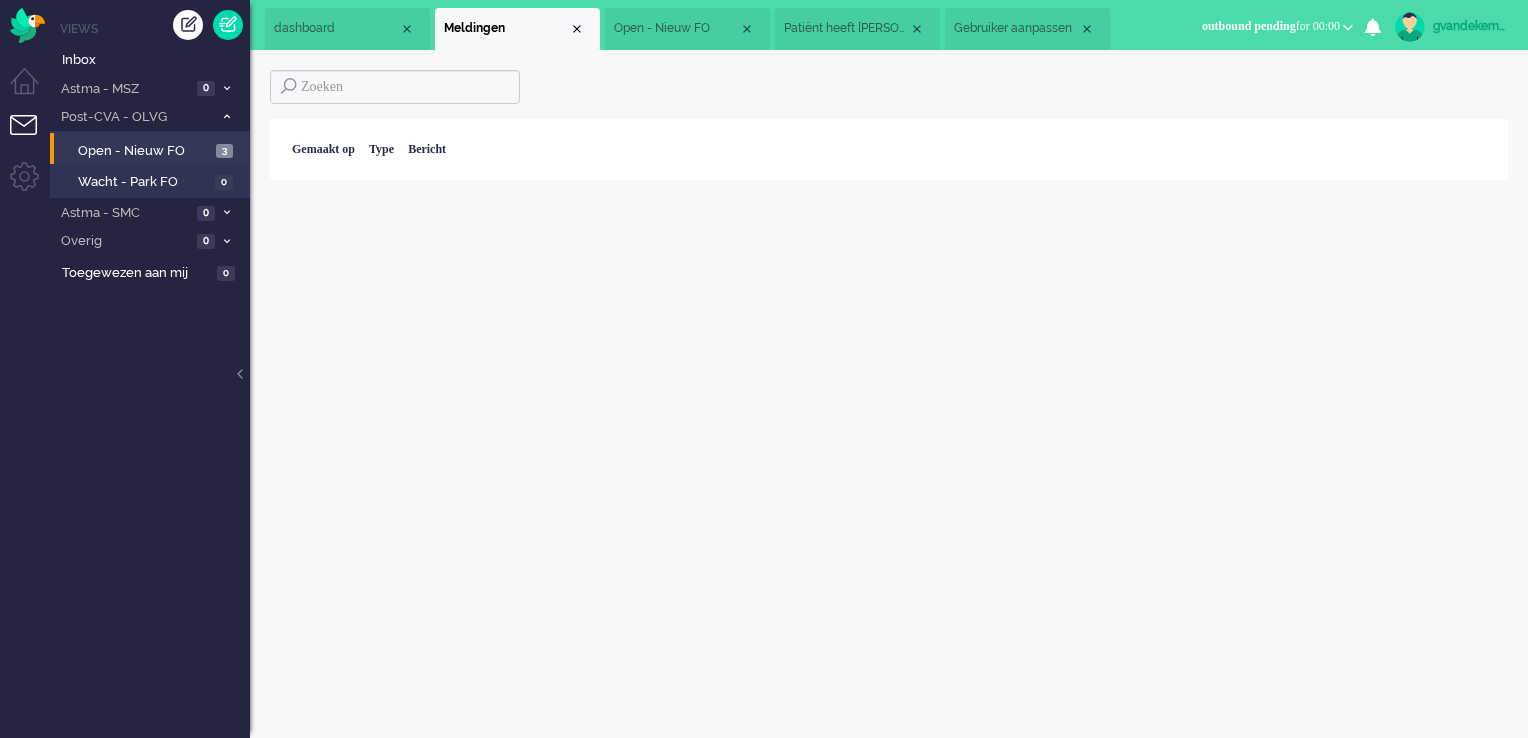 click on "0" at bounding box center (1373, 27) 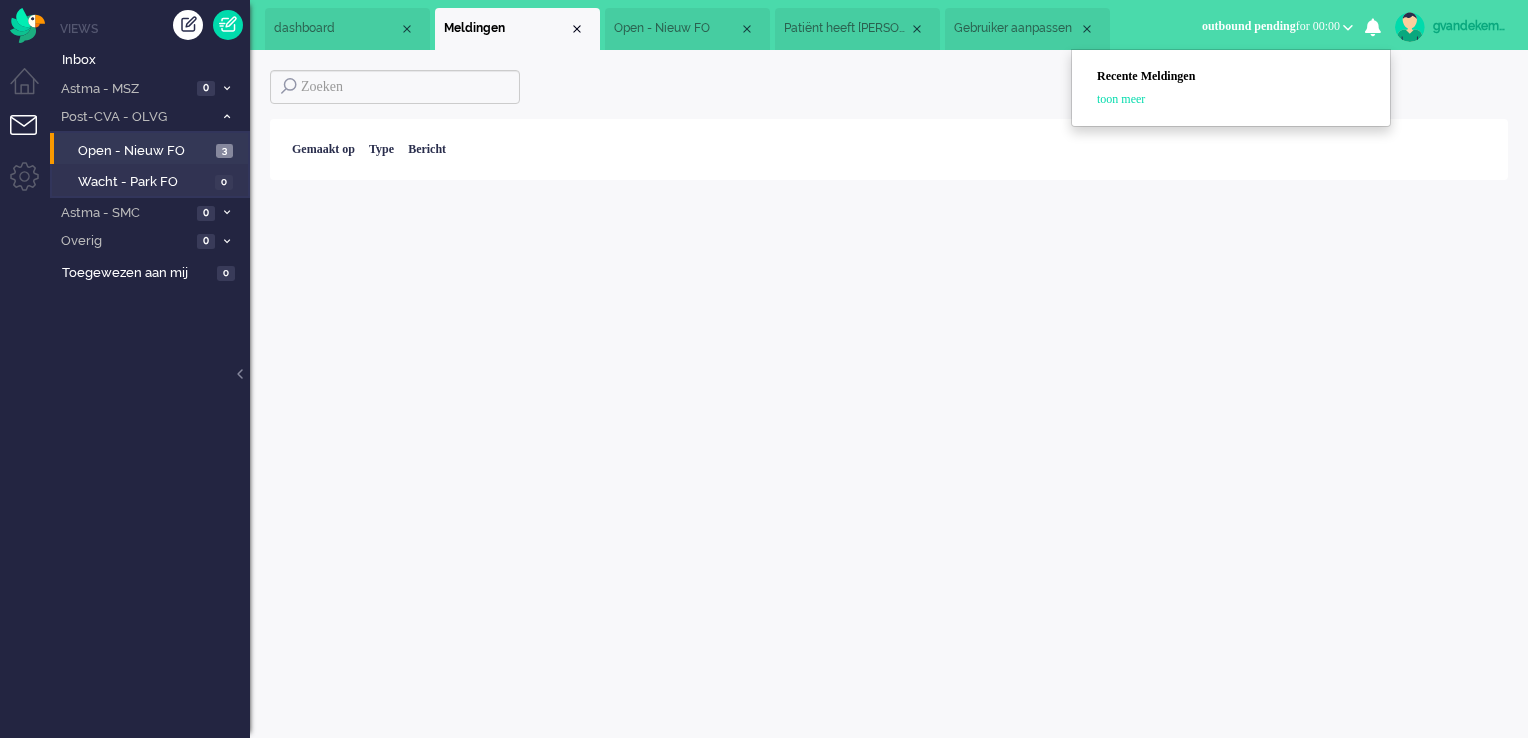 click on "Recente Meldingen" at bounding box center (1241, 76) 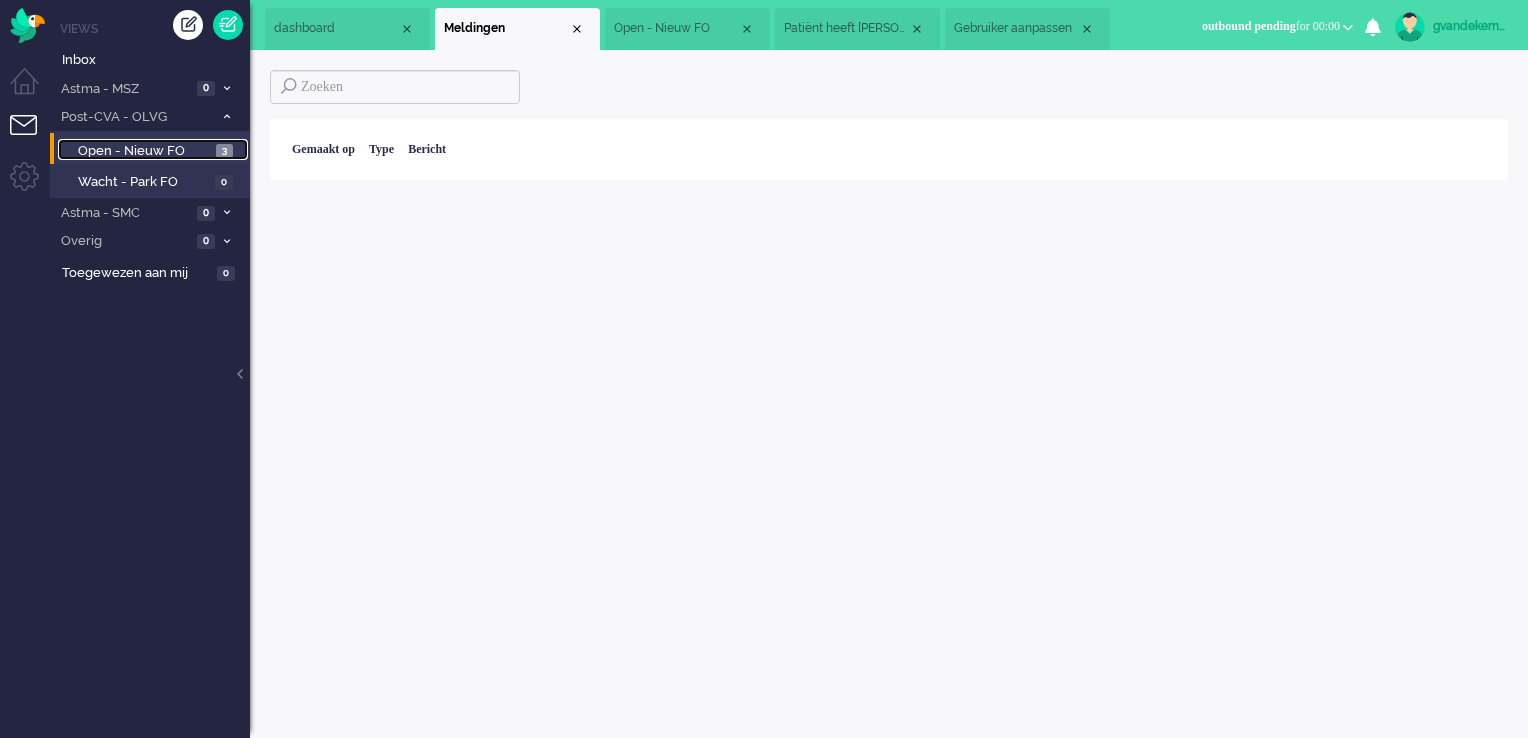 click on "Open - Nieuw FO" at bounding box center (144, 151) 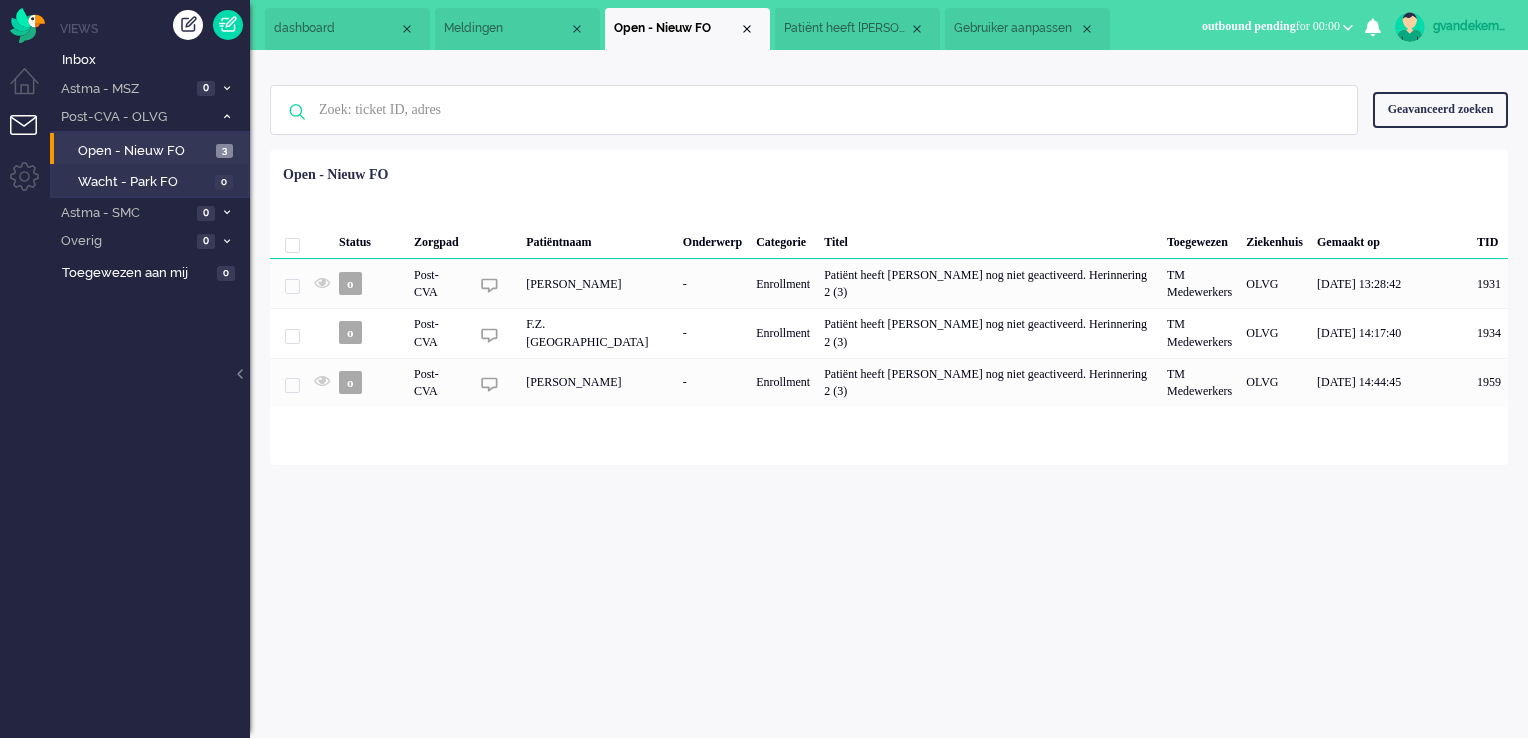 click on "outbound pending  for 00:00" at bounding box center (1277, 26) 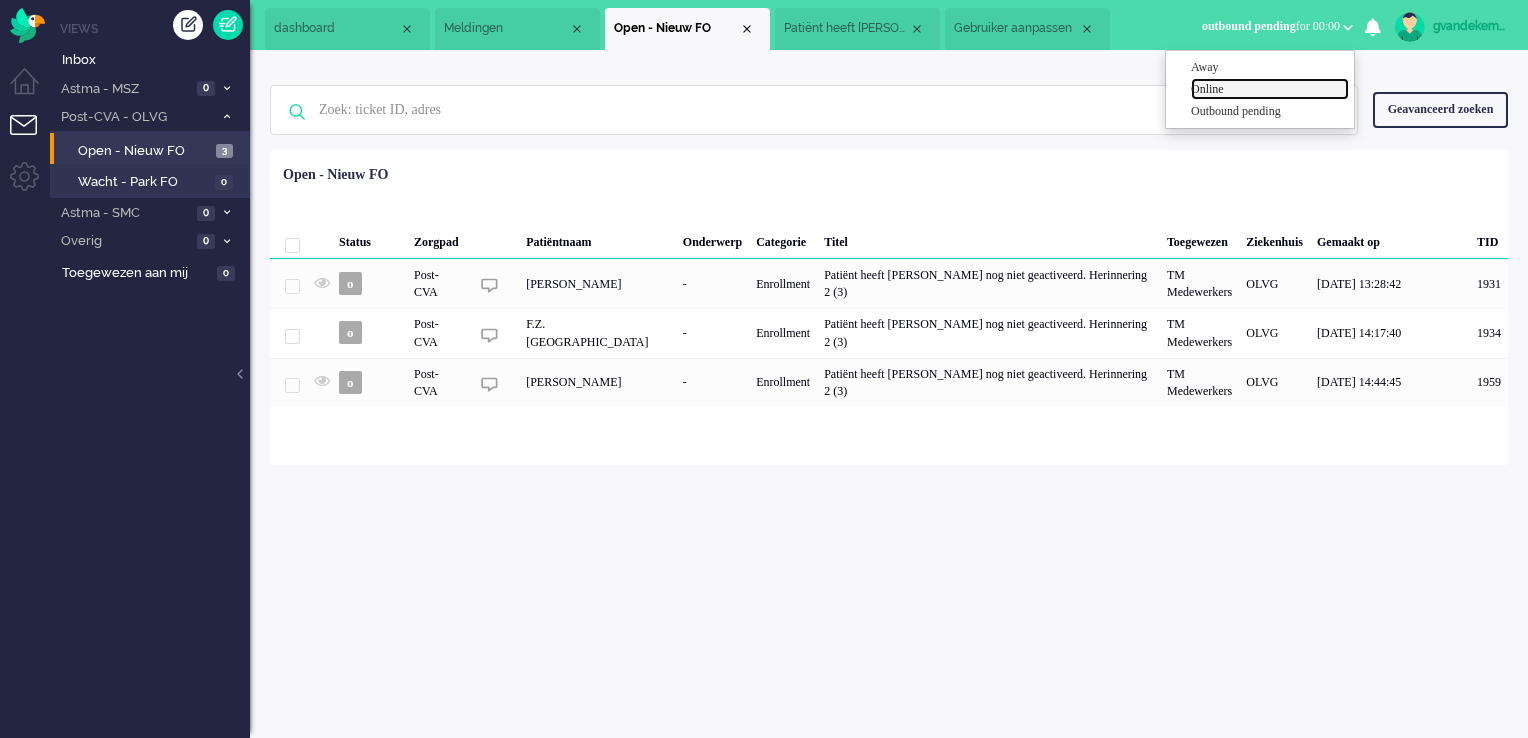 click on "Online" at bounding box center (1270, 89) 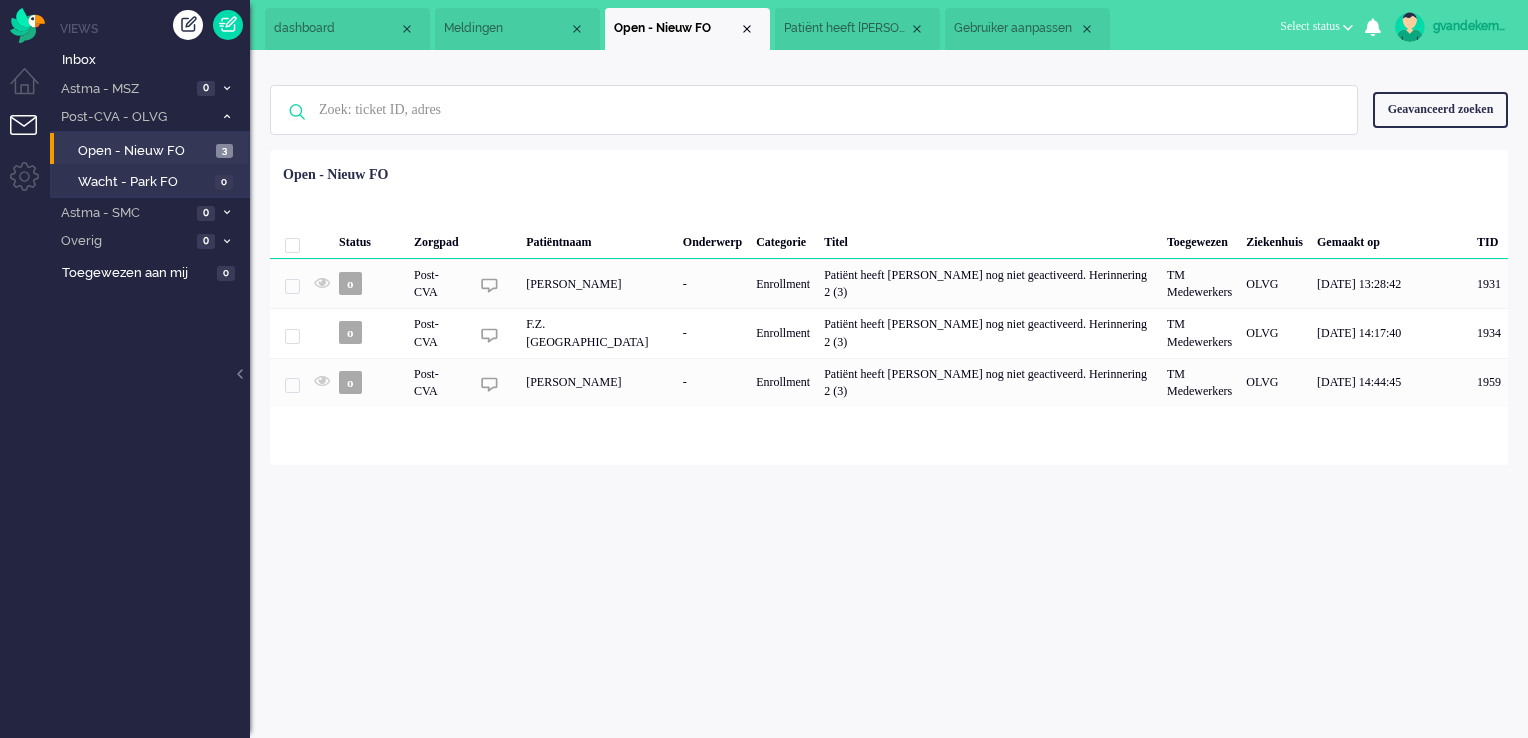 click at bounding box center [1348, 27] 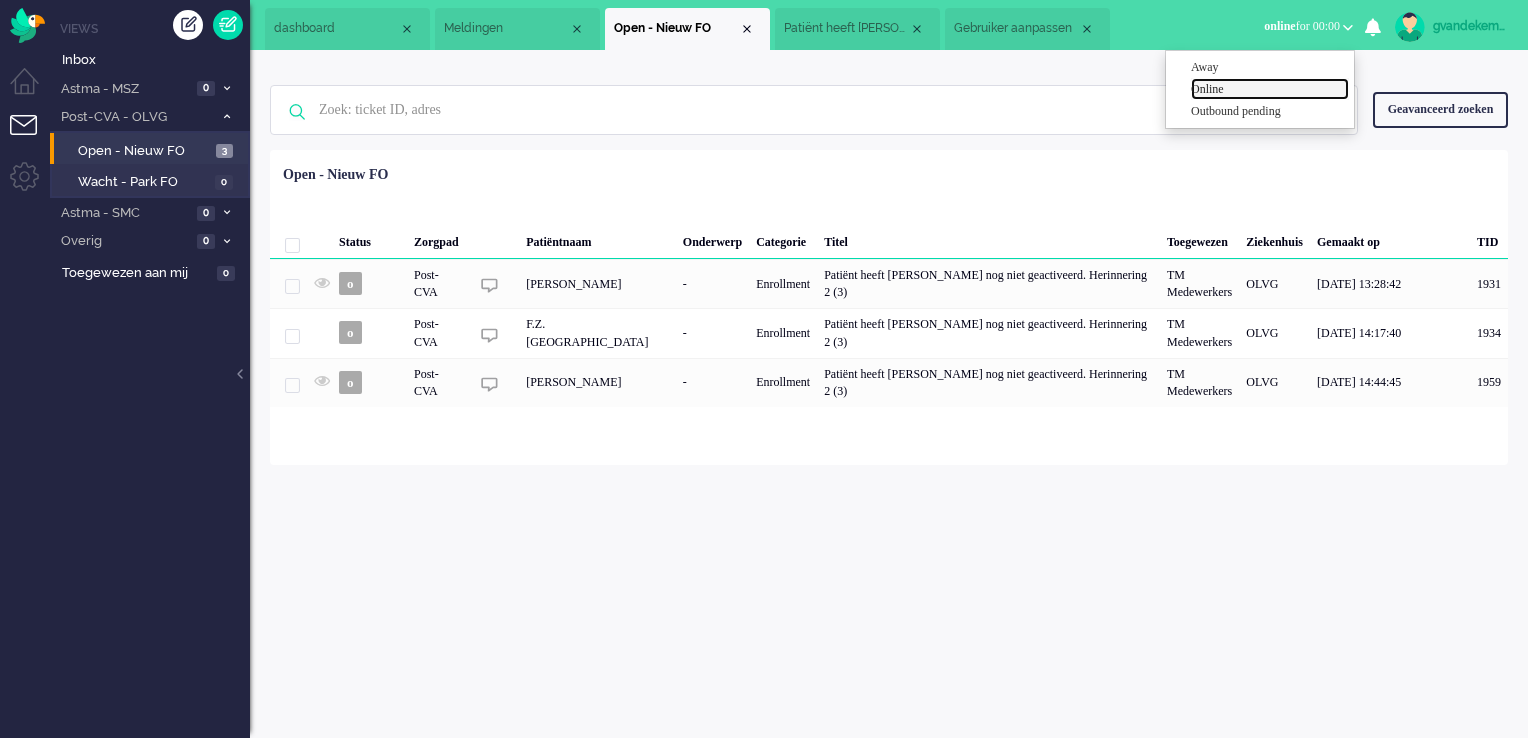 click on "Online" at bounding box center (1270, 89) 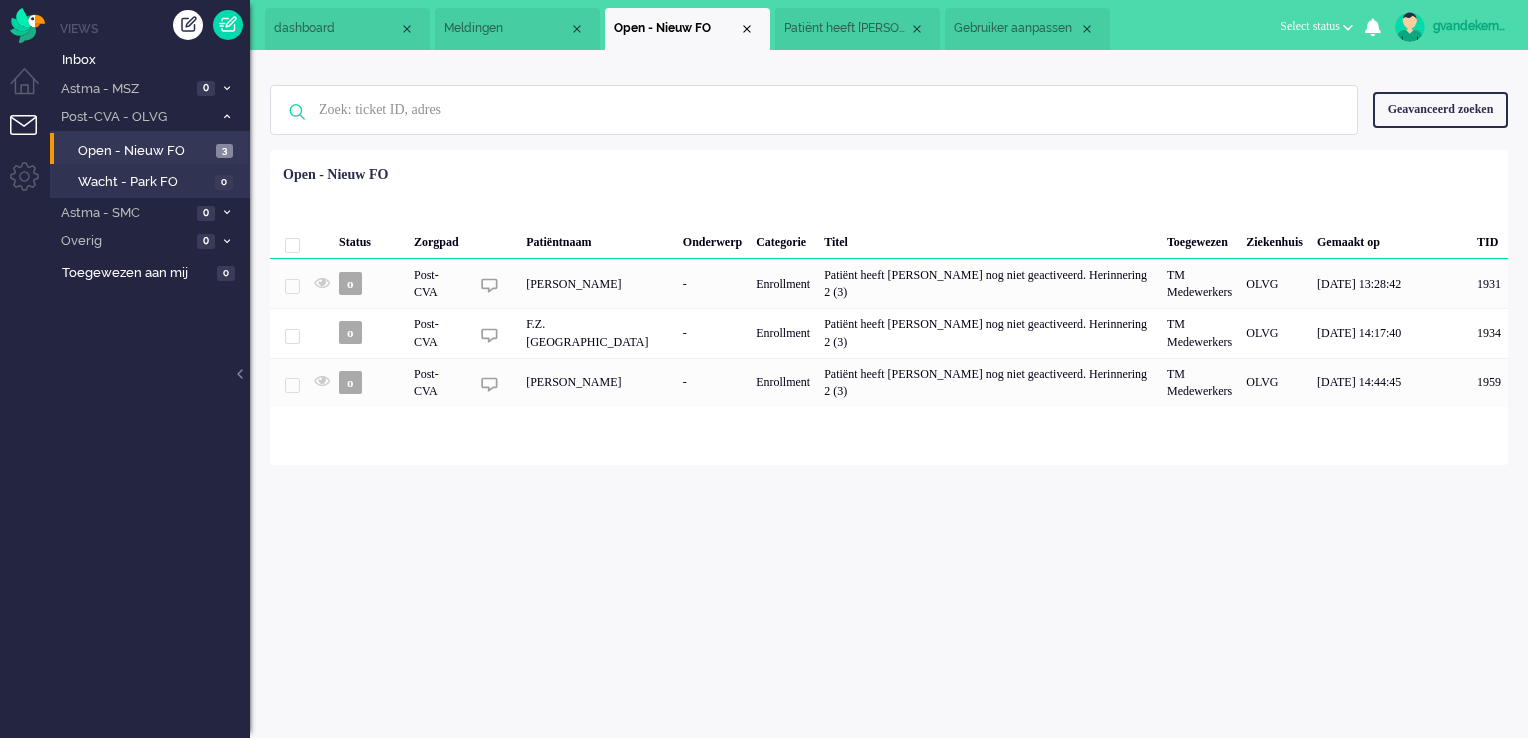 click on "Geselecteerd 0  Set Status: open pending holding solved Verwijder Selecteer... Unassign biancanmsc Nouwen christietmsc Terlouw claudiammsc Meij crisnmsc Noort daniellesmsc Schaaf davidnmsc Nunez Gonzalez msagarageproddemo User denisehmsc Henschel denisebmsc Breukelman dmeelis Meelis ealexander Alexander ZbjCareProfessionalsteam admin fgrutters Grutters GeraldJmsc Jansen gvandekempe Kempe hbenard Bernard i.huikko Huikko isawmsc van der Wijst jeannetgmsc Gjaltema jverboekendnurse Verboekend jverboekend Verboekend jvanseijen Seijen winegum-joris Seijen jorisprod Seijen jorisprodadmin van Seijen kimkmsc Kroon ltas Tas liesbethvmsc Visser lusciialarms Alarms margalmsc Leistra mhulzink Hulzink marinadmsc Dorenmalen mlie Lie marjagmsc Dantuma marthabmsc Bouma miyurusagarage Sagarage nberger Berger NienkeHmsc Hermanides - de Jong plaan Laan pattylmsc Laan SabineBmsc Broek samanthapmsc Postma stanmsc Kleijn tvanderzanden Zanden vvuoriprod Vuori wtijsma Tijsma younjuwmsc Westra zorgbijjou bij jou Zorg-bij-jou bij jou 1" 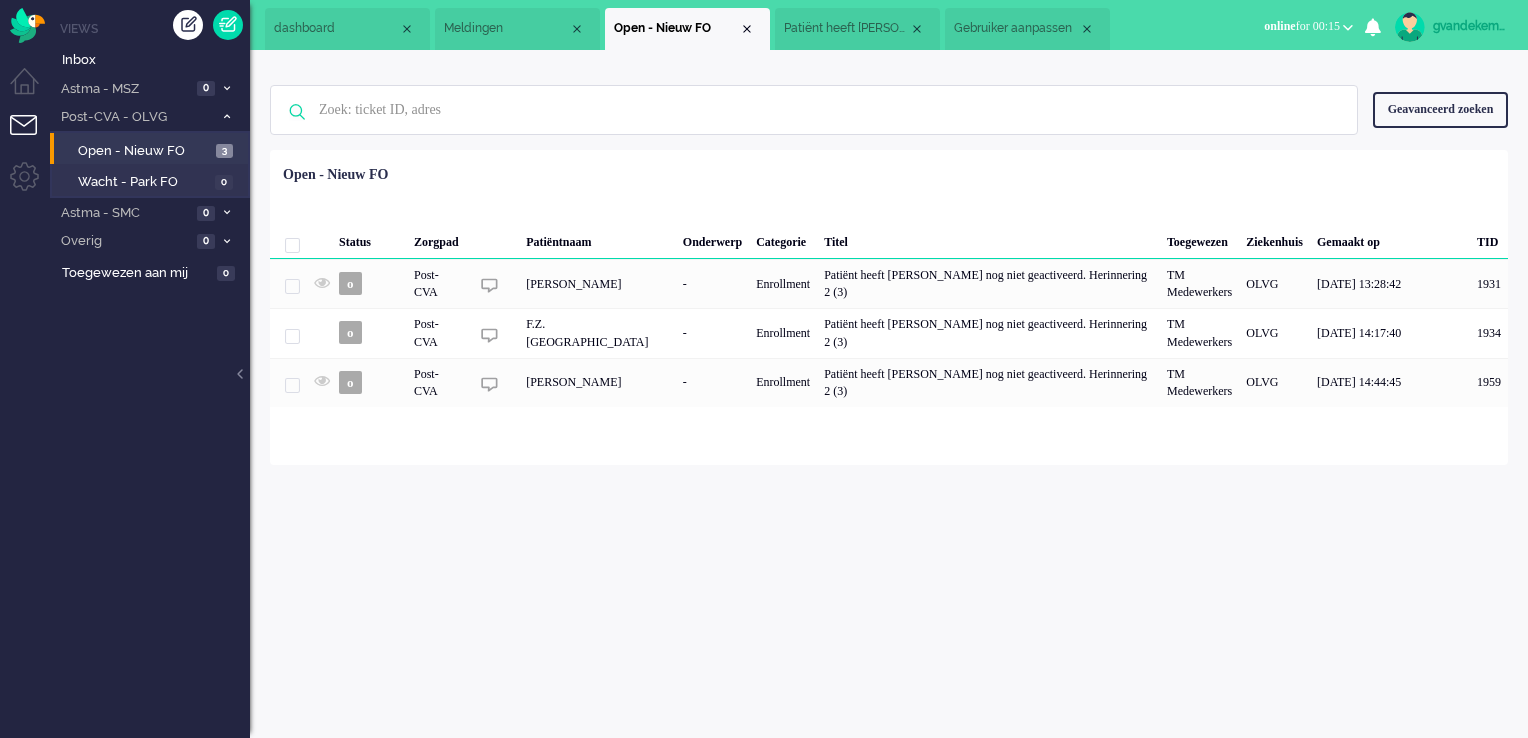 click on "0" at bounding box center (1373, 27) 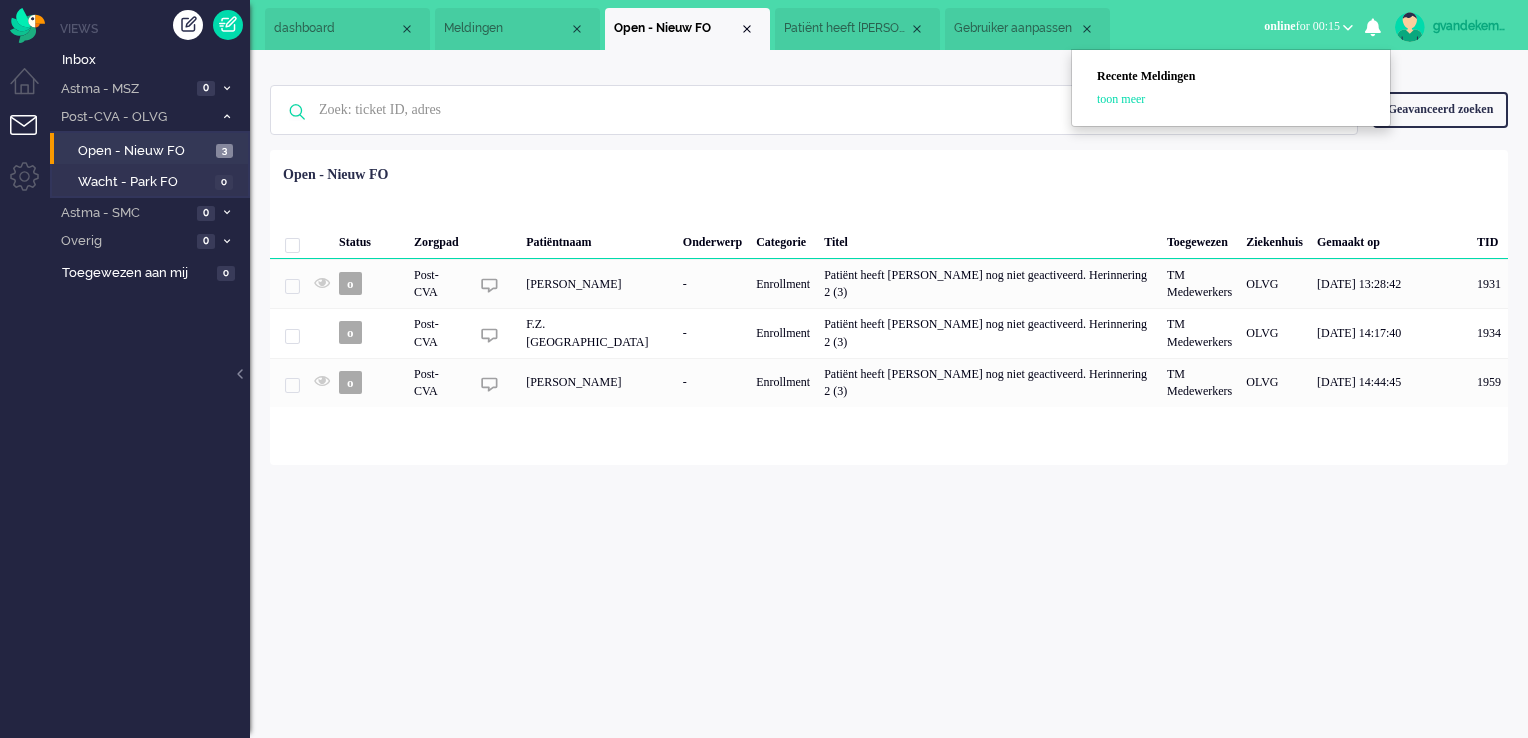 click on "0" at bounding box center (1373, 27) 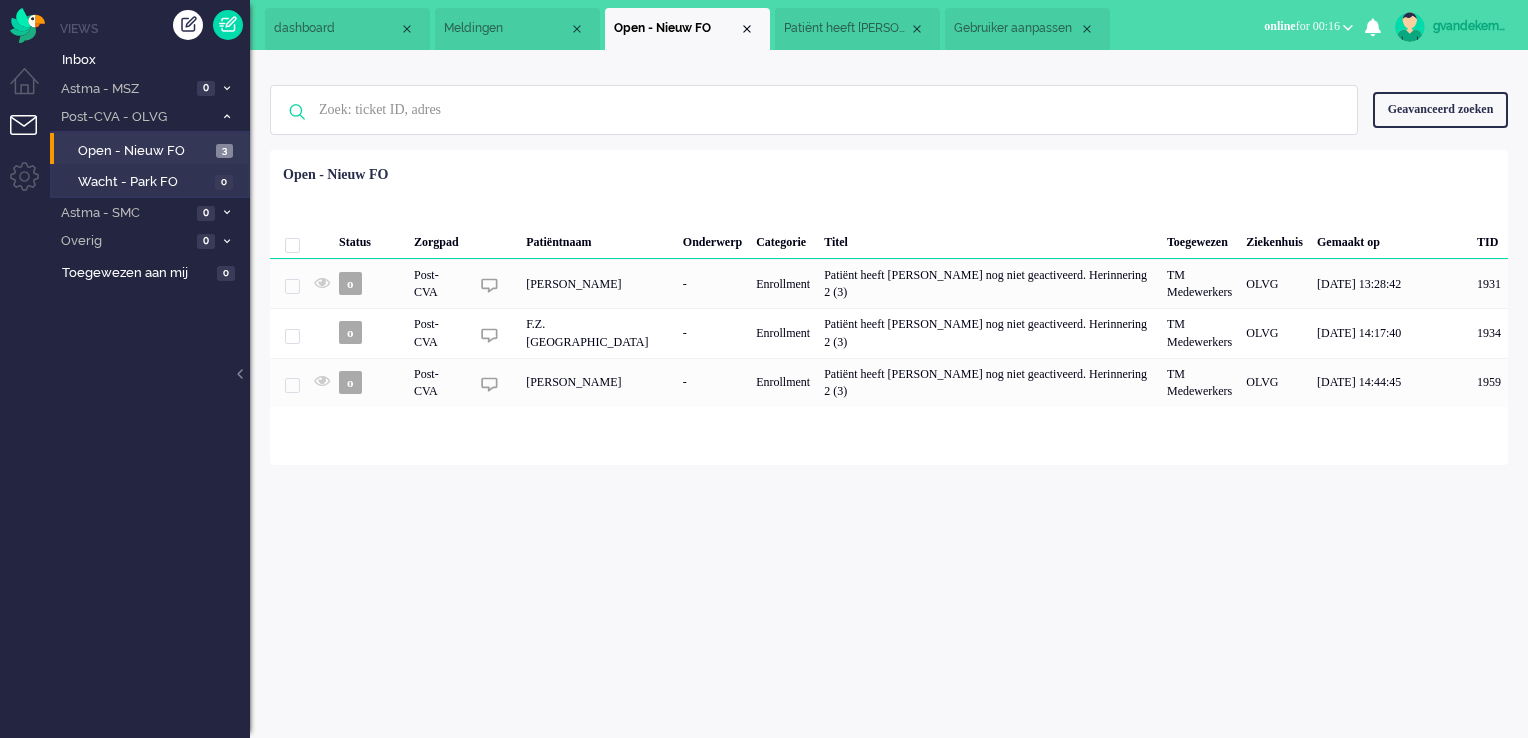 click on "gvandekempe" at bounding box center (1470, 26) 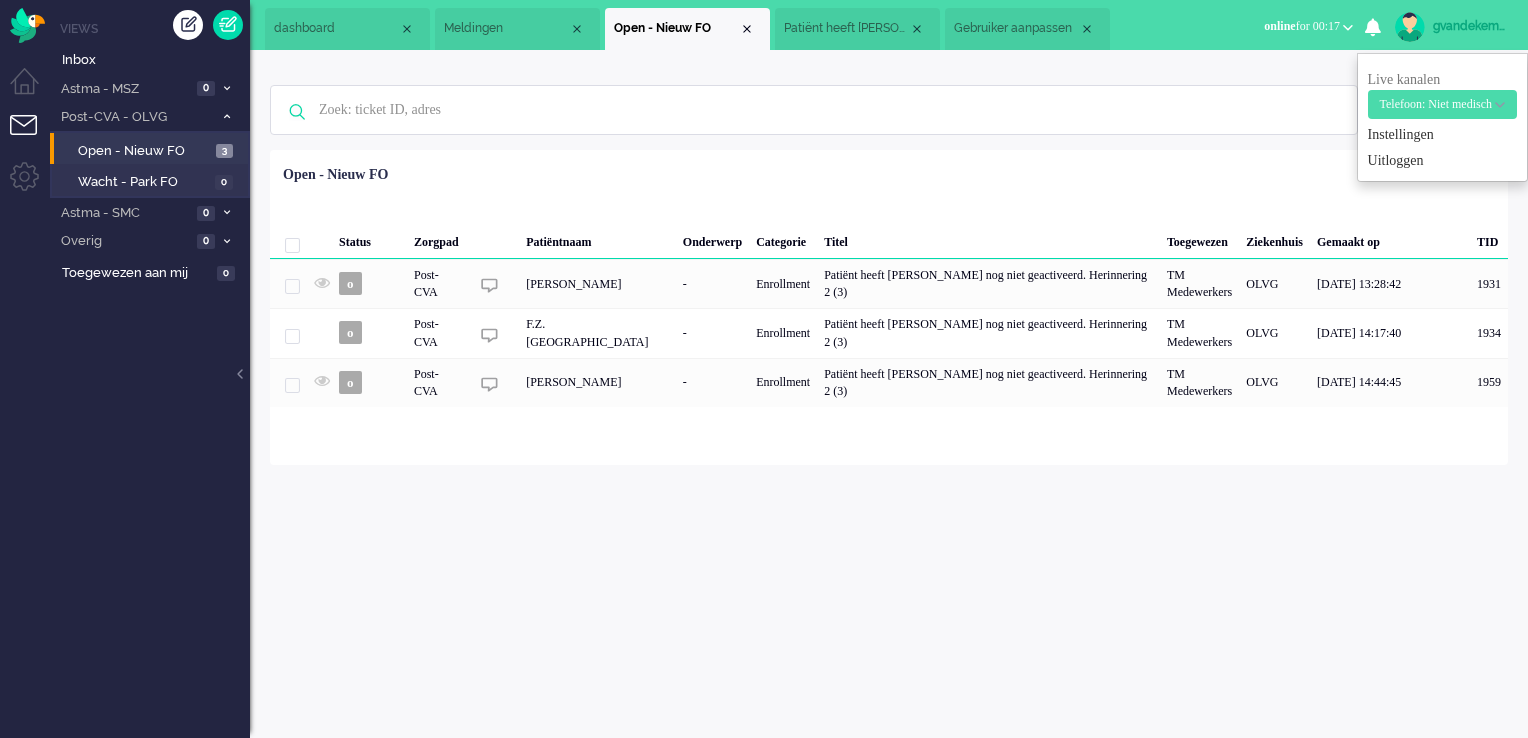 click at bounding box center [1500, 105] 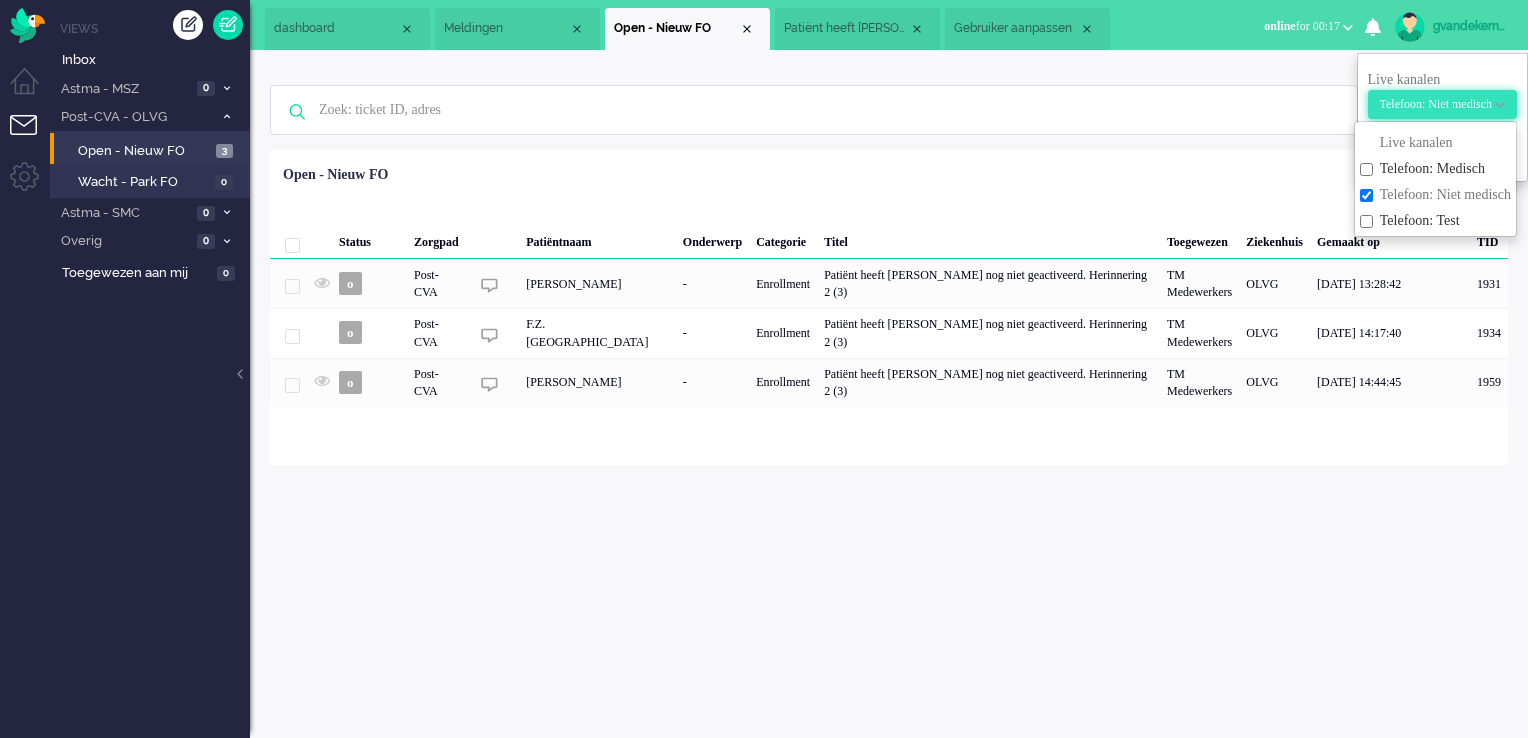 click on "Live kanalen" at bounding box center (1416, 143) 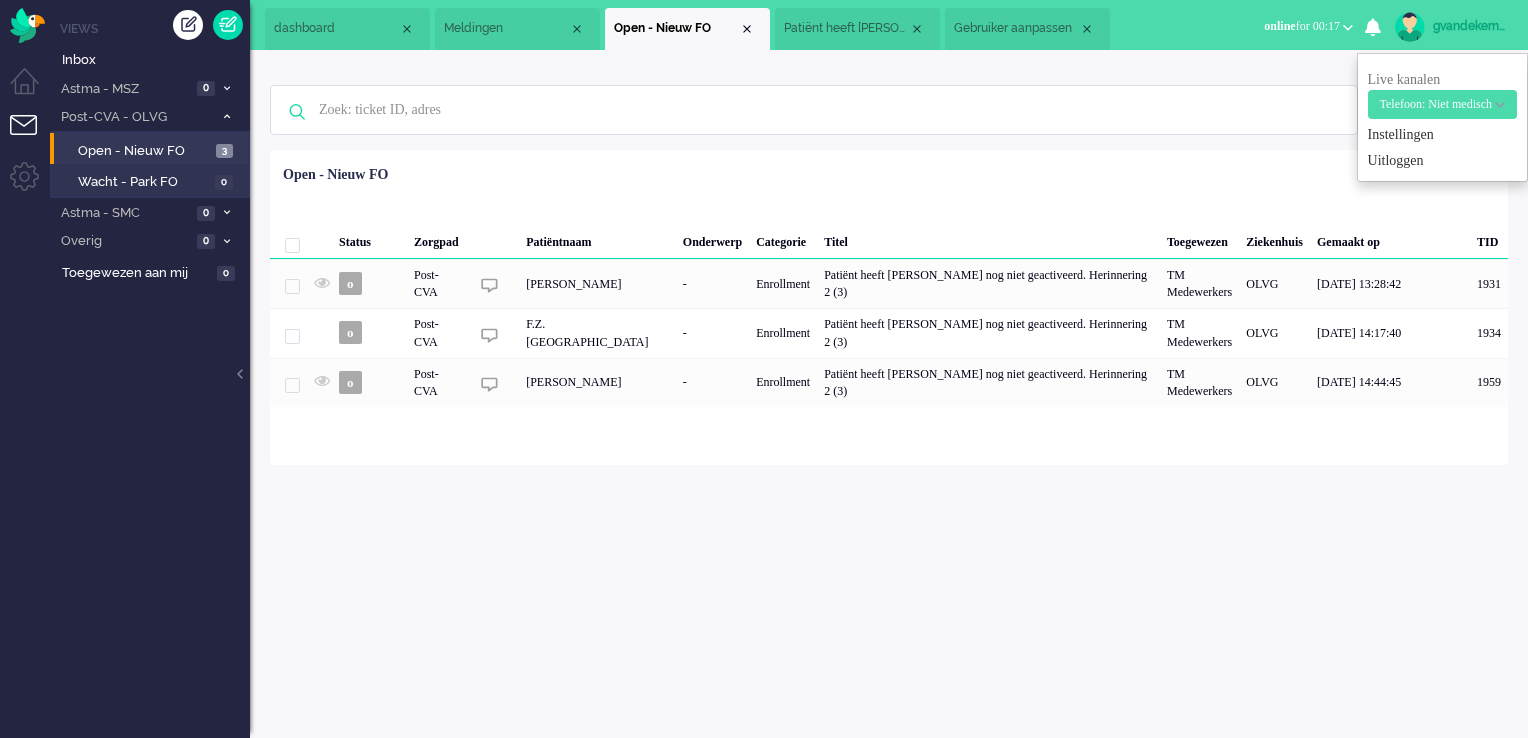 click at bounding box center (1500, 105) 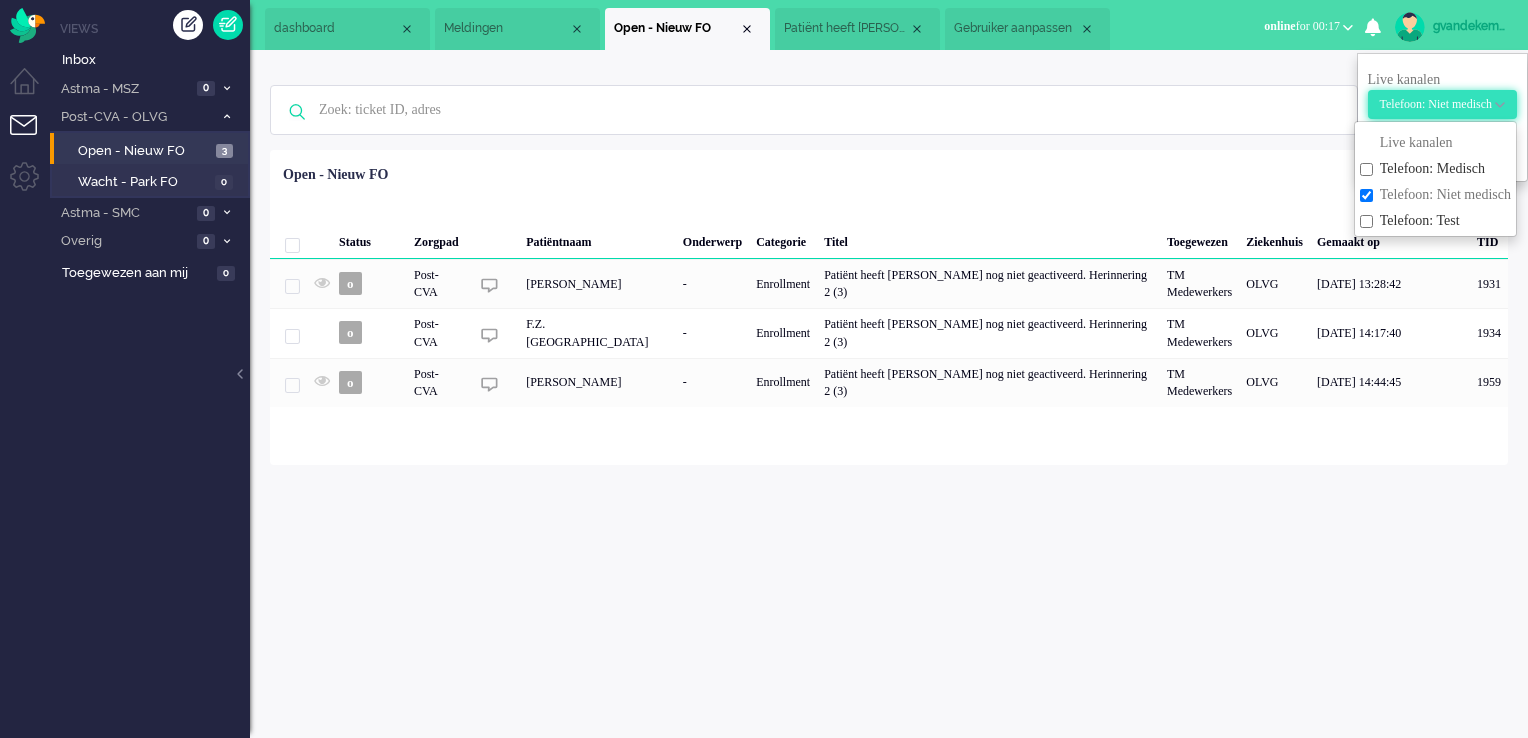 click on "Telefoon: Niet medisch" at bounding box center [1442, 104] 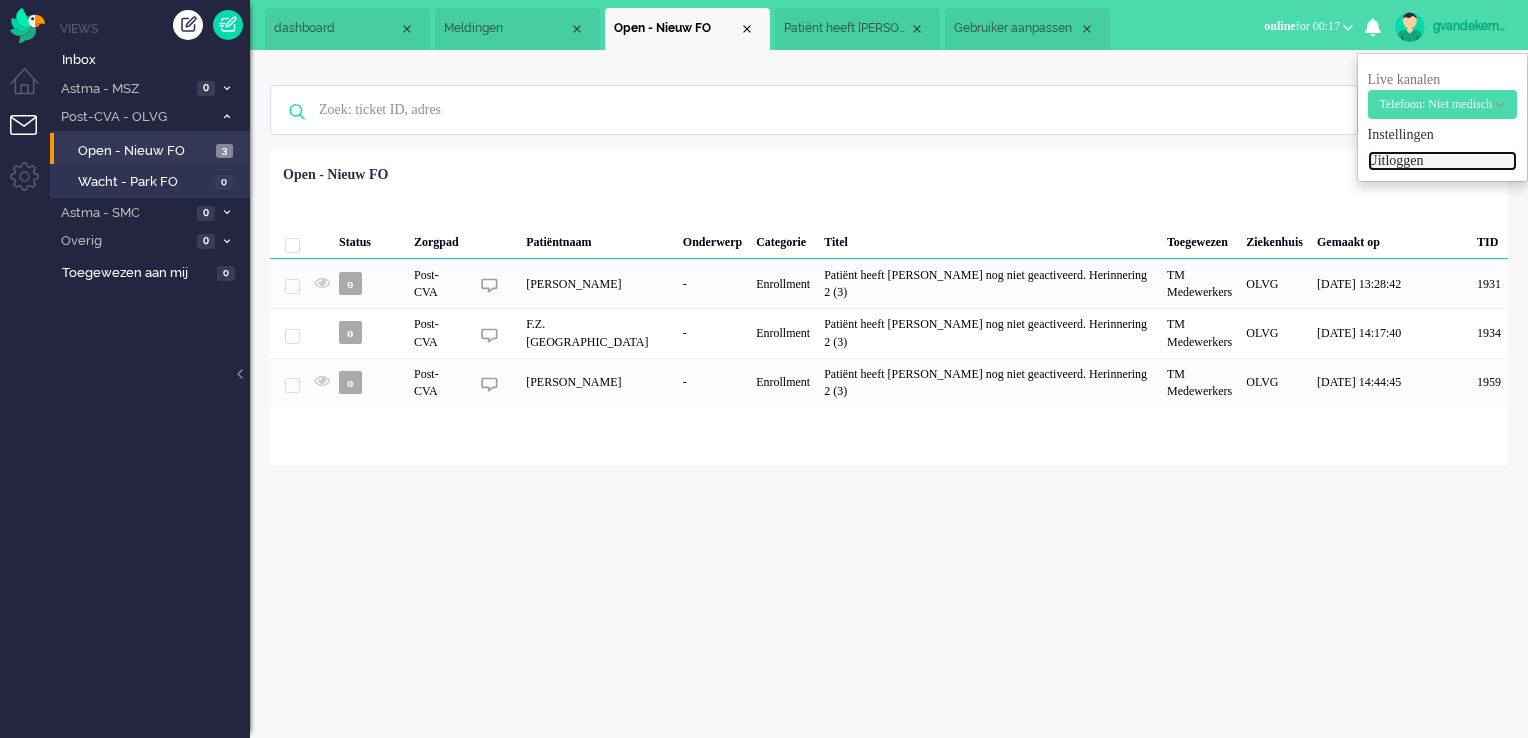click on "Uitloggen" at bounding box center [1442, 161] 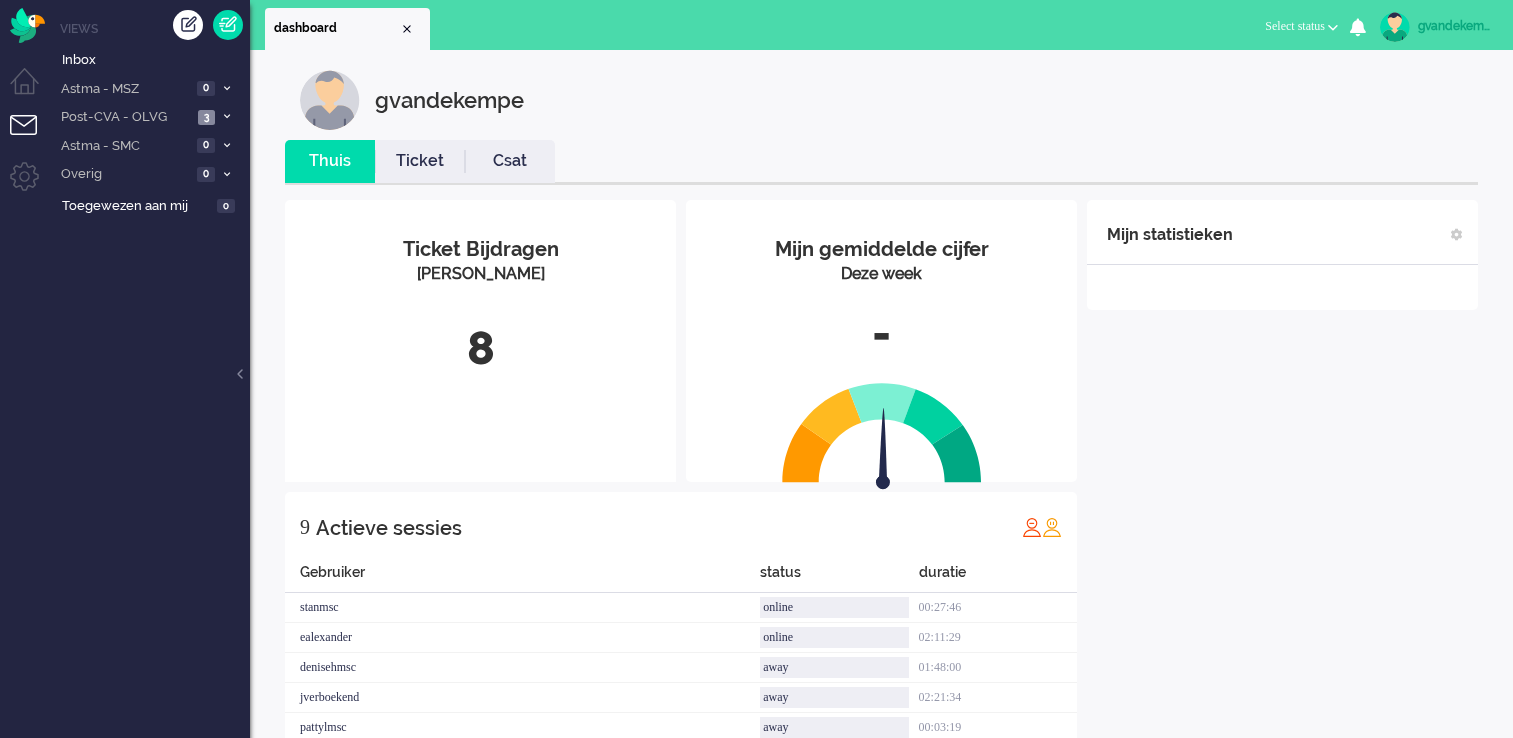 scroll, scrollTop: 0, scrollLeft: 0, axis: both 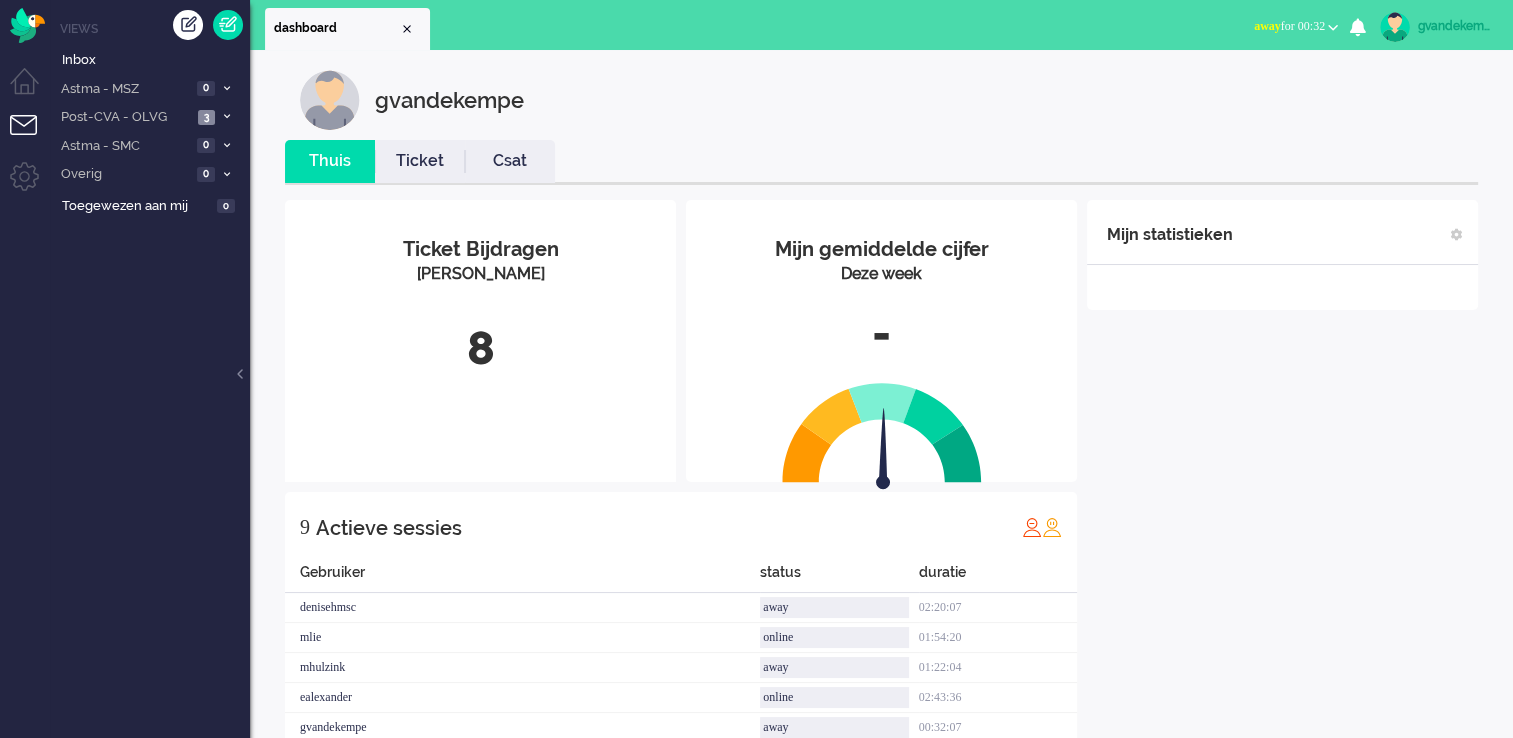 click at bounding box center (1333, 27) 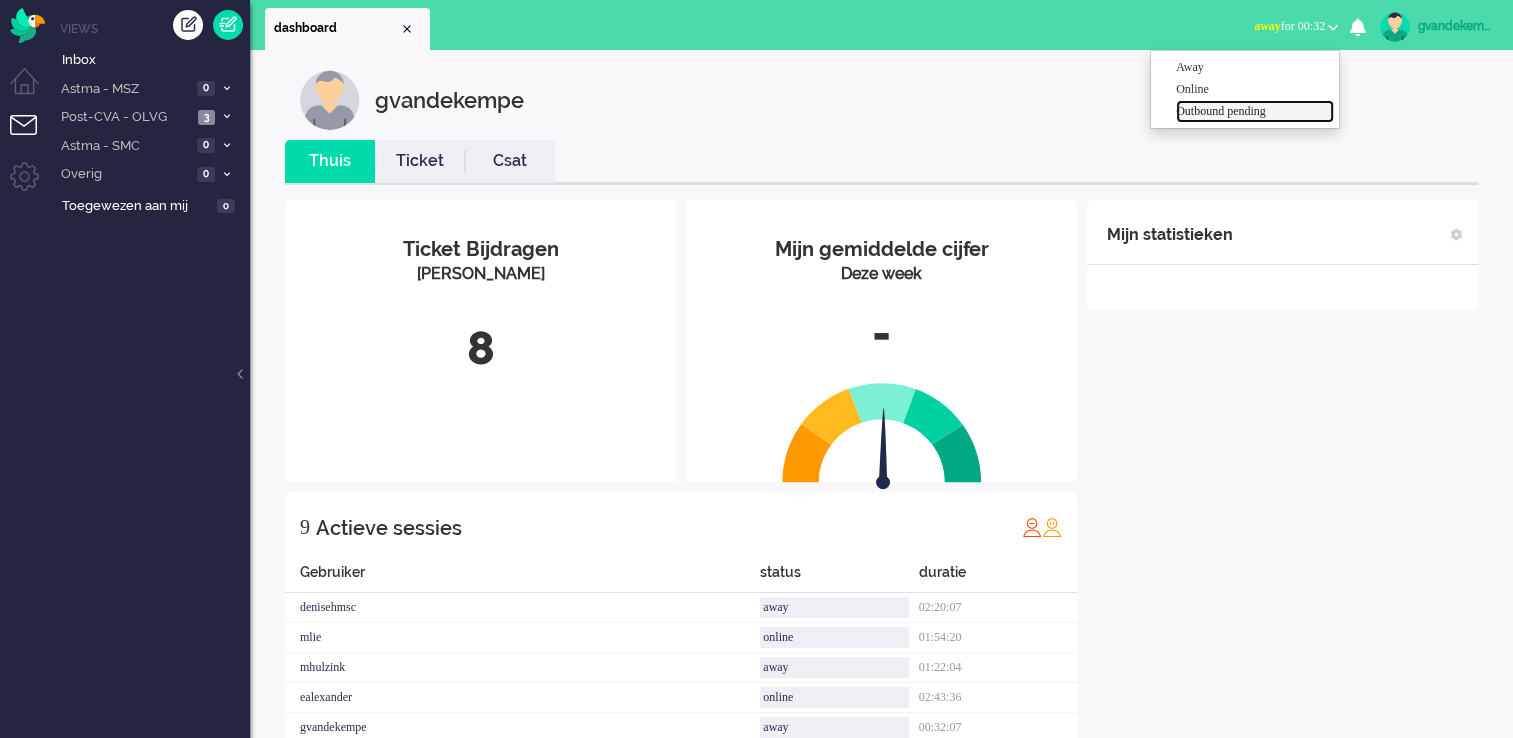 click on "Outbound pending" at bounding box center [1255, 111] 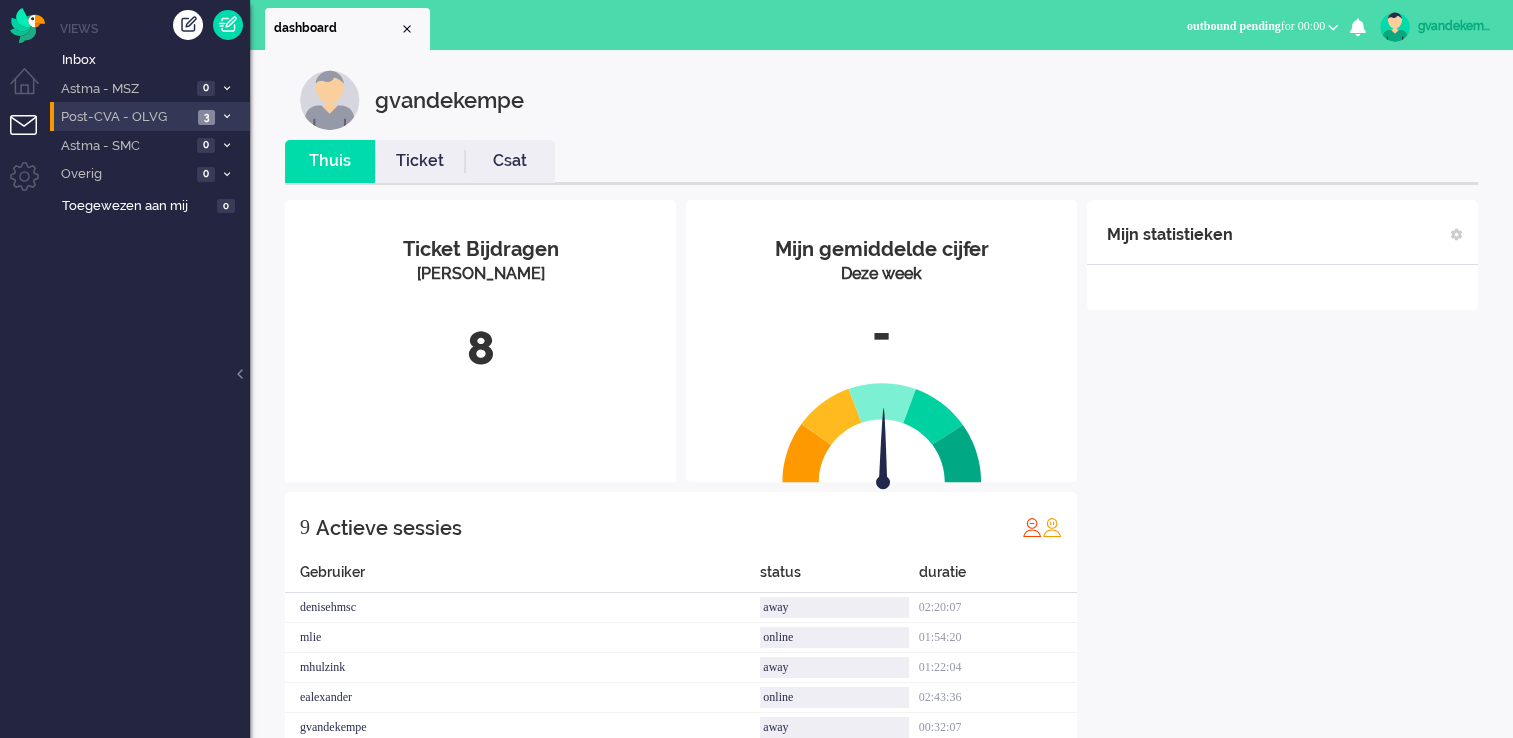 click on "Post-CVA - OLVG
3" at bounding box center [150, 116] 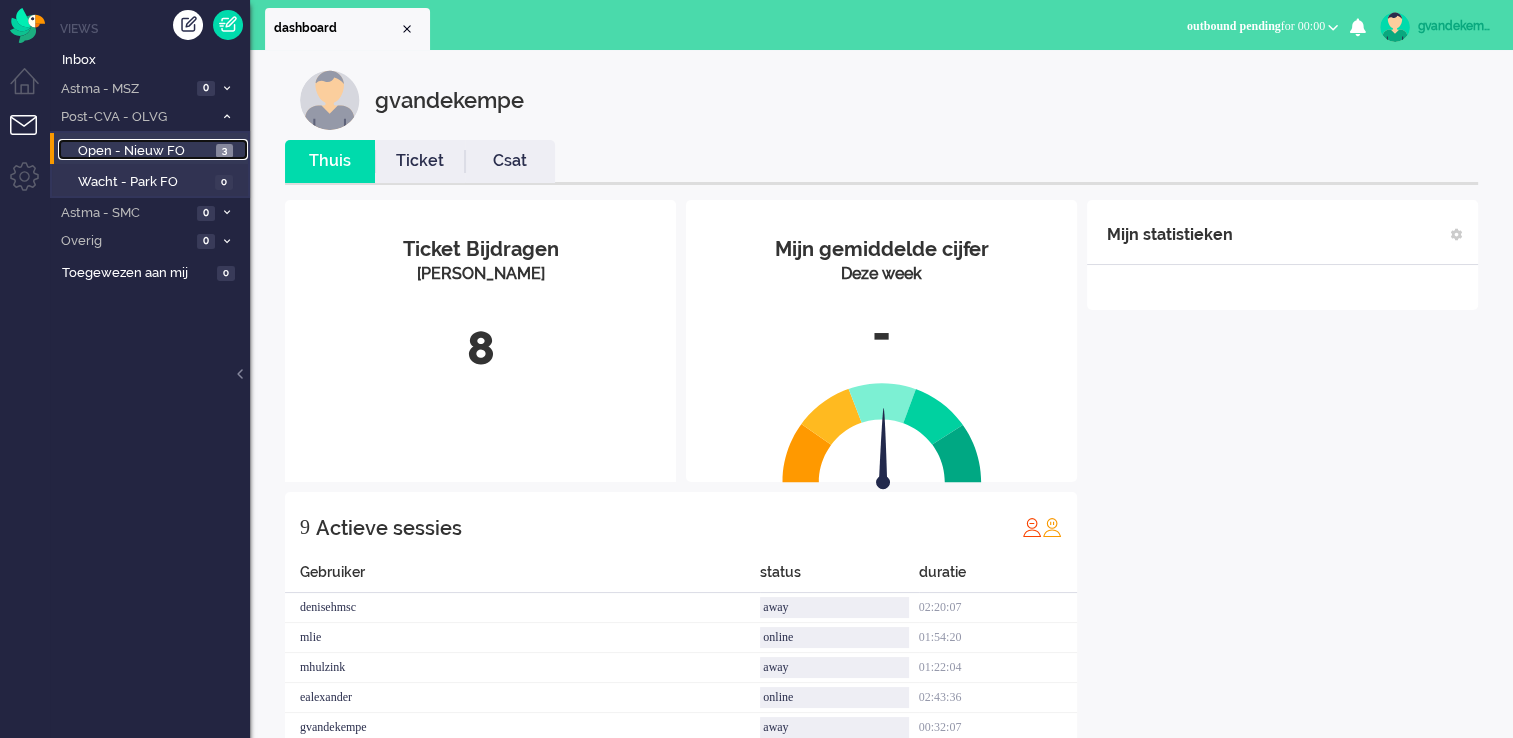 click on "Open - Nieuw FO
3" at bounding box center (153, 150) 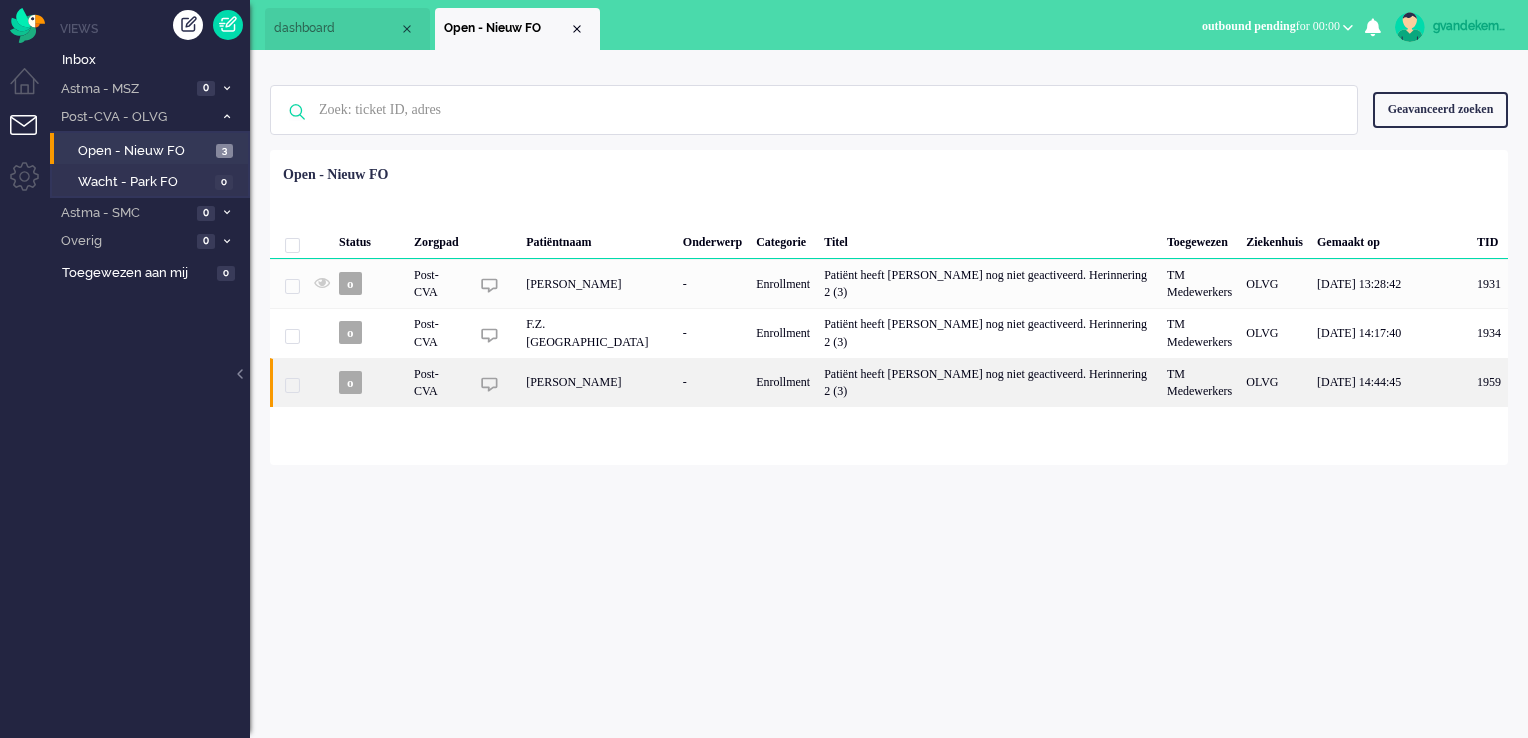 click on "Patiënt heeft [PERSON_NAME] nog niet geactiveerd. Herinnering 2 (3)" 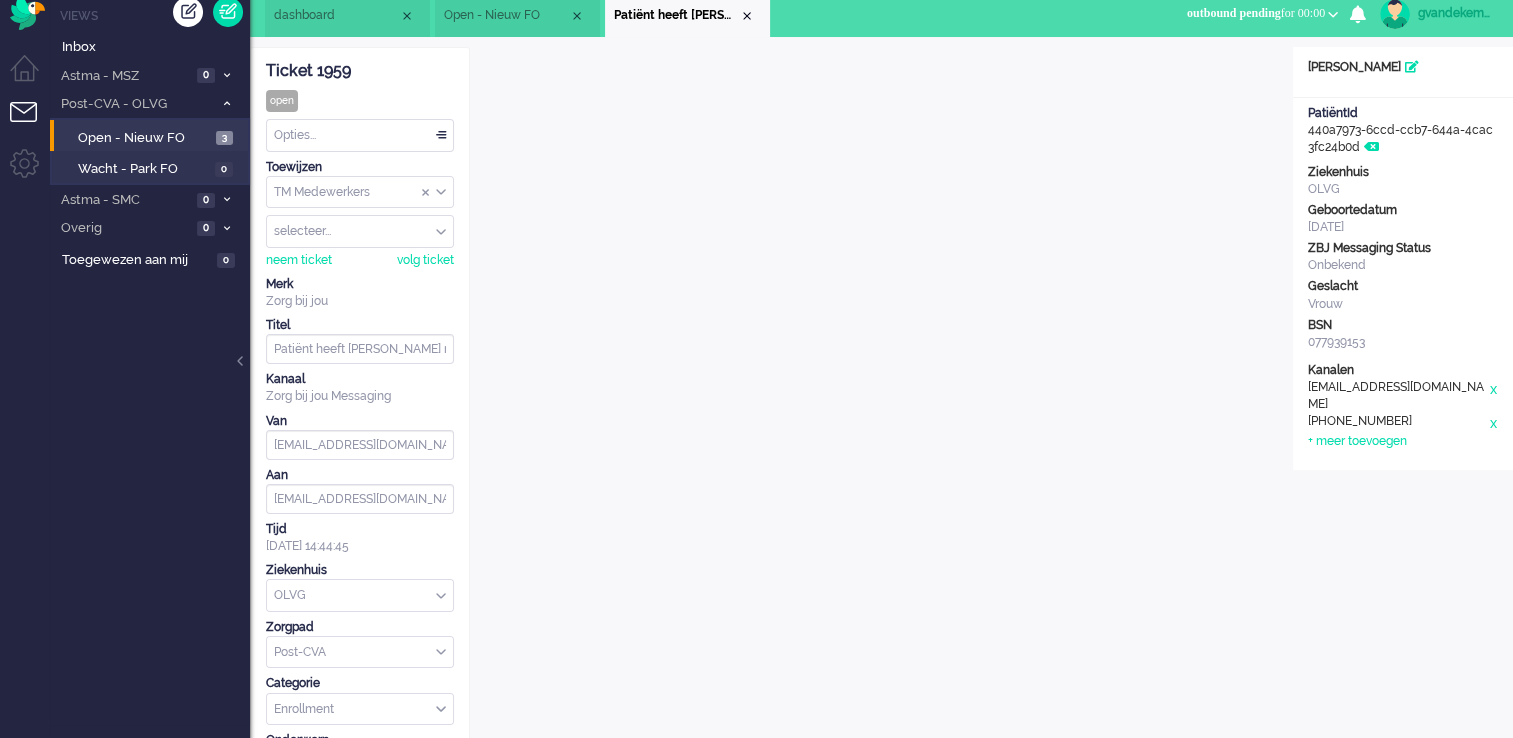 scroll, scrollTop: 0, scrollLeft: 0, axis: both 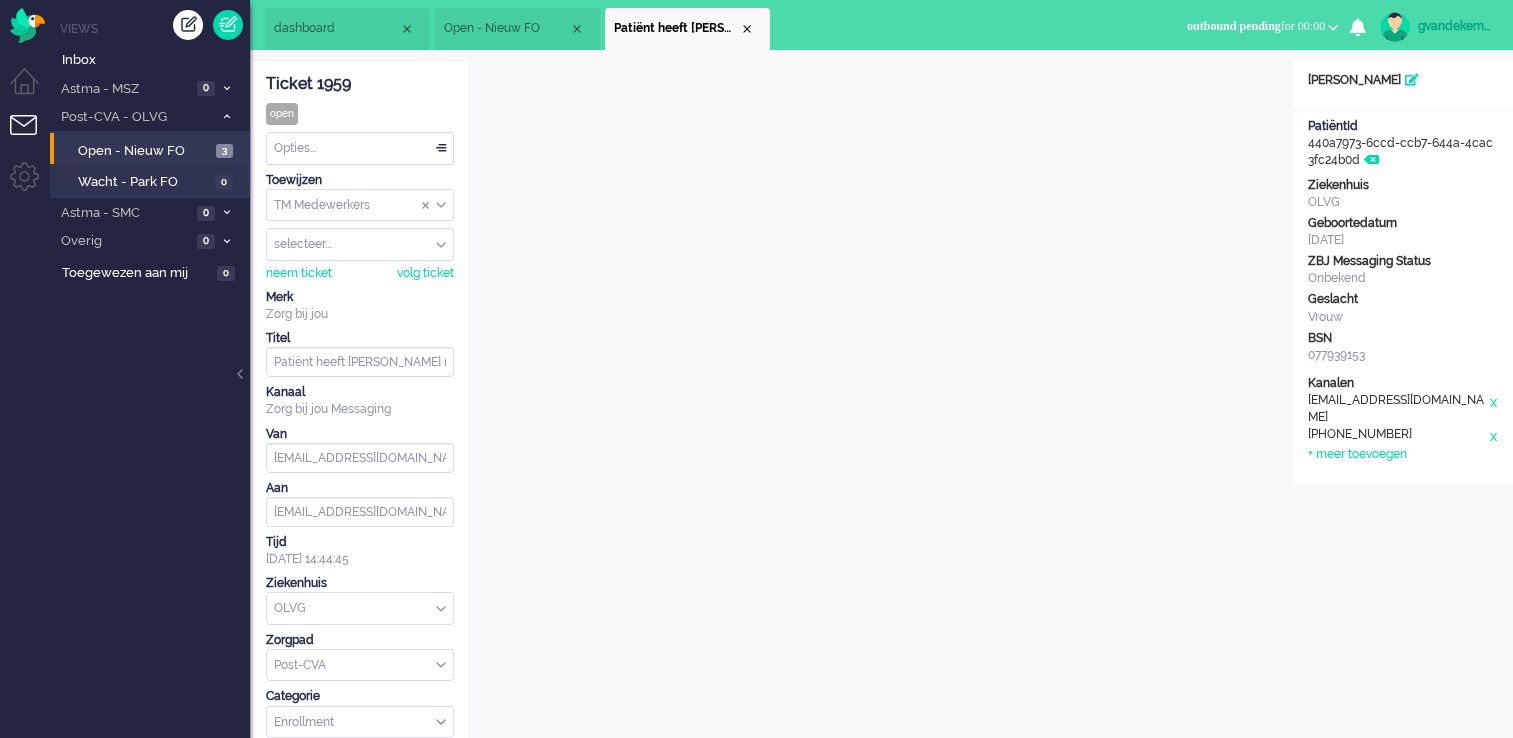 click at bounding box center [1333, 27] 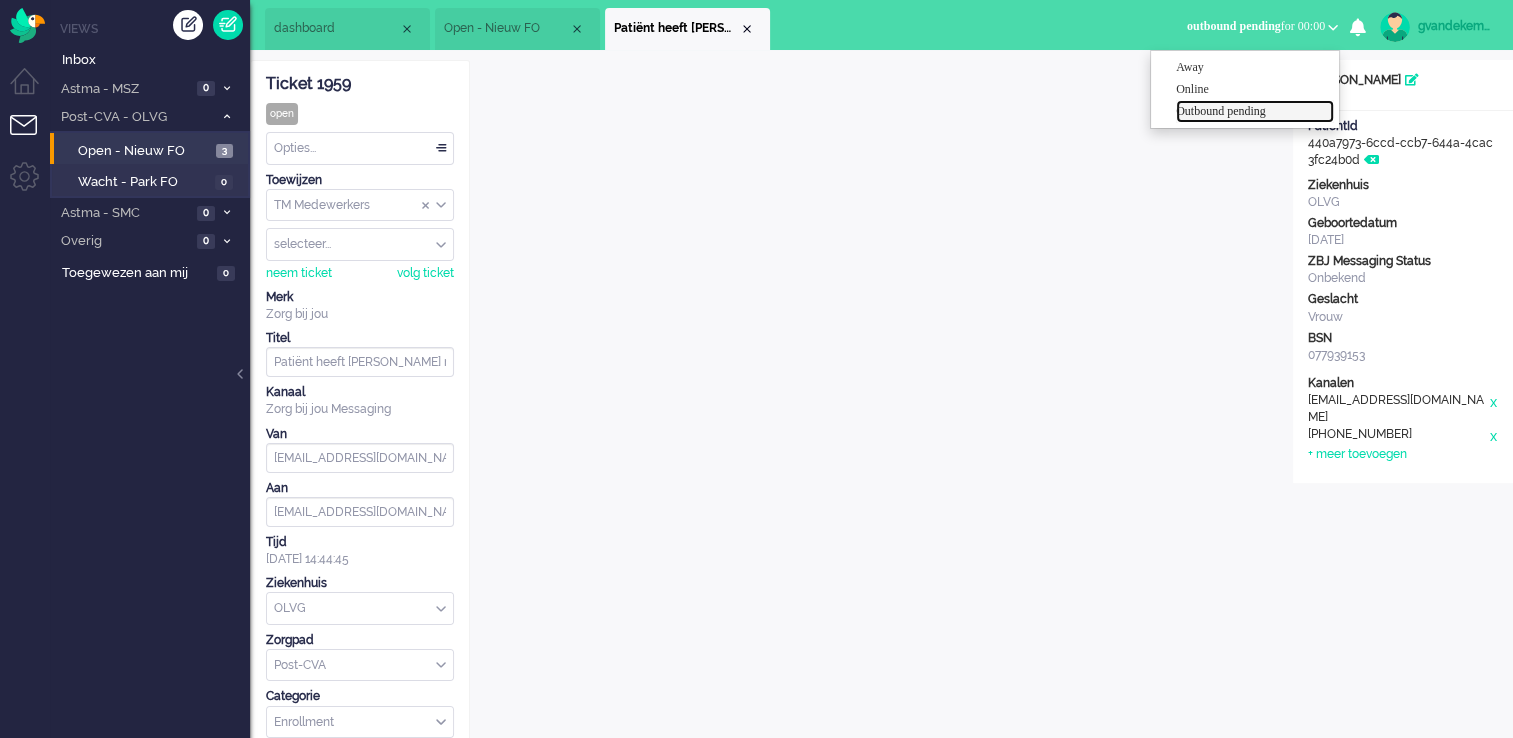click on "Outbound pending" at bounding box center (1255, 111) 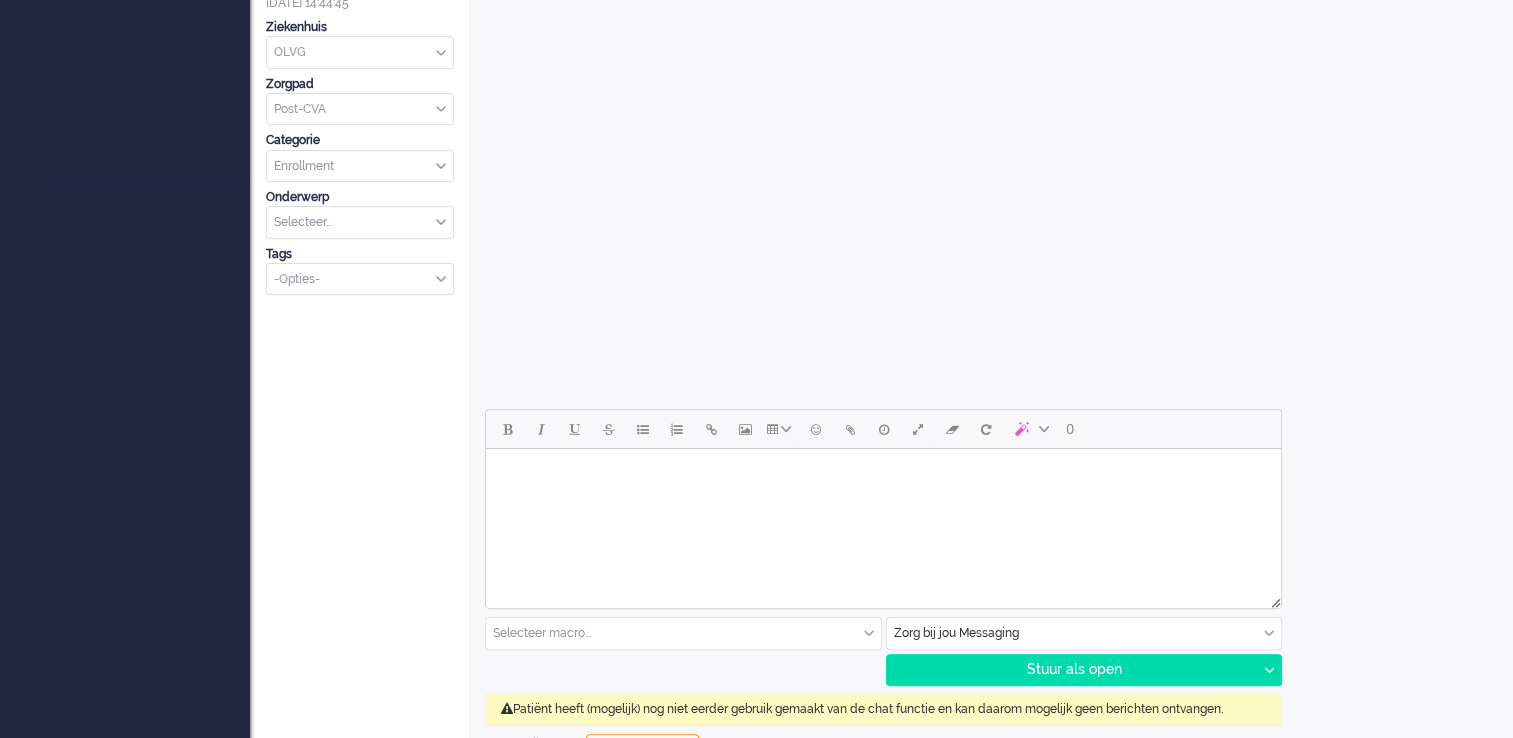 scroll, scrollTop: 732, scrollLeft: 0, axis: vertical 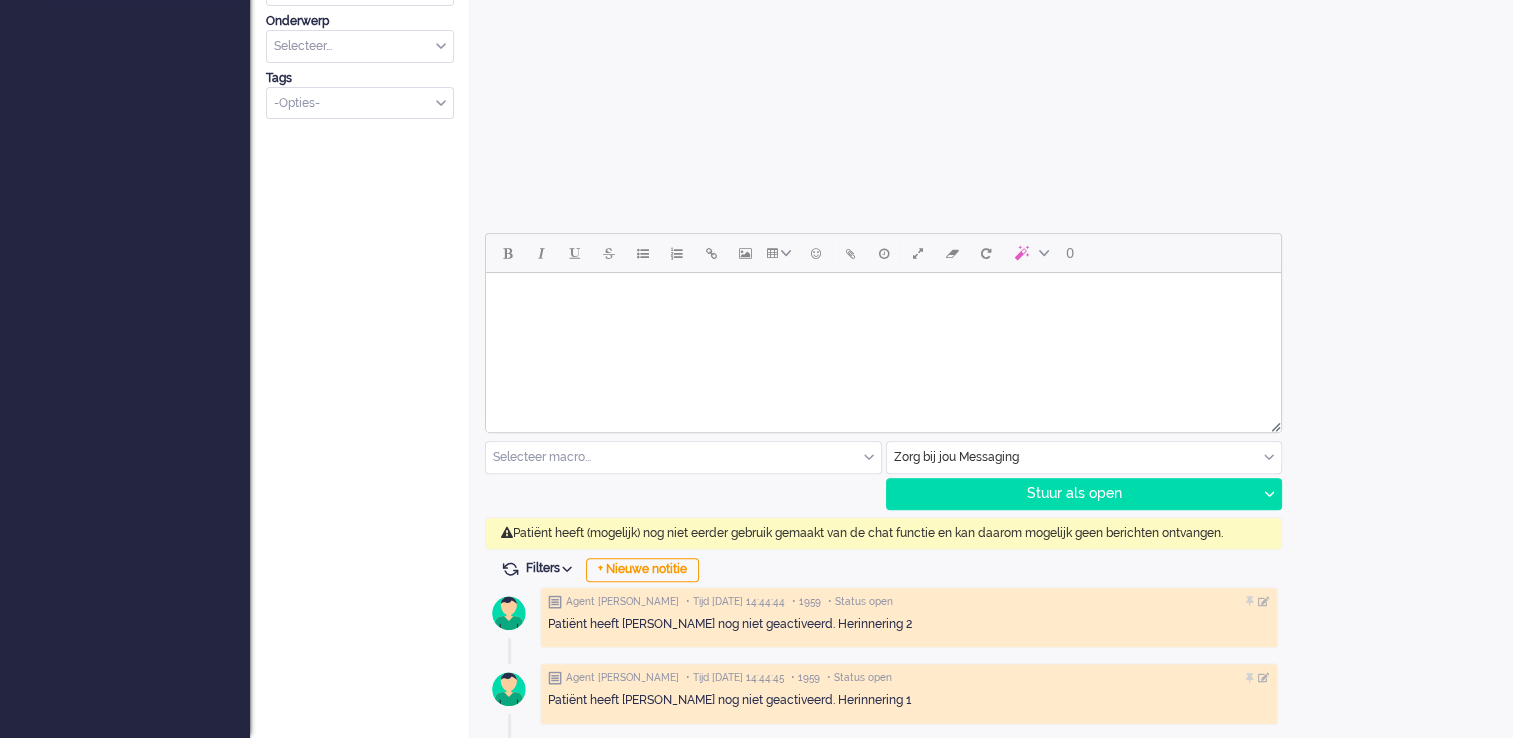 click on "Zorg bij jou Messaging" at bounding box center (1084, 457) 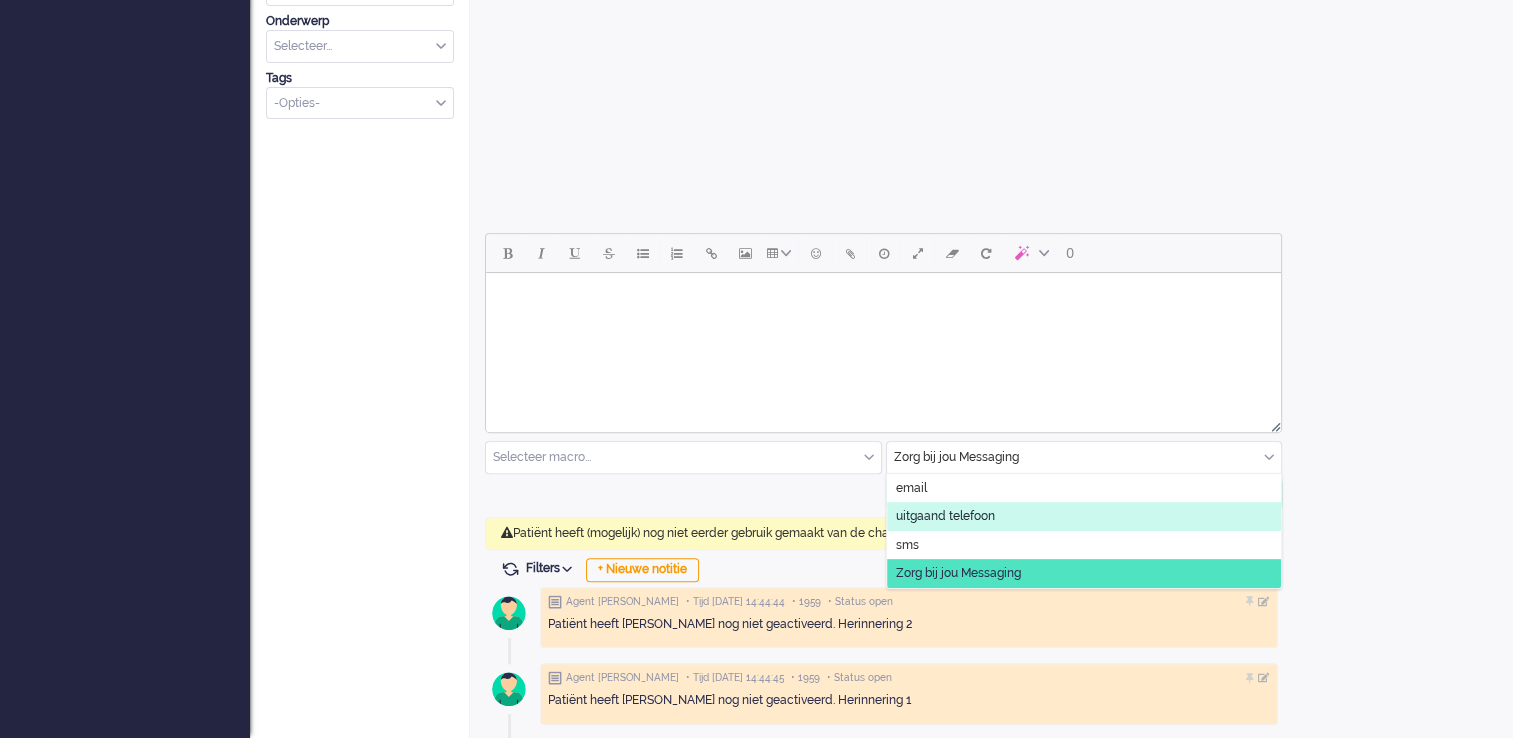 click on "uitgaand telefoon" 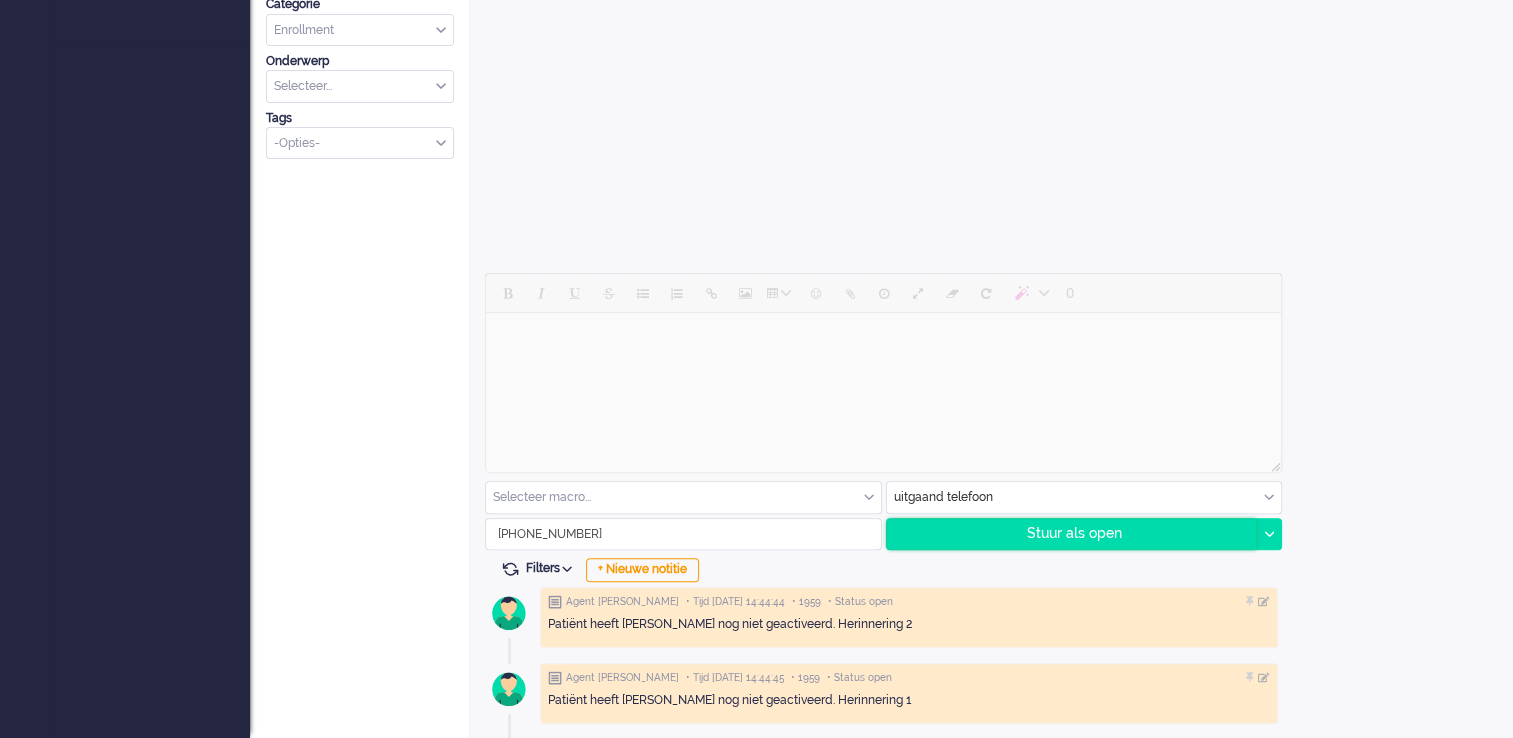 click on "Stuur als open" at bounding box center [1072, 534] 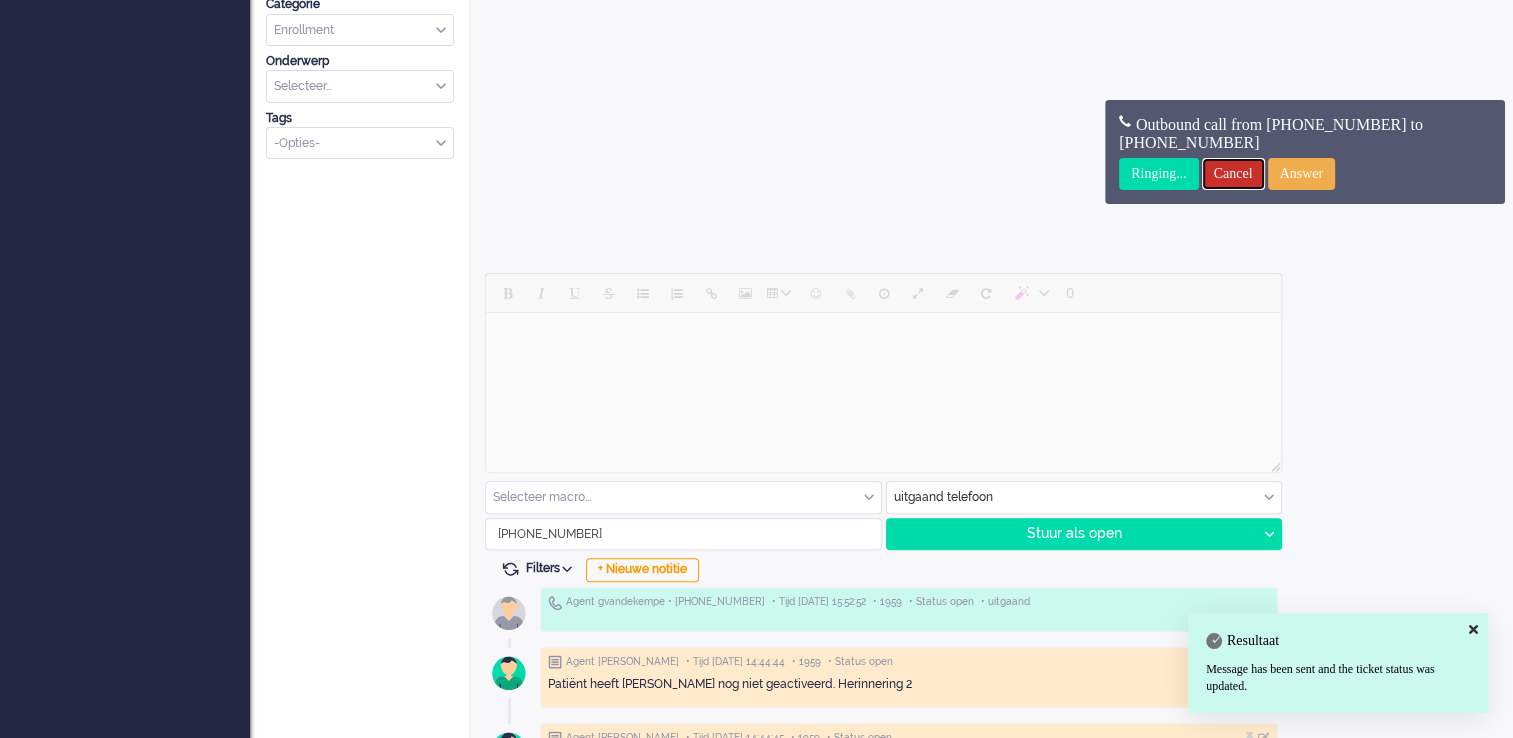 click on "Cancel" at bounding box center (1233, 174) 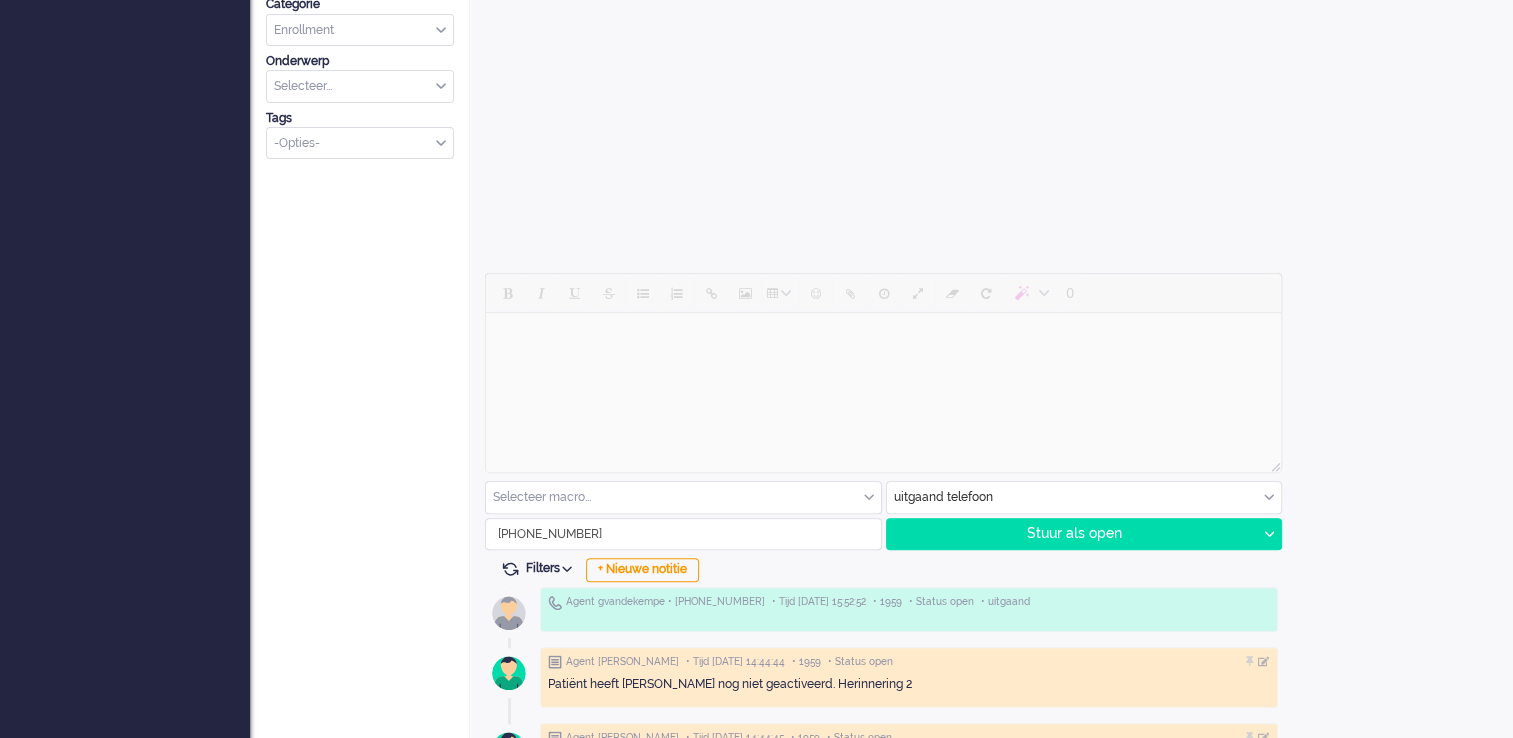click at bounding box center [909, 617] 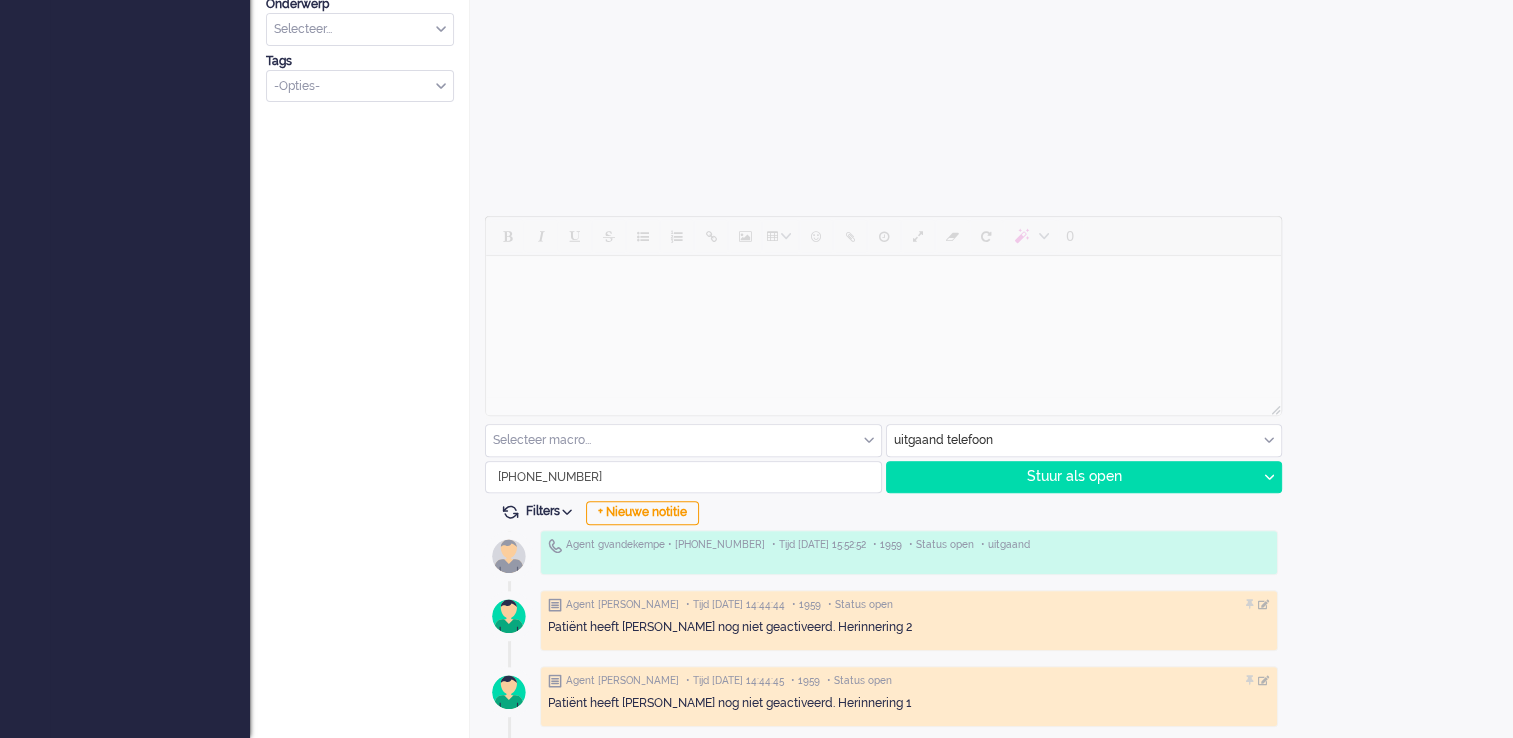 scroll, scrollTop: 751, scrollLeft: 0, axis: vertical 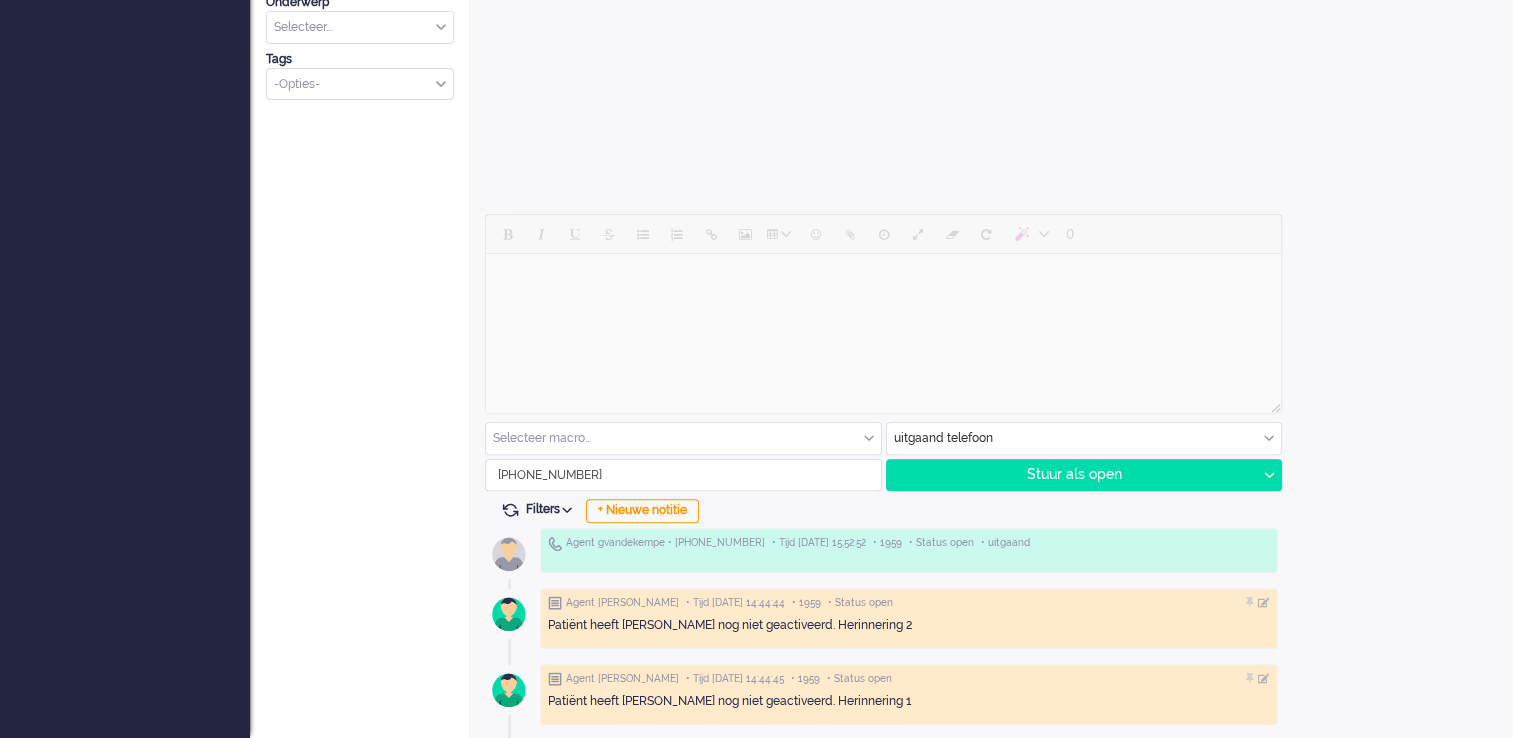 click at bounding box center [1084, 438] 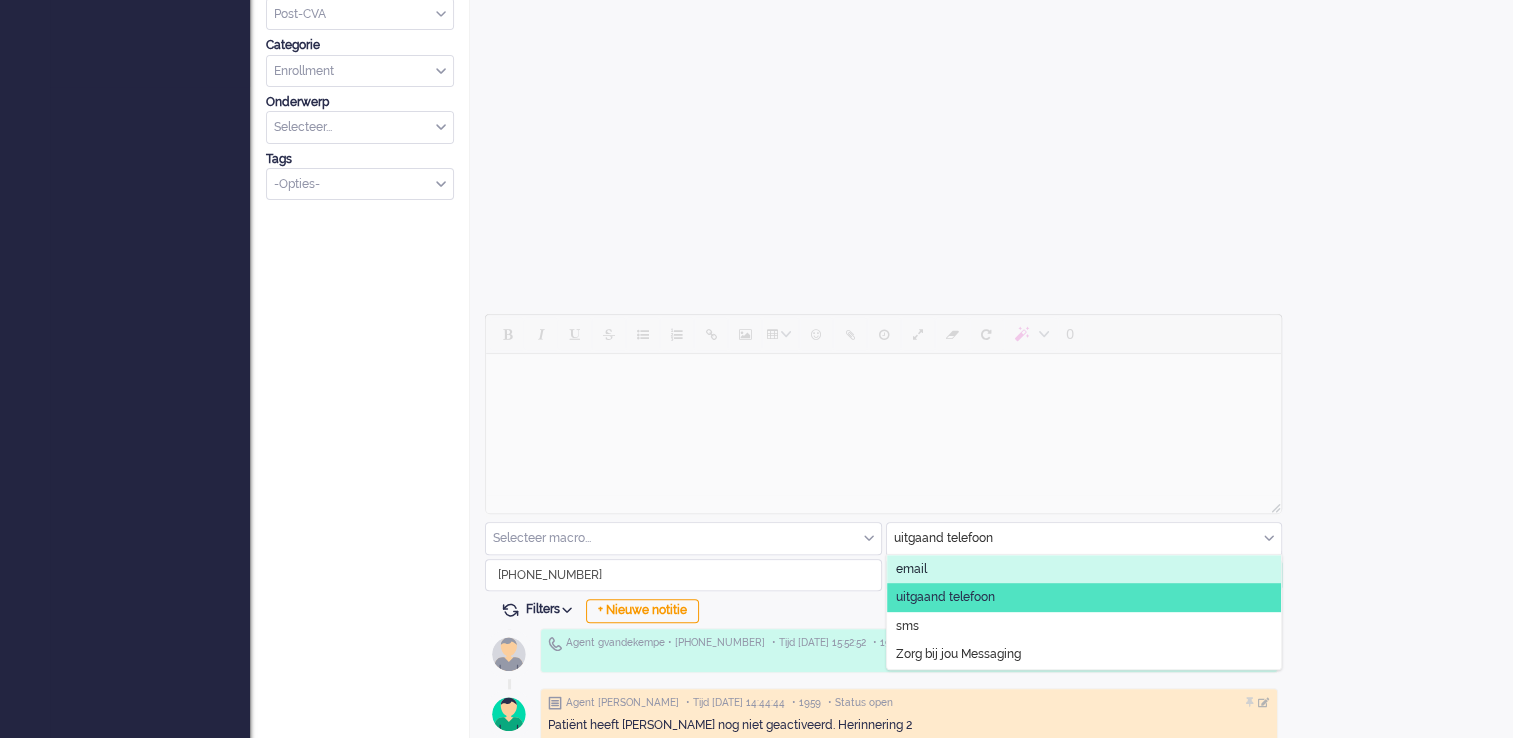 scroll, scrollTop: 751, scrollLeft: 0, axis: vertical 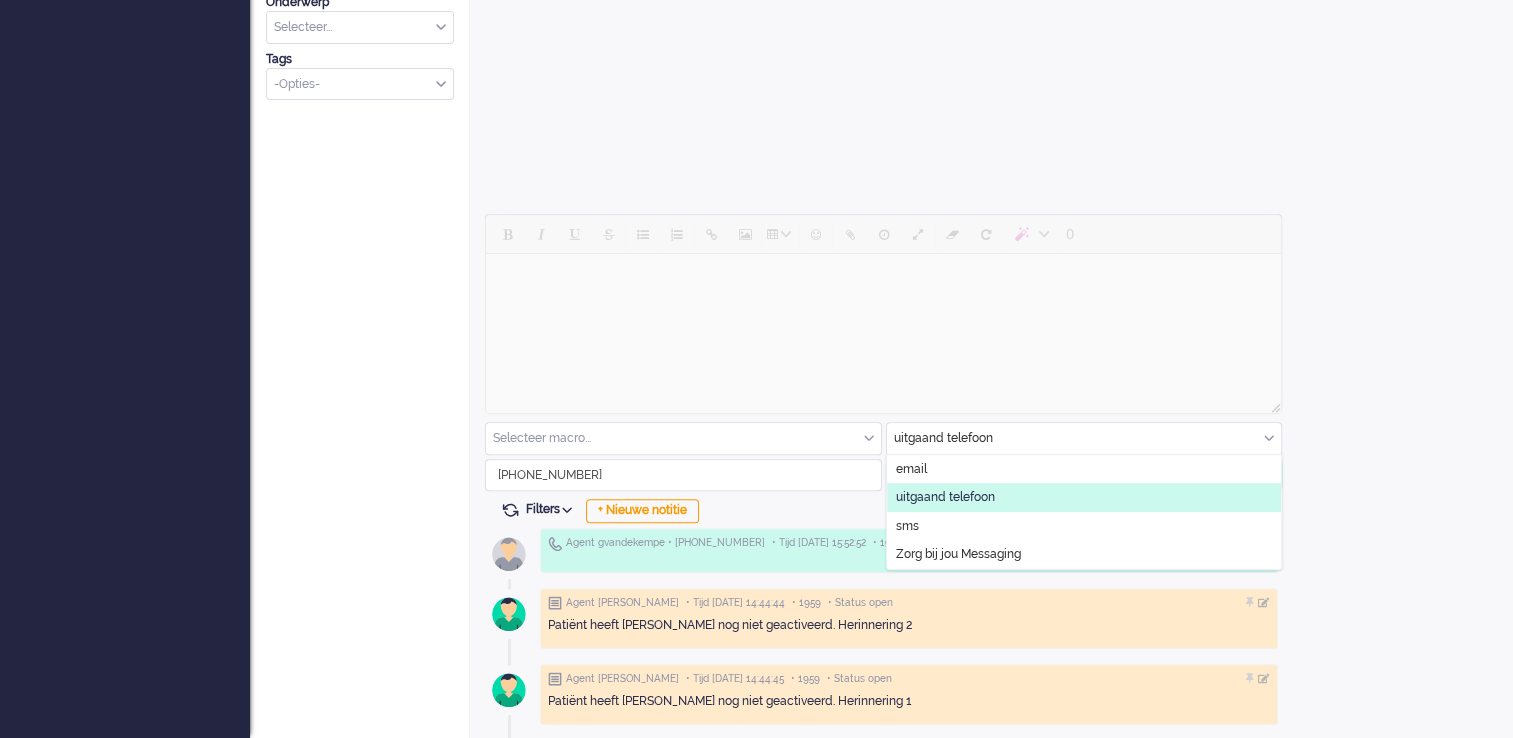 click on "uitgaand telefoon" 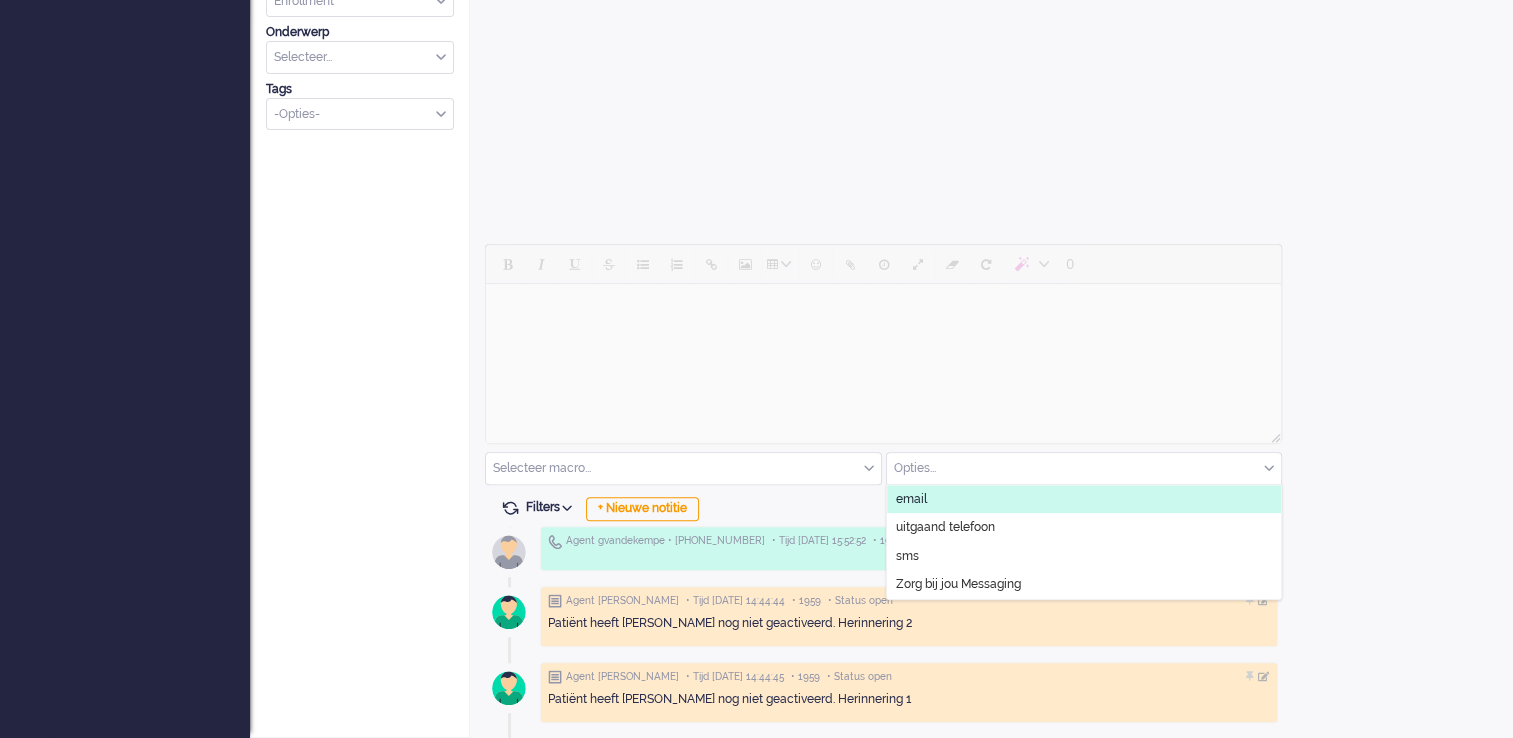 scroll, scrollTop: 719, scrollLeft: 0, axis: vertical 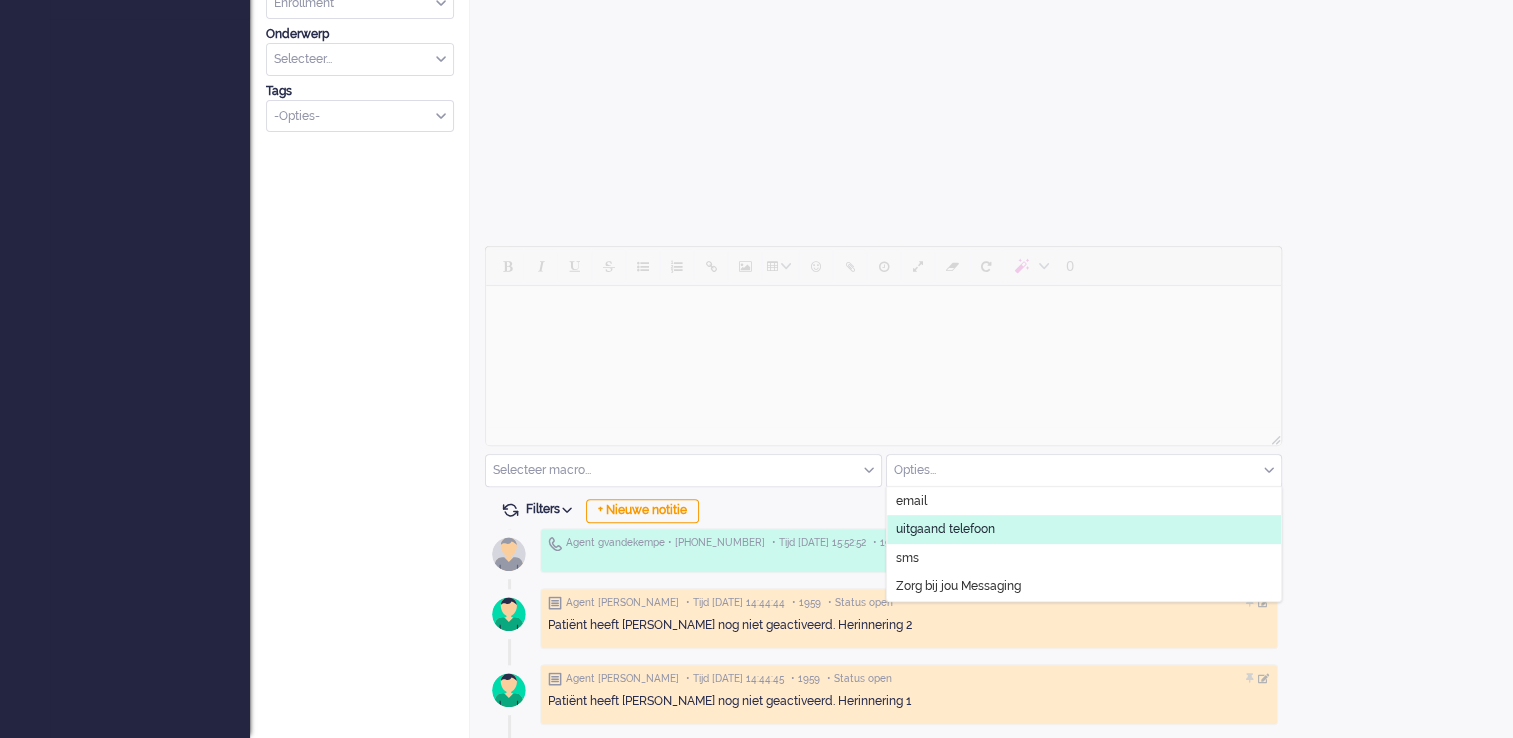 click on "uitgaand telefoon" 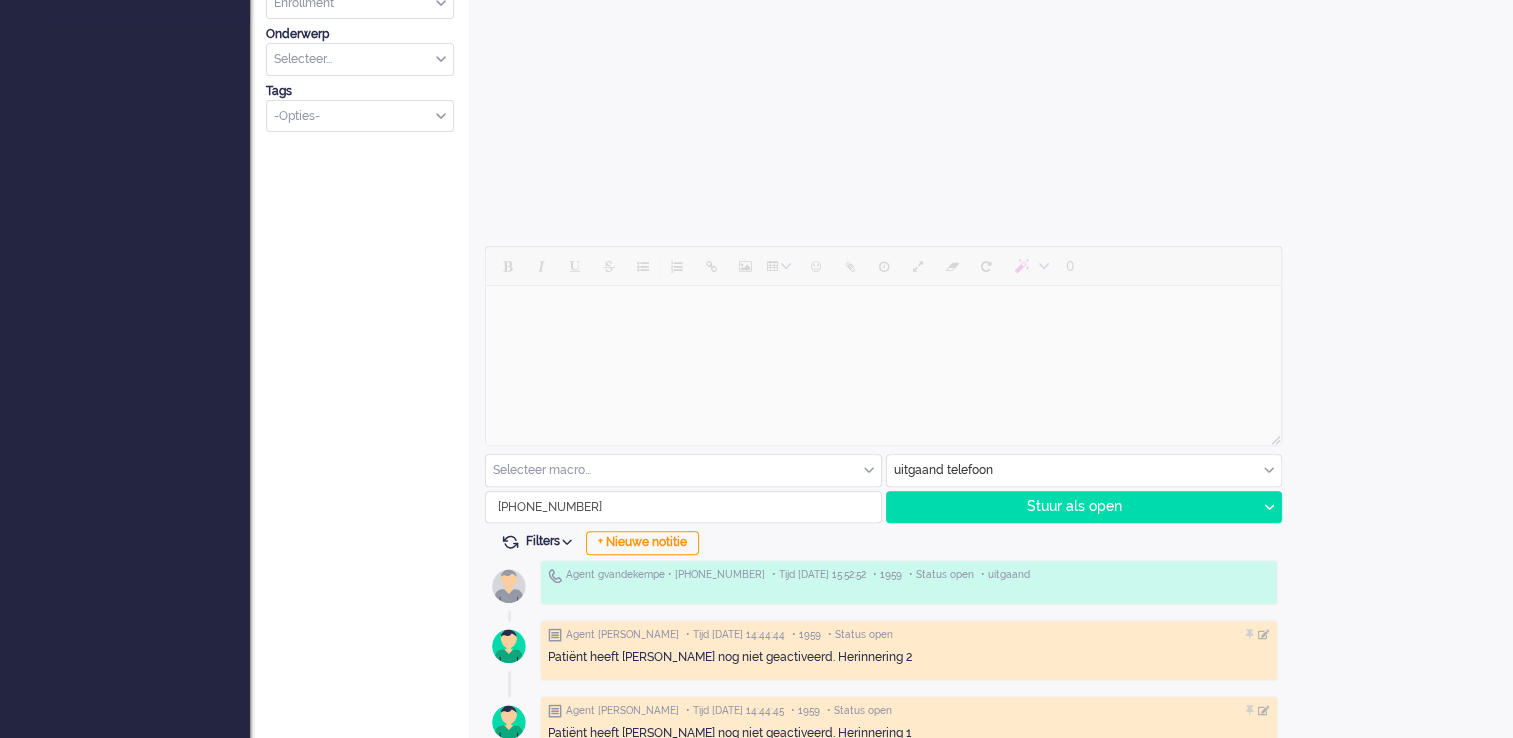 scroll, scrollTop: 751, scrollLeft: 0, axis: vertical 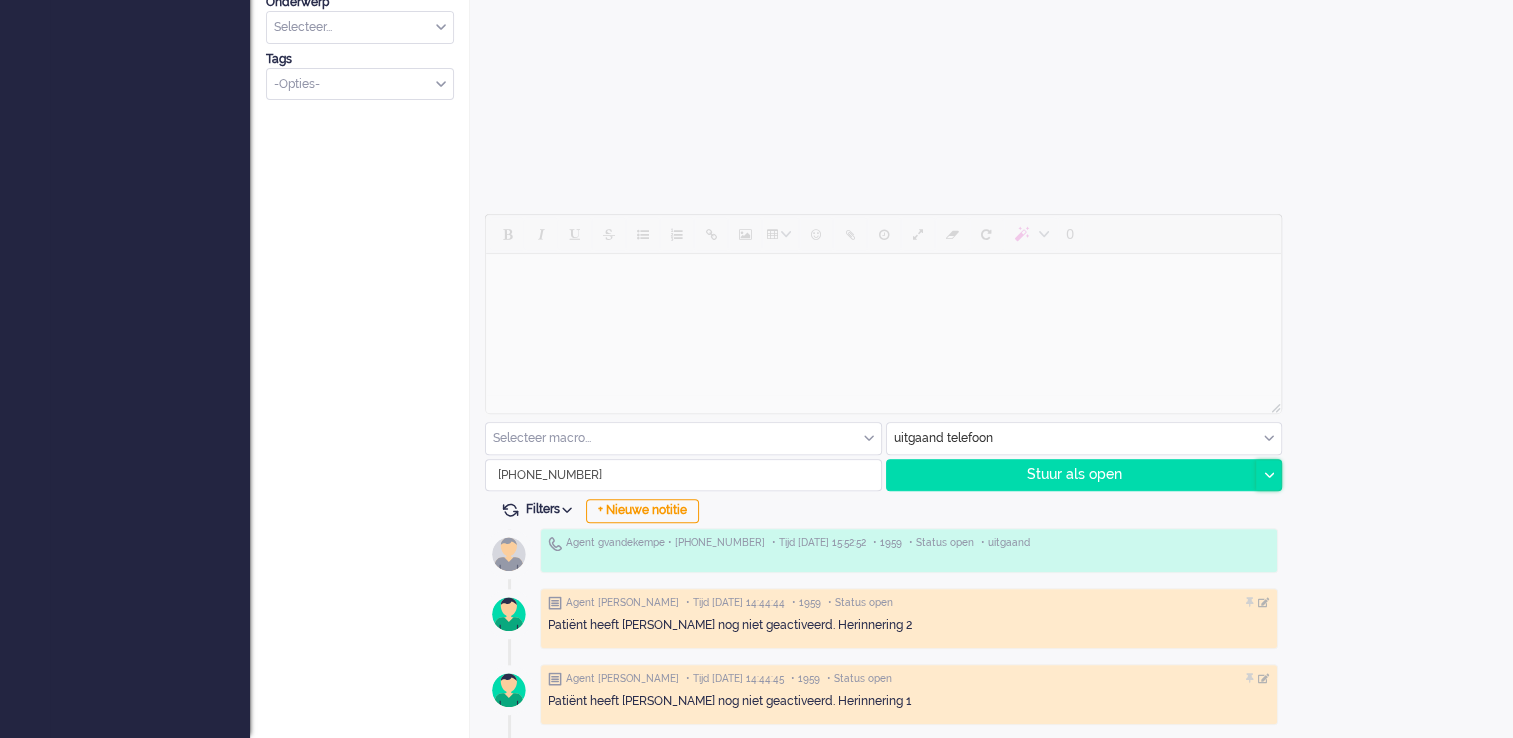 click at bounding box center (1269, 475) 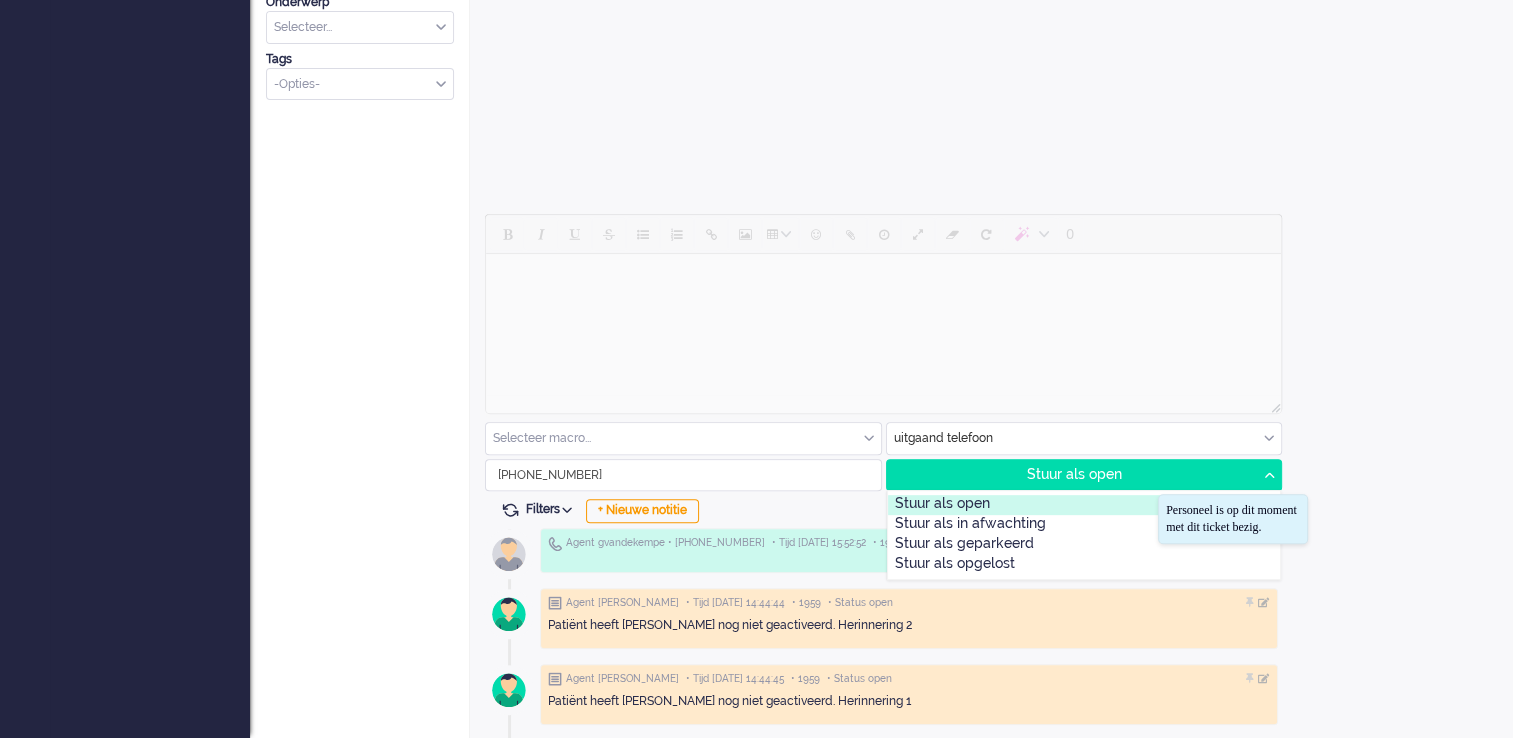 click on "Stuur als open" at bounding box center (1084, 505) 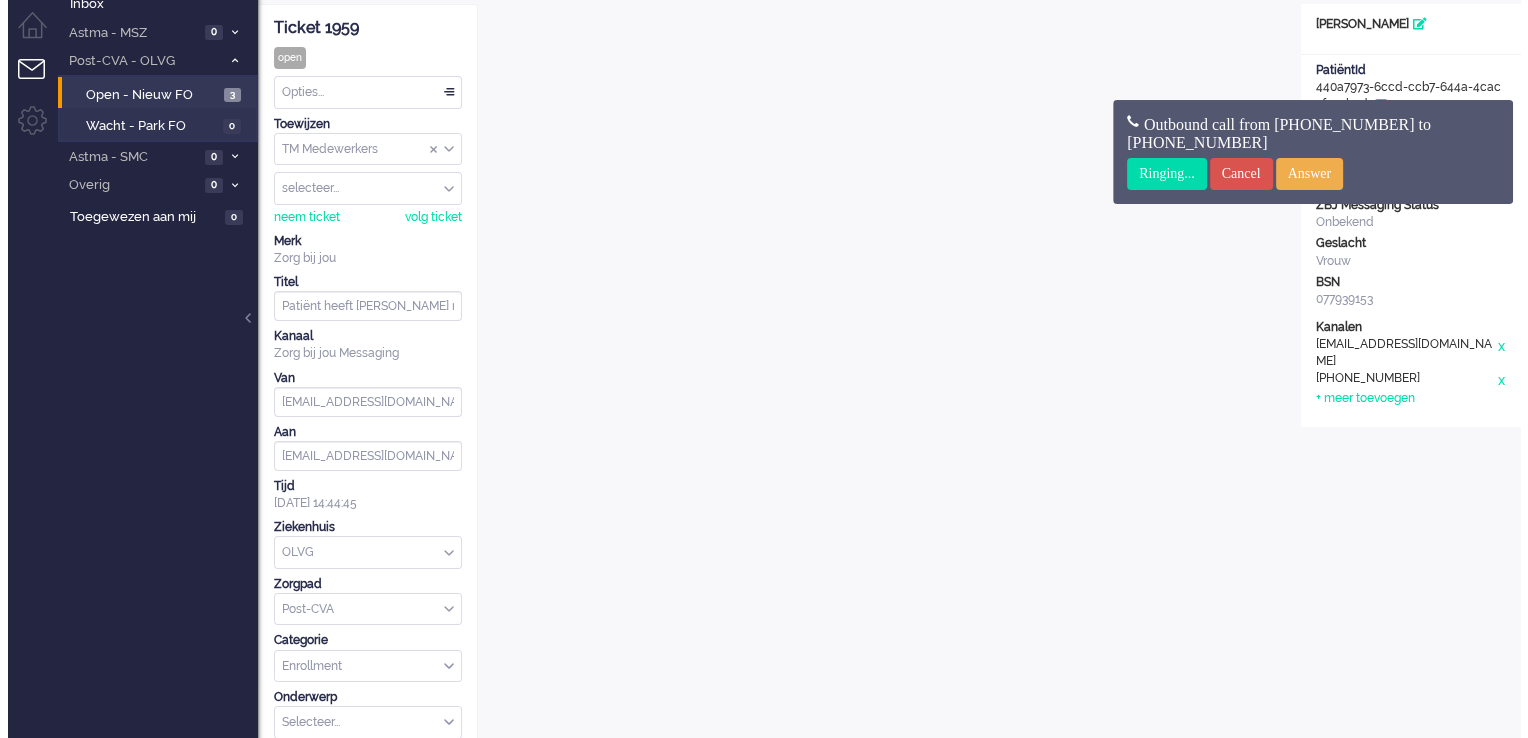 scroll, scrollTop: 0, scrollLeft: 0, axis: both 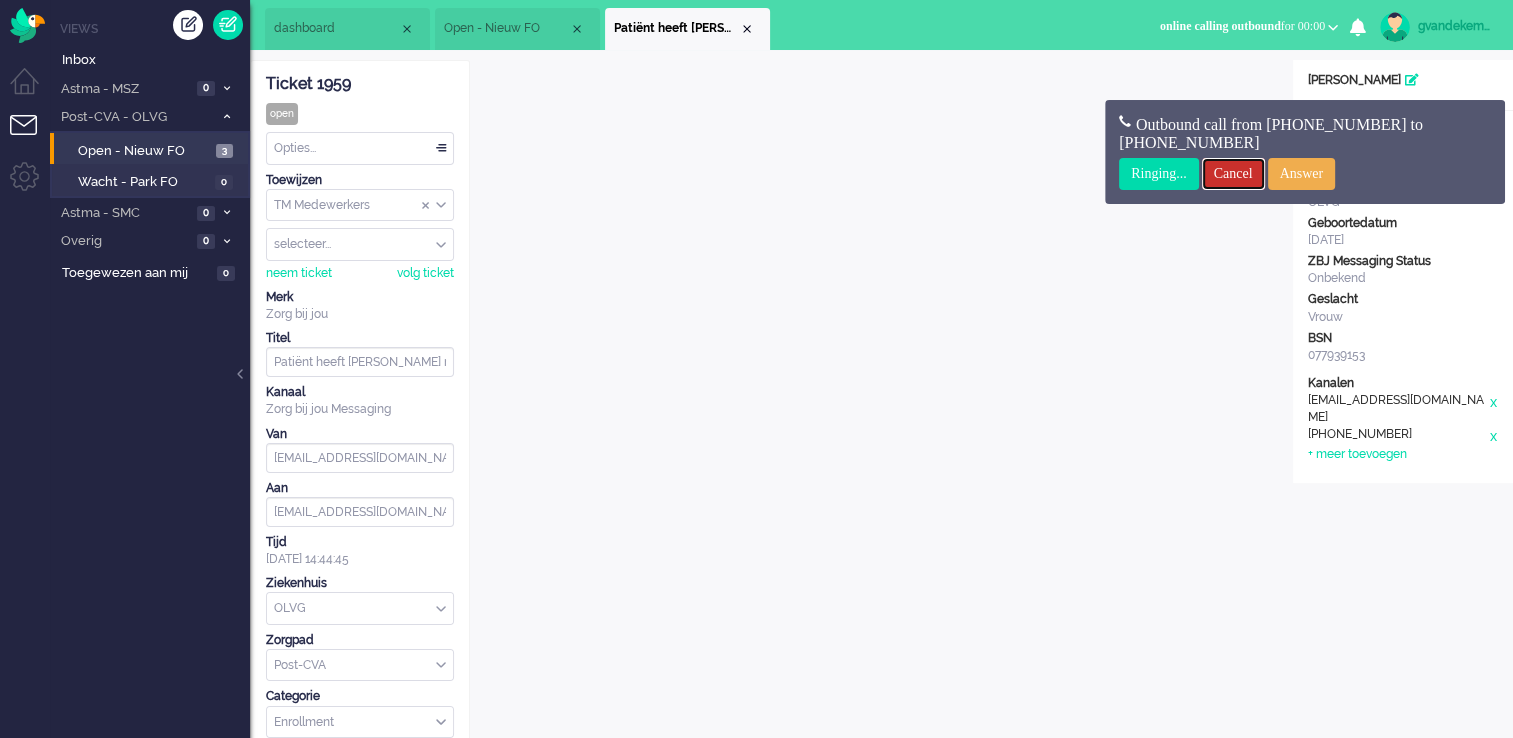 click on "Cancel" at bounding box center (1233, 174) 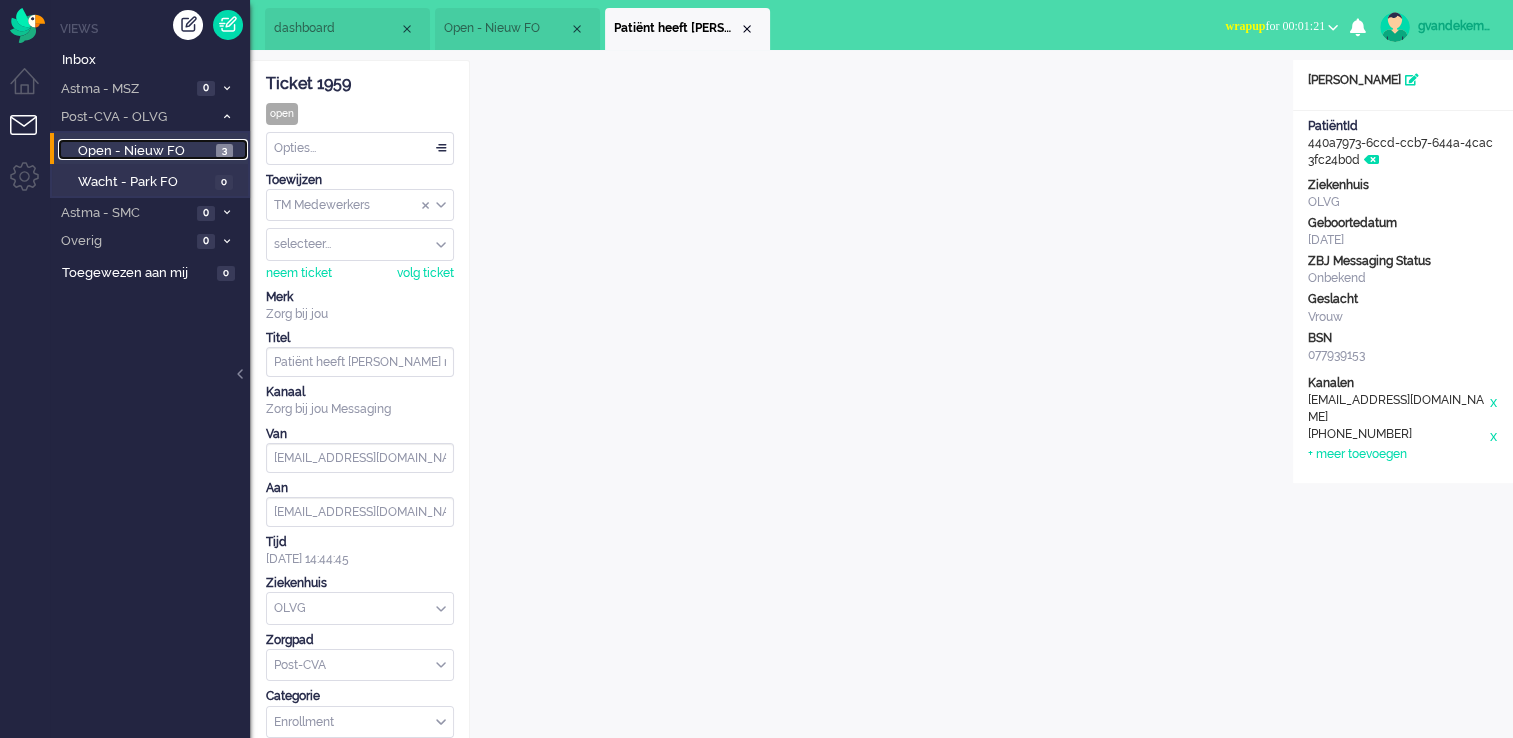 click on "Open - Nieuw FO
3" at bounding box center [153, 150] 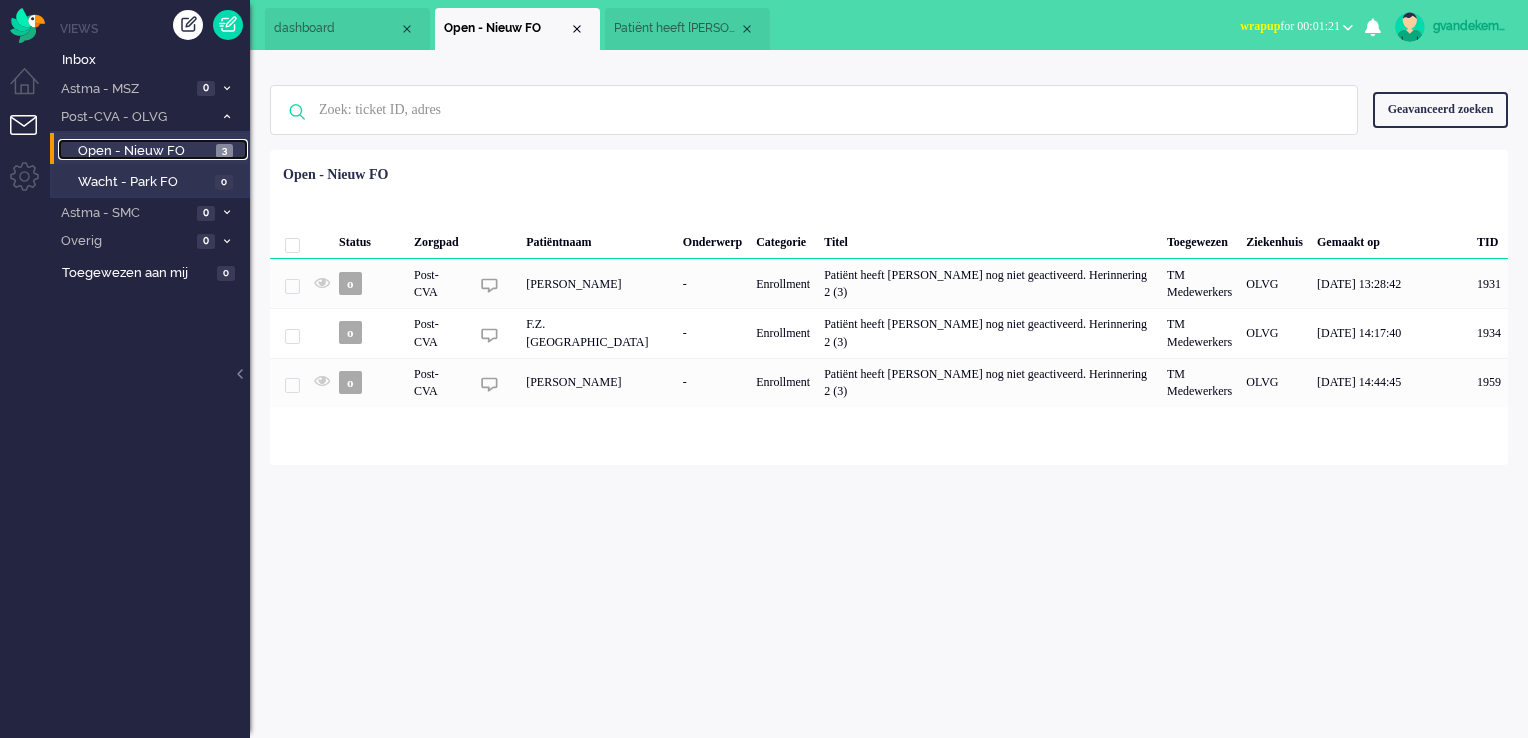 click on "3" at bounding box center [224, 151] 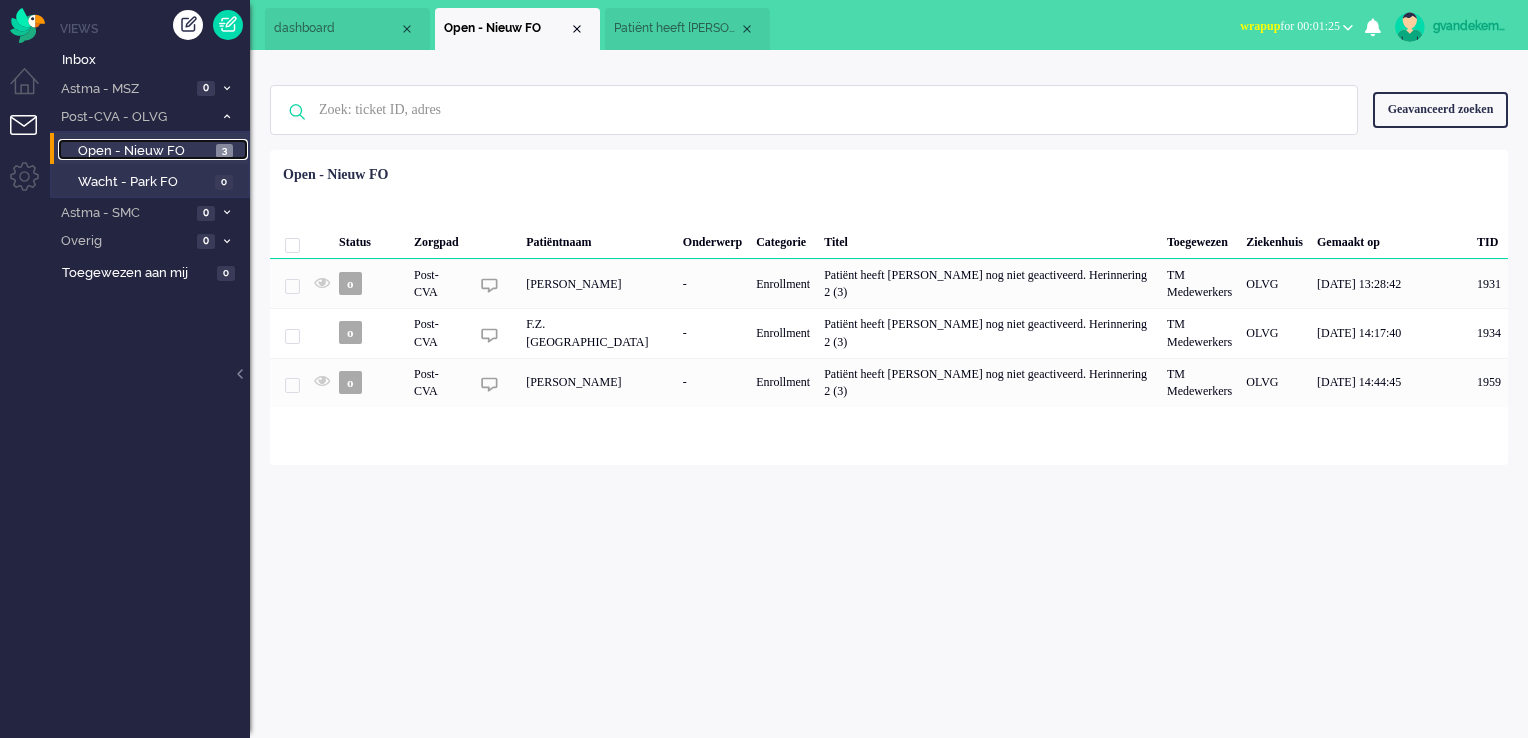 click on "Open - Nieuw FO" at bounding box center (144, 151) 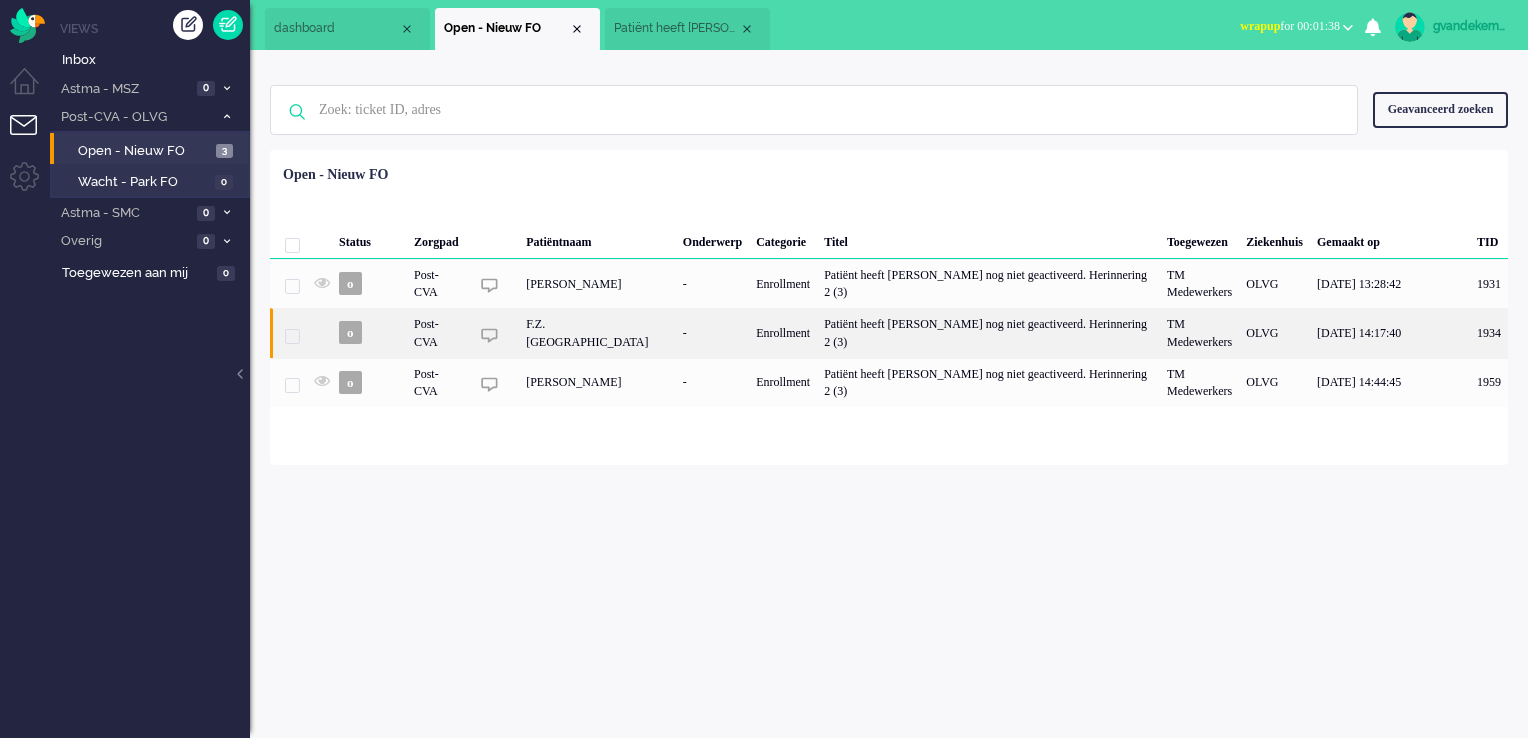 click on "F.Z. [GEOGRAPHIC_DATA]" 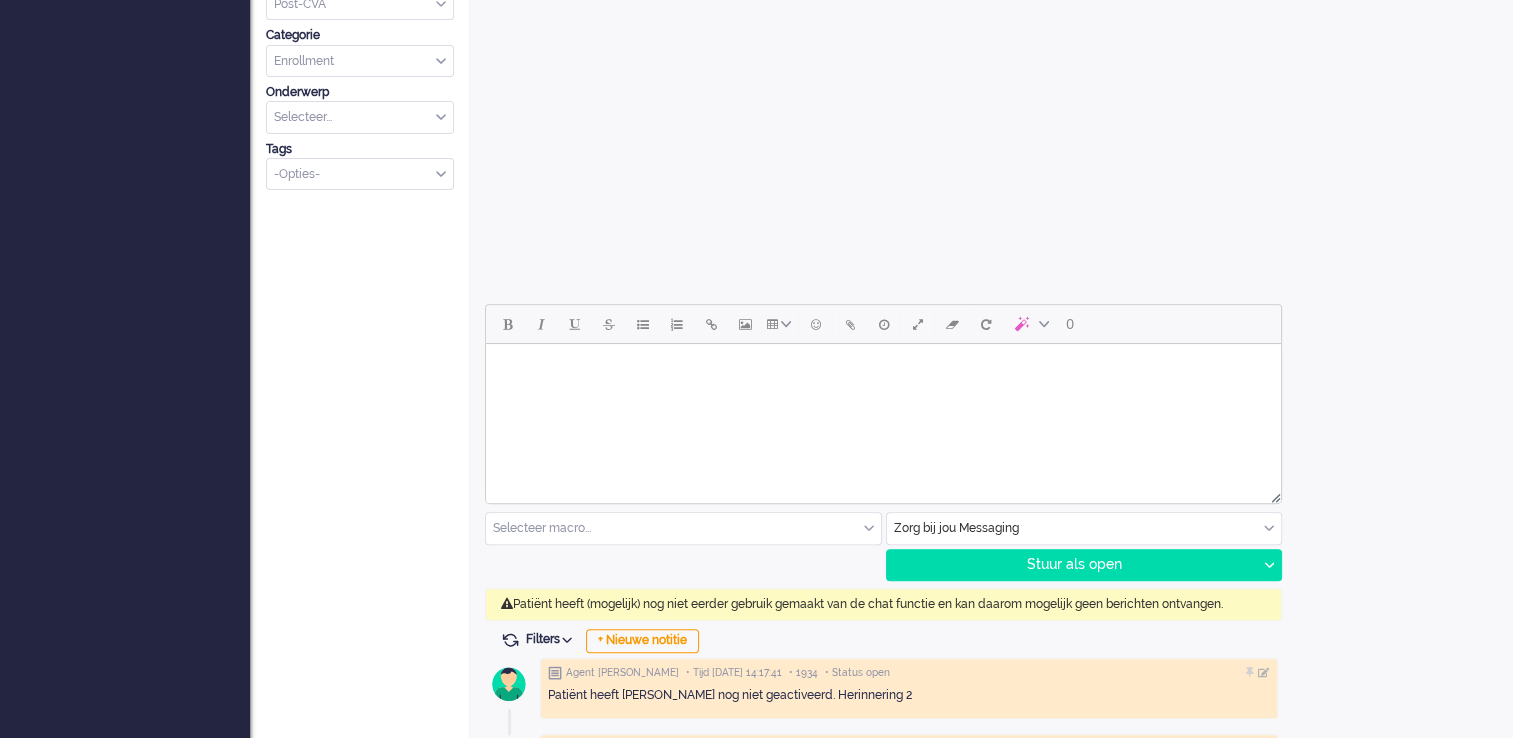 scroll, scrollTop: 732, scrollLeft: 0, axis: vertical 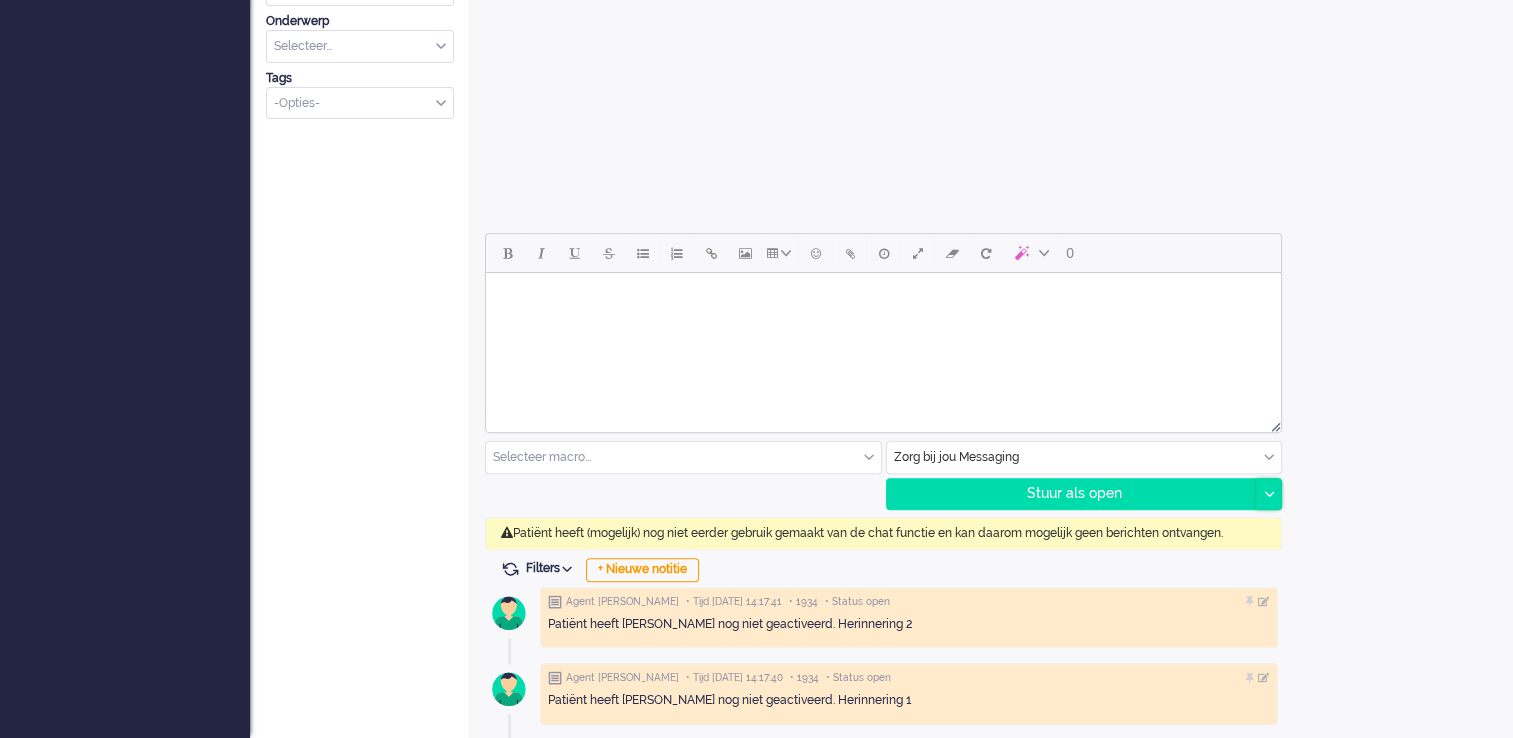 click at bounding box center [1268, 494] 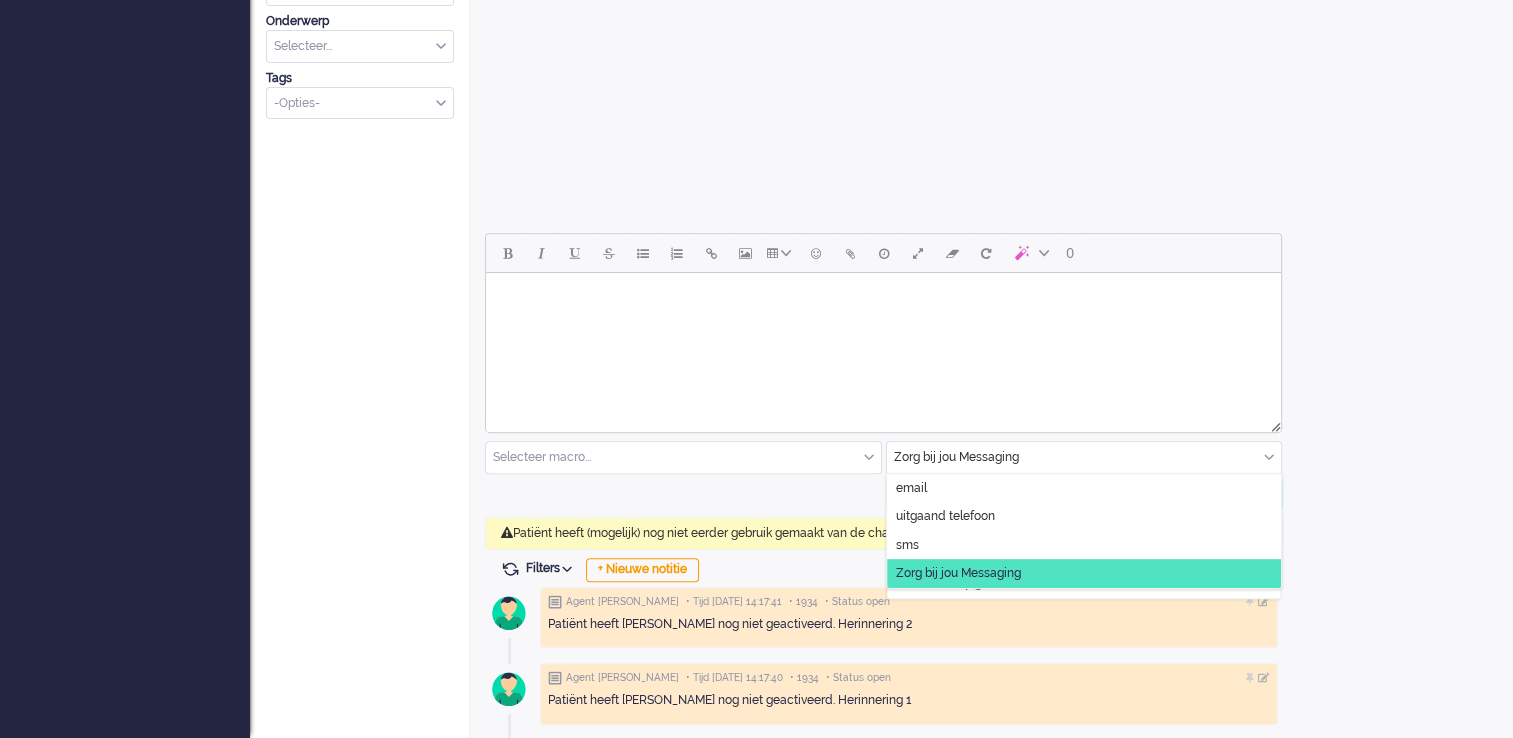 click on "Zorg bij jou Messaging" at bounding box center [1084, 457] 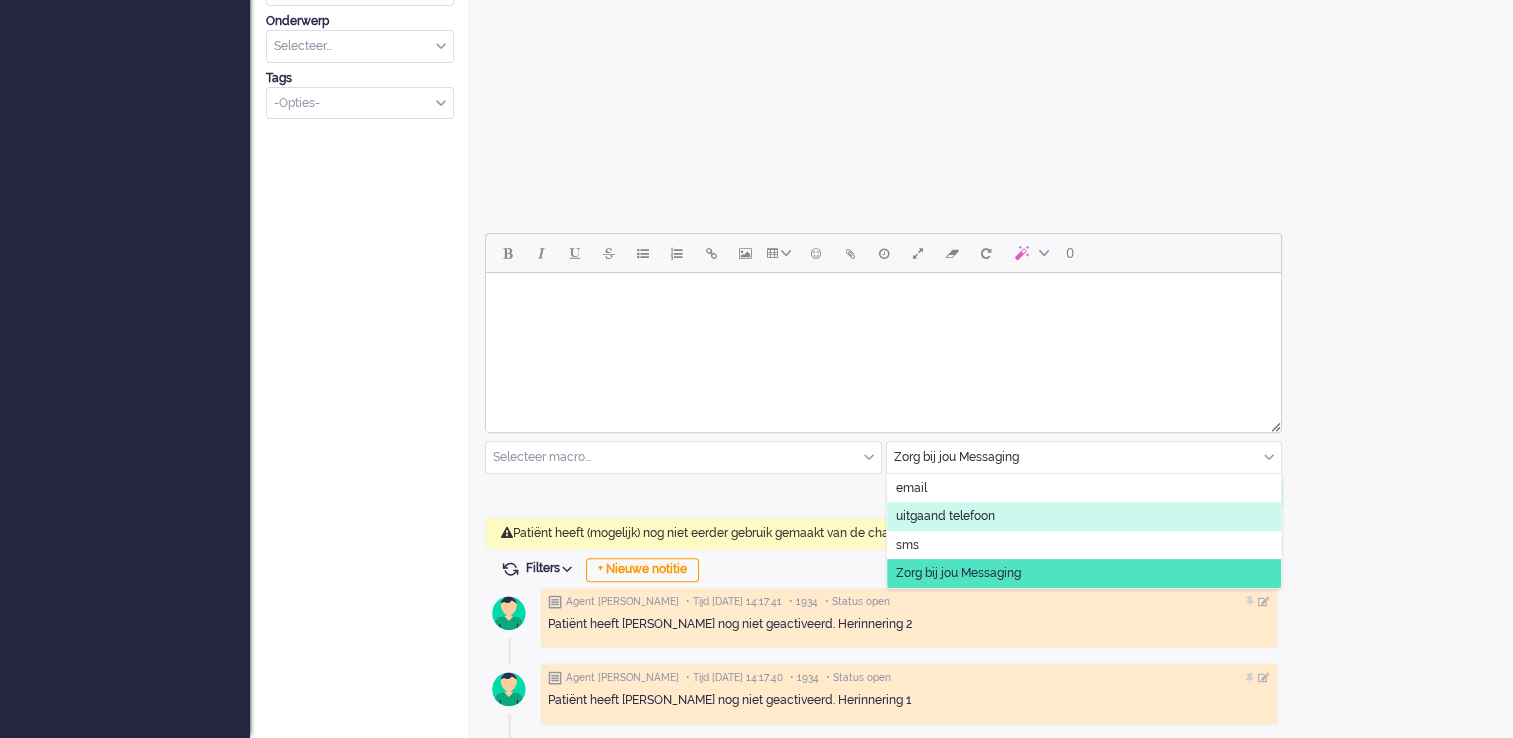 click on "uitgaand telefoon" 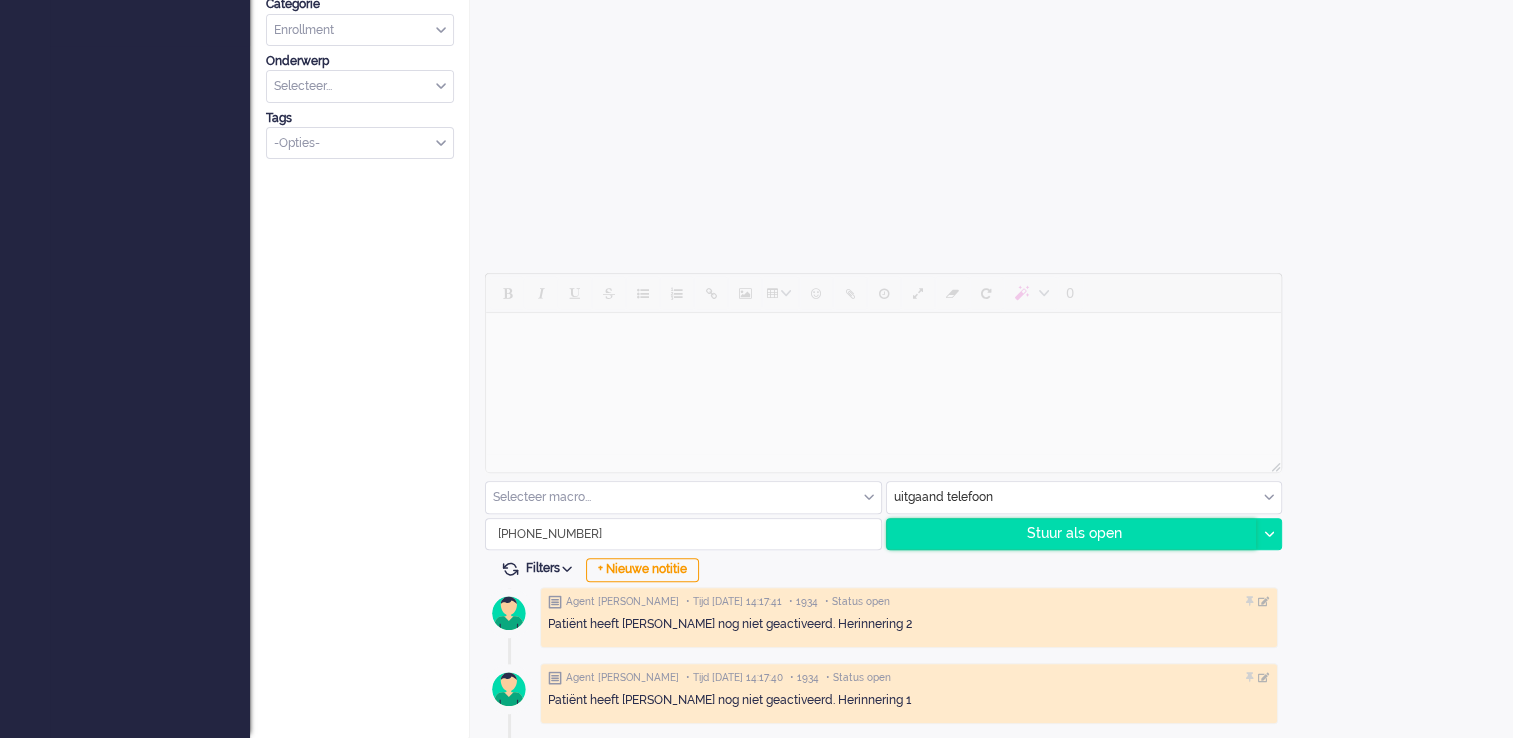 click on "Stuur als open" at bounding box center [1072, 534] 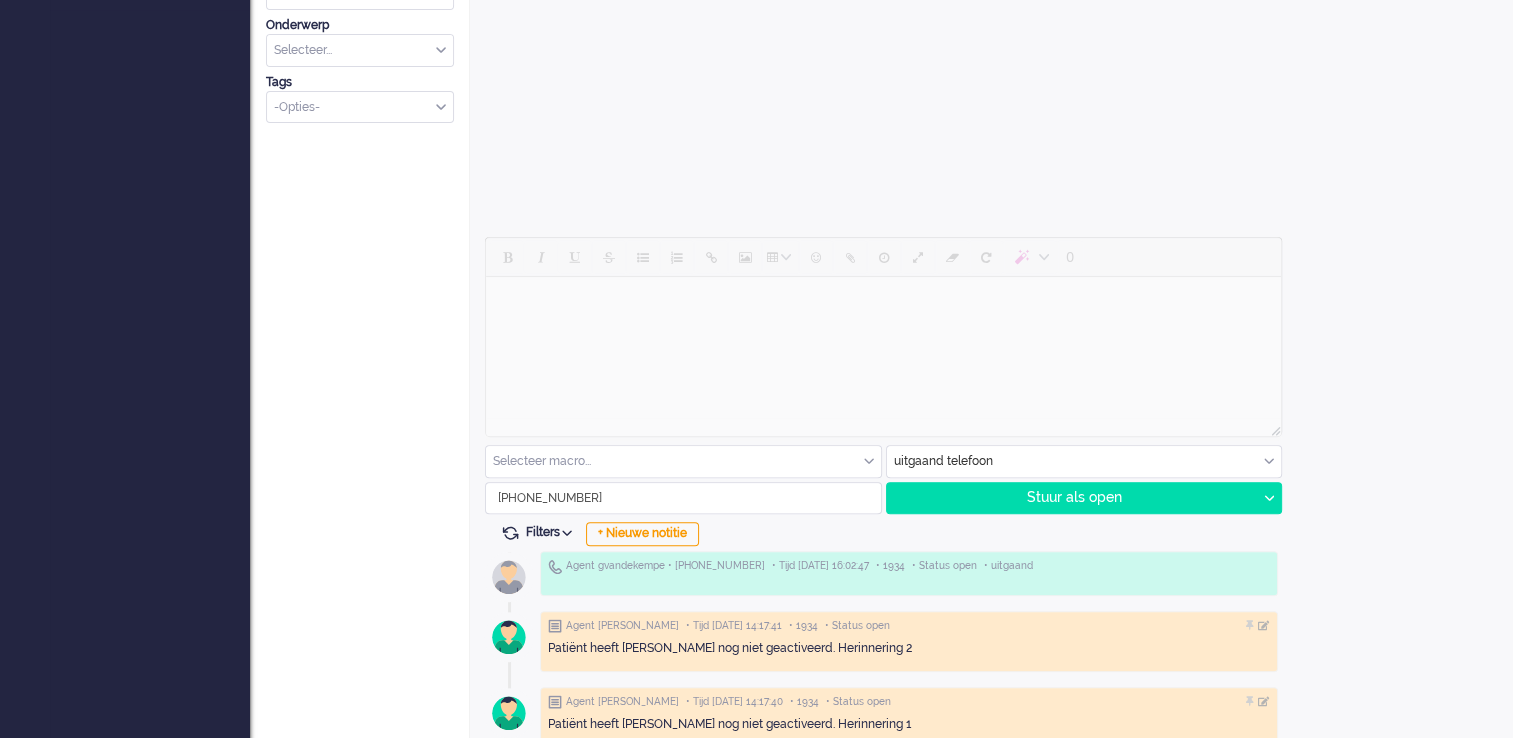 scroll, scrollTop: 751, scrollLeft: 0, axis: vertical 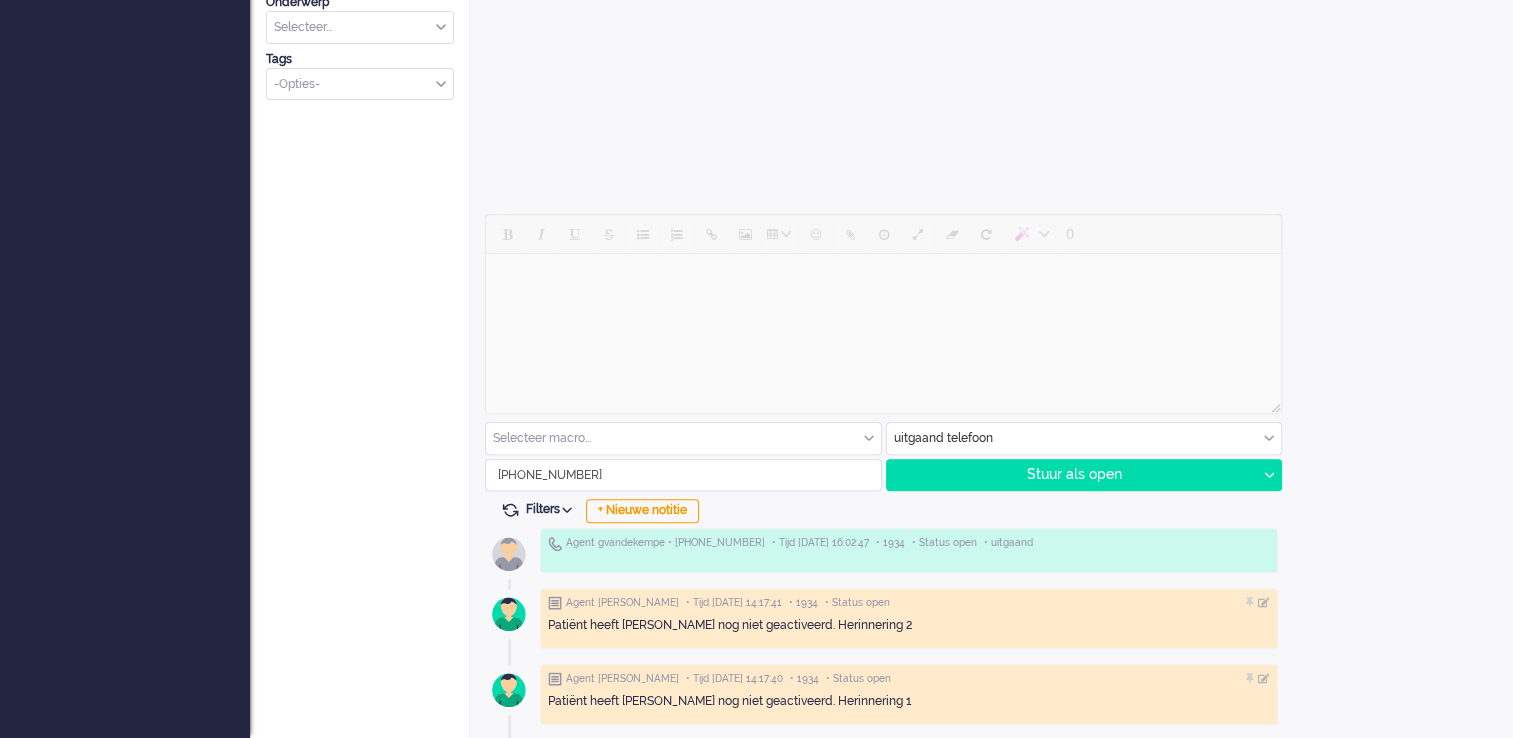 click on "uitgaand telefoon" at bounding box center [1084, 438] 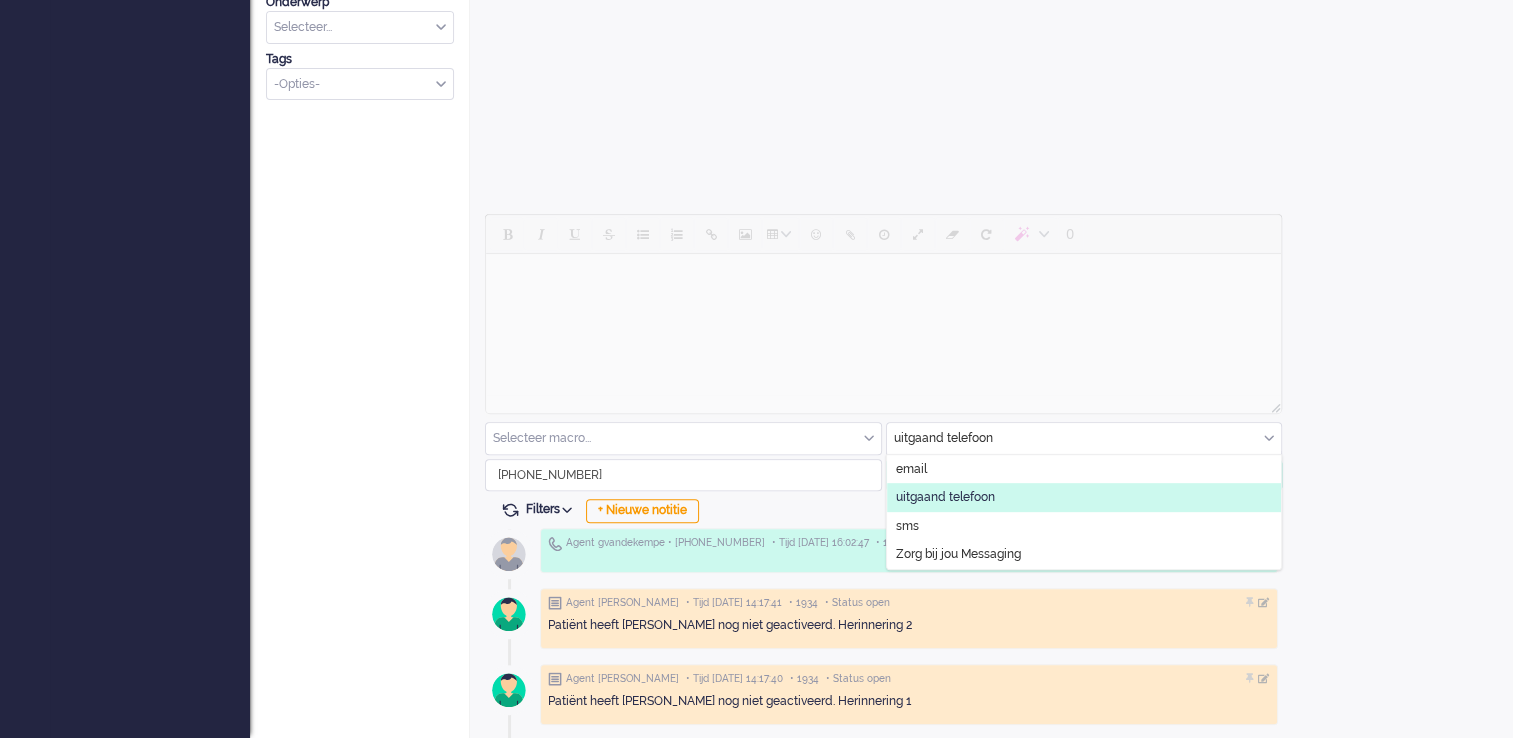 click on "uitgaand telefoon" 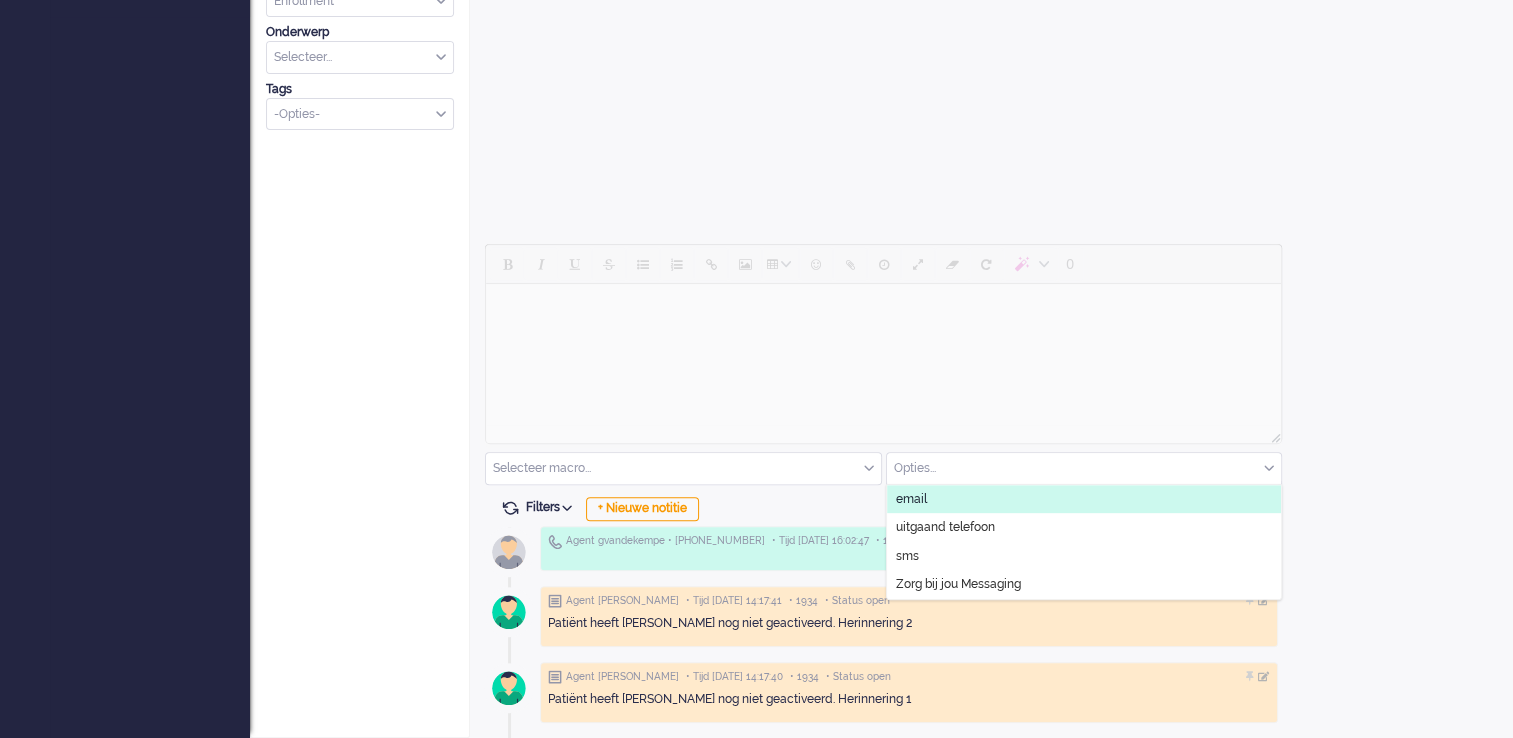 scroll, scrollTop: 719, scrollLeft: 0, axis: vertical 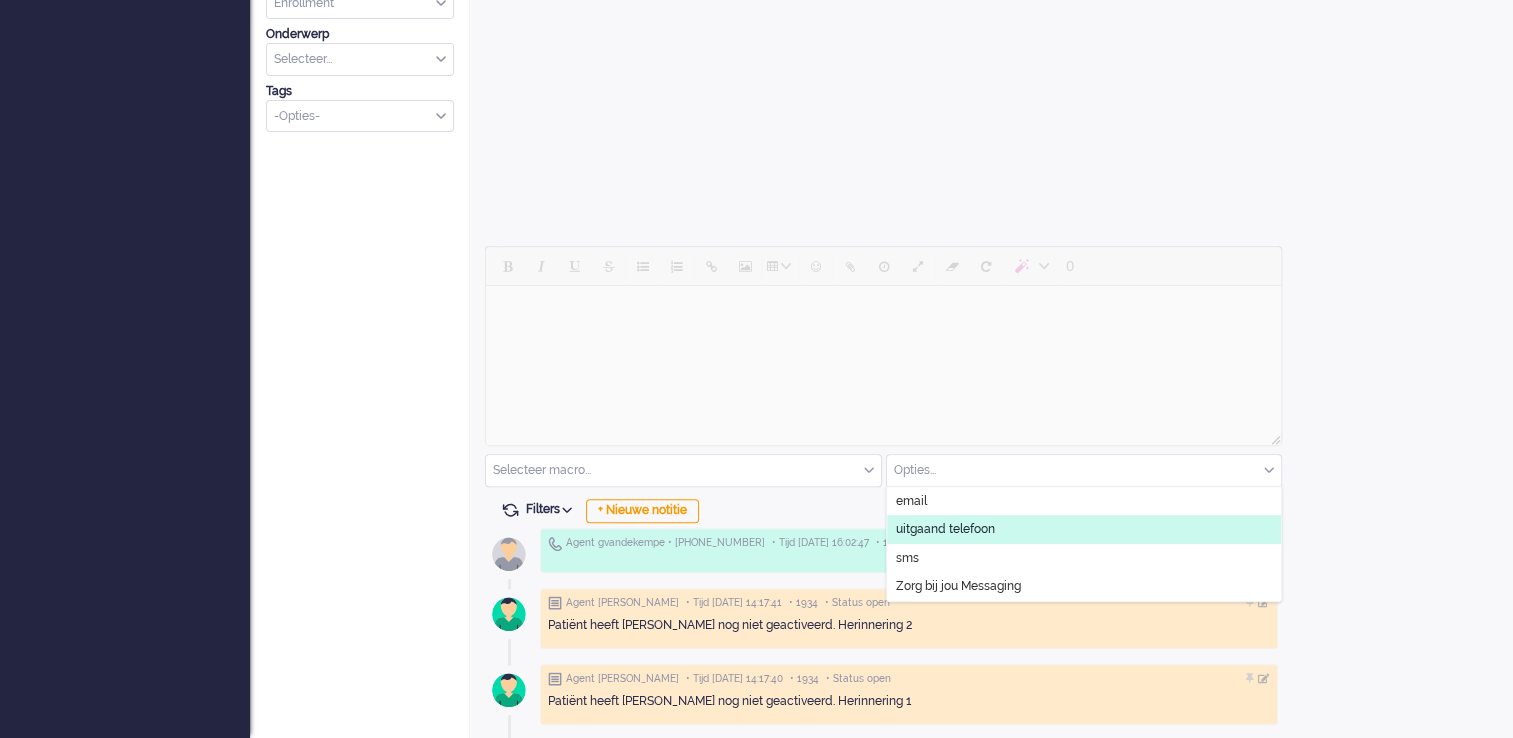 click on "uitgaand telefoon" 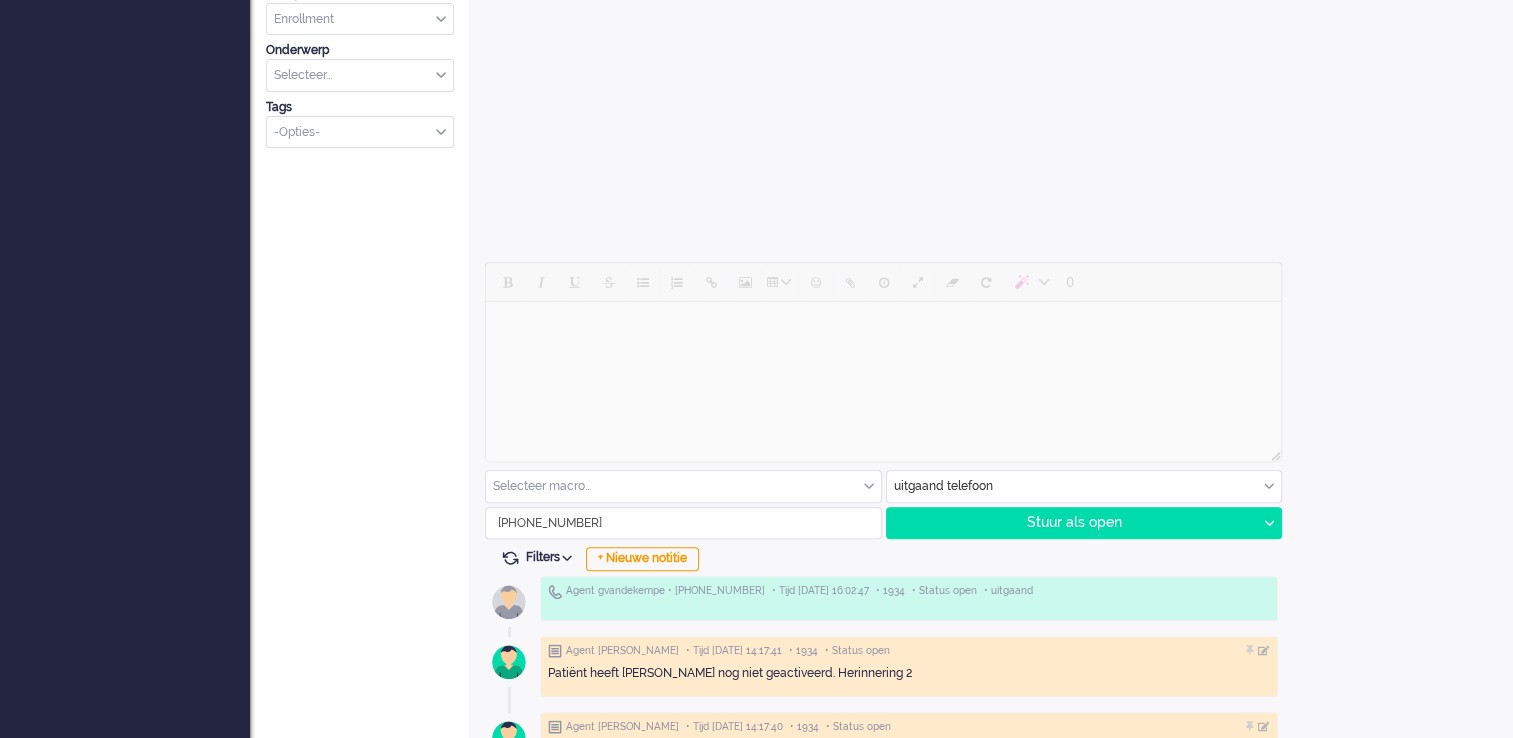 scroll, scrollTop: 751, scrollLeft: 0, axis: vertical 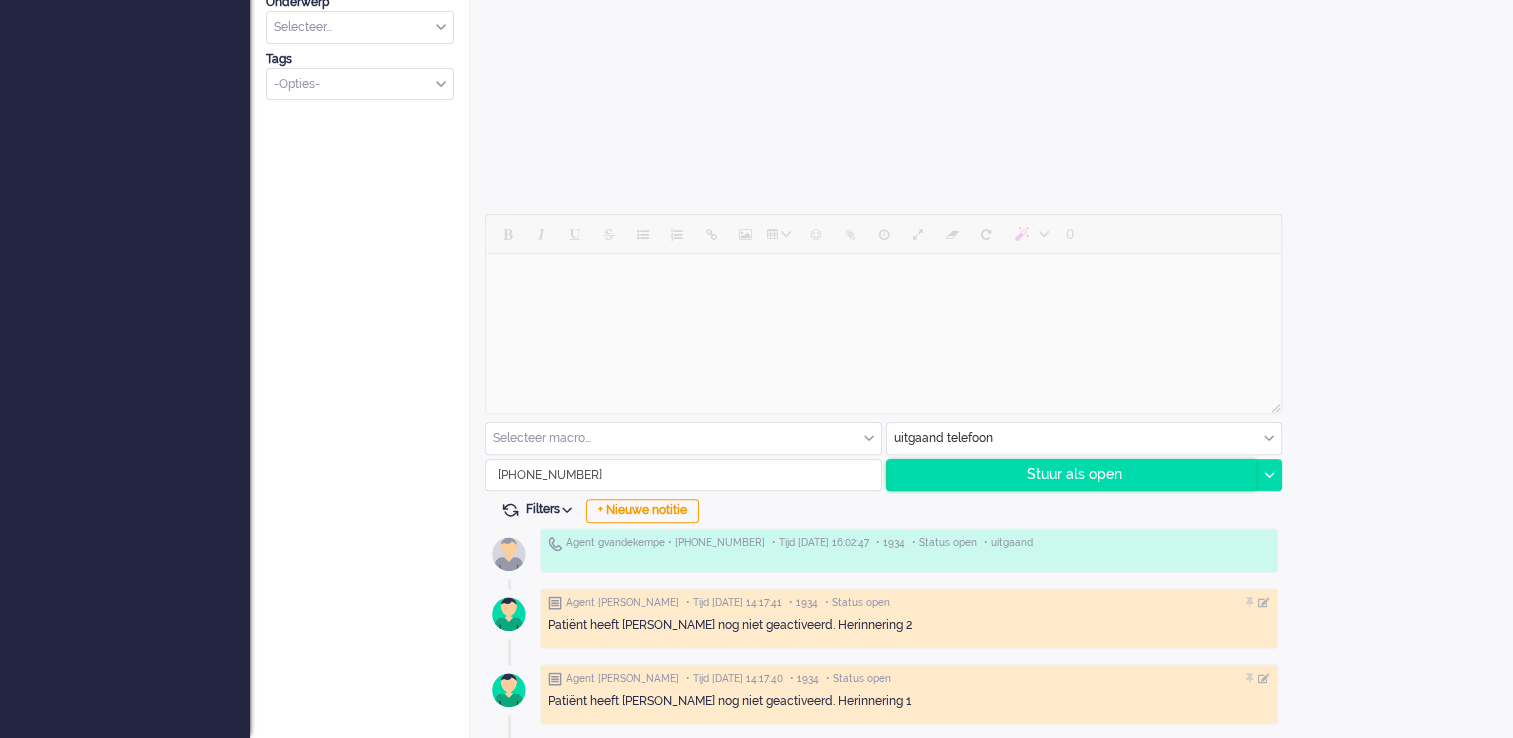 click on "Stuur als open" at bounding box center [1072, 475] 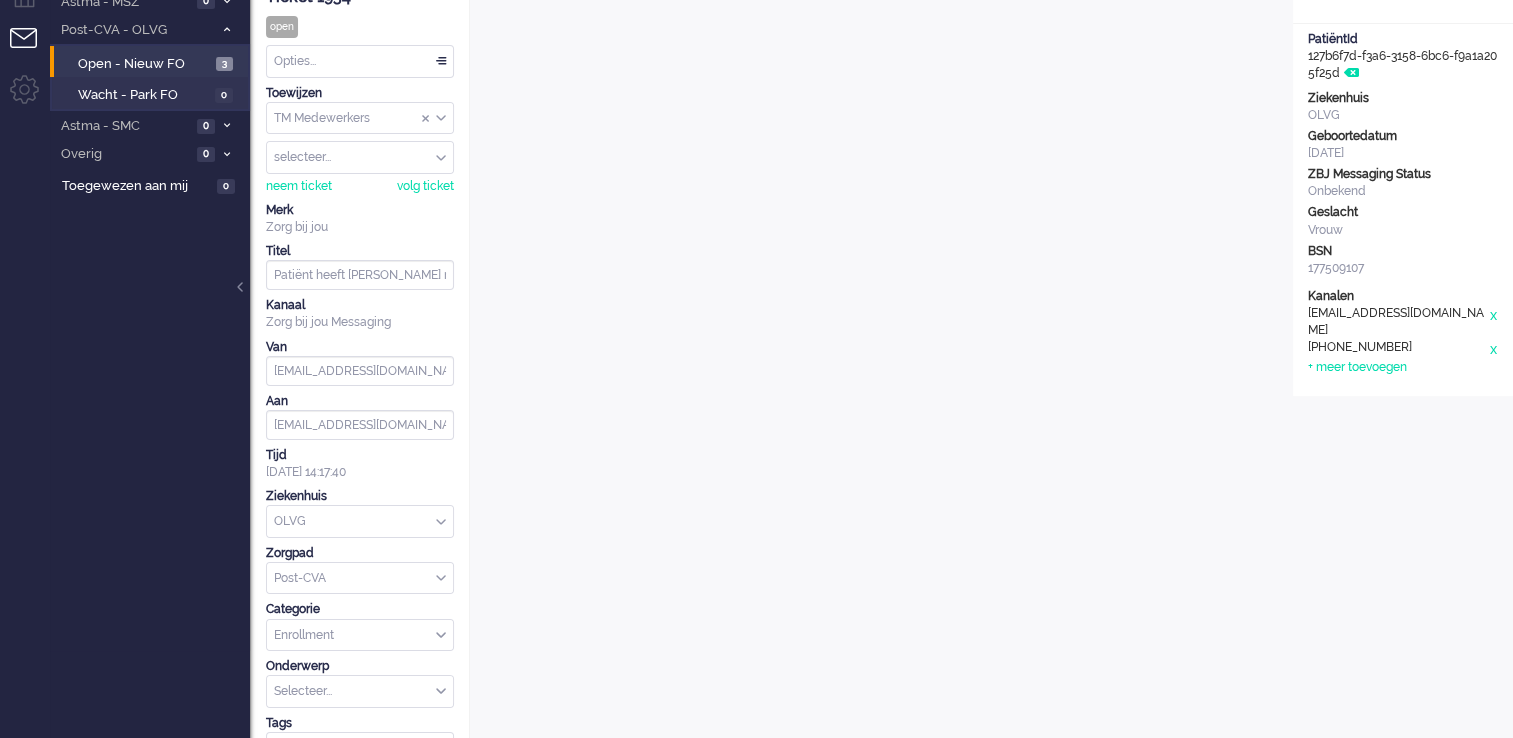 scroll, scrollTop: 0, scrollLeft: 0, axis: both 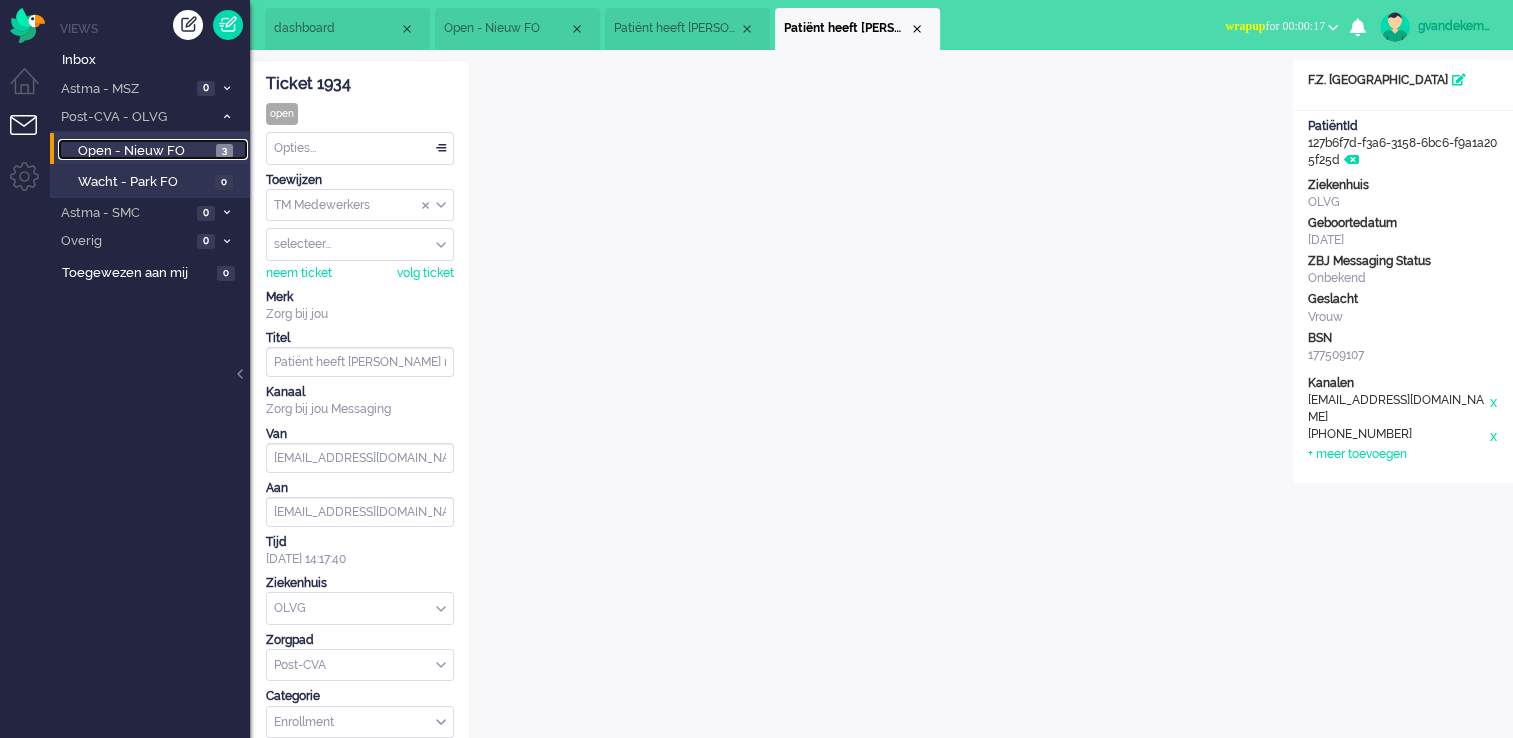 click on "Open - Nieuw FO" at bounding box center [144, 151] 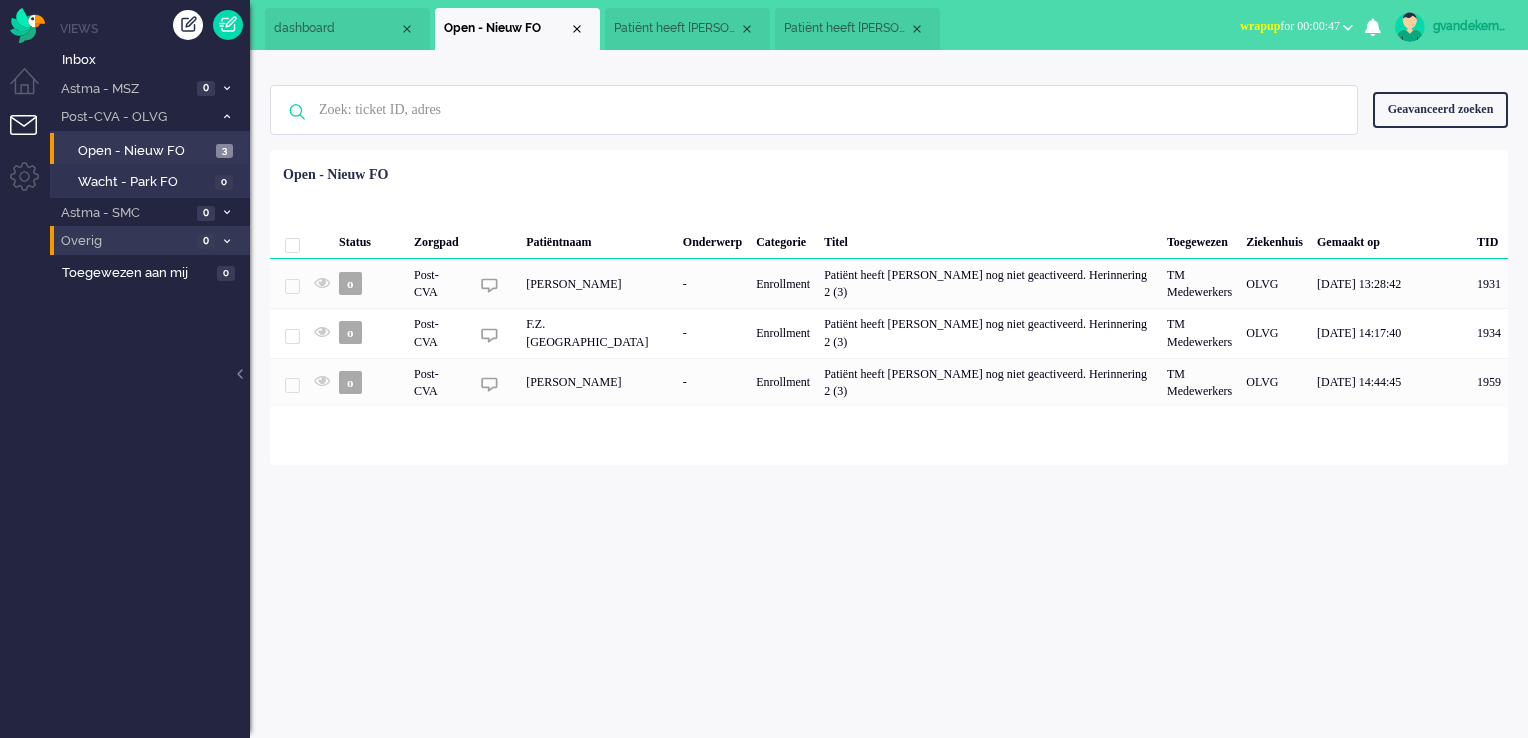 click at bounding box center (227, 241) 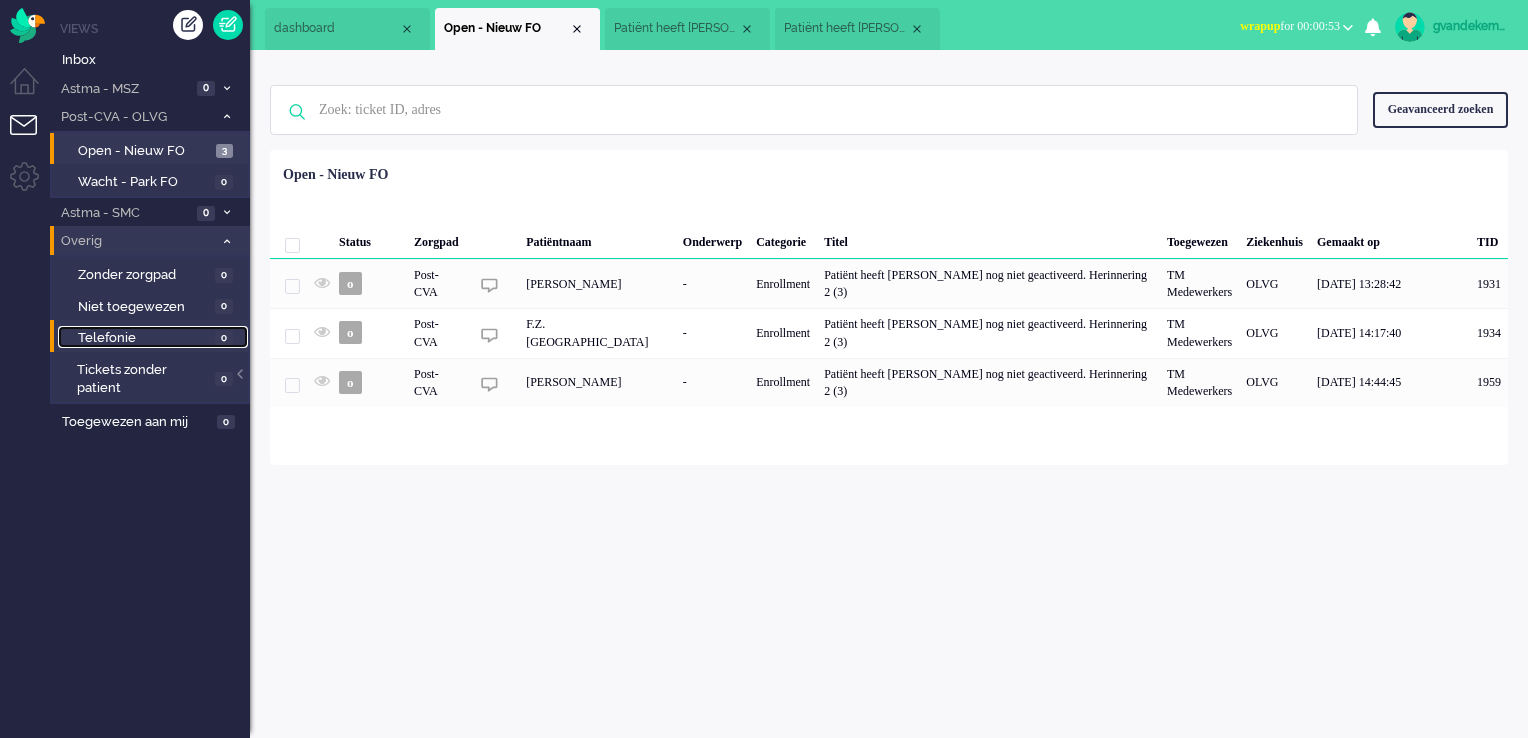 click on "Telefonie" at bounding box center (144, 338) 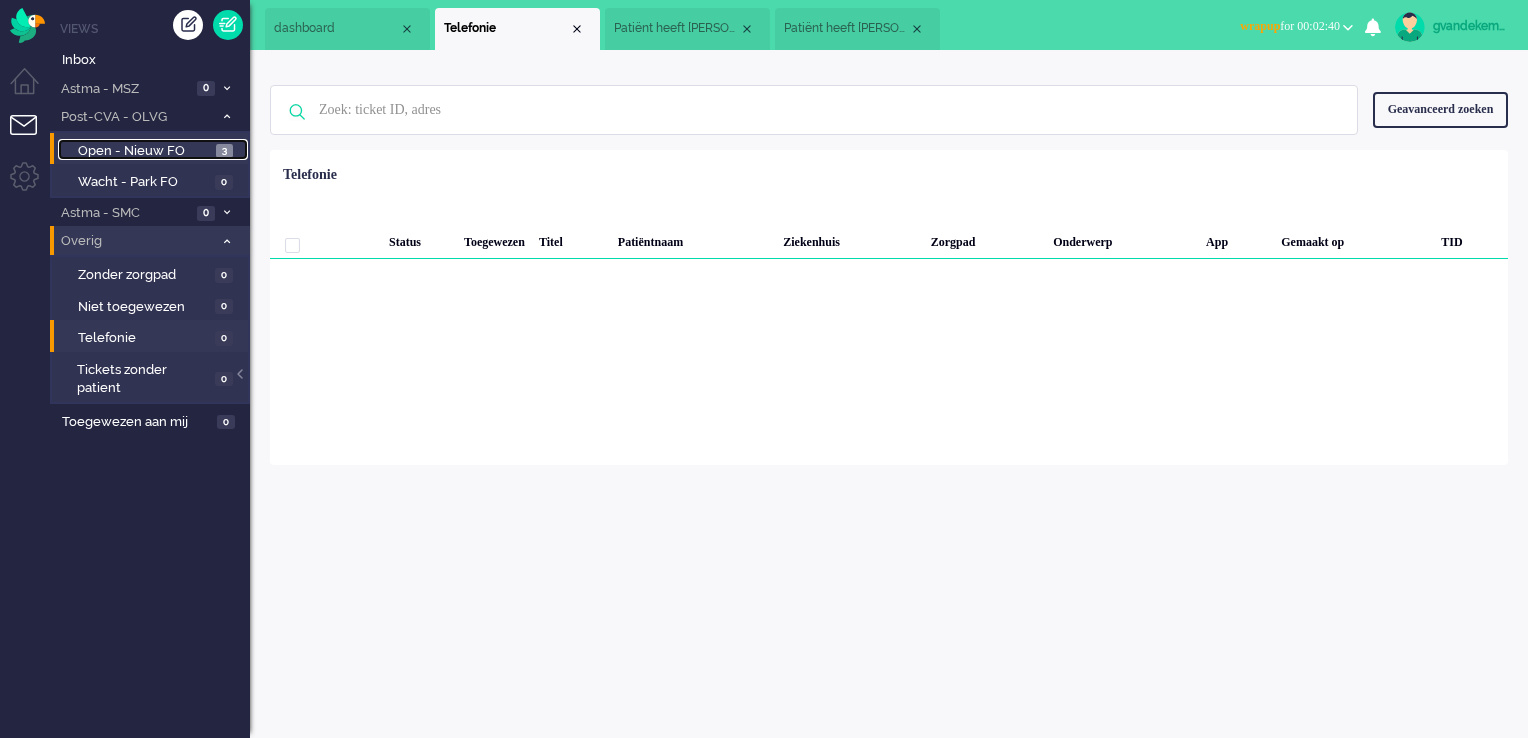 click on "Open - Nieuw FO" at bounding box center (144, 151) 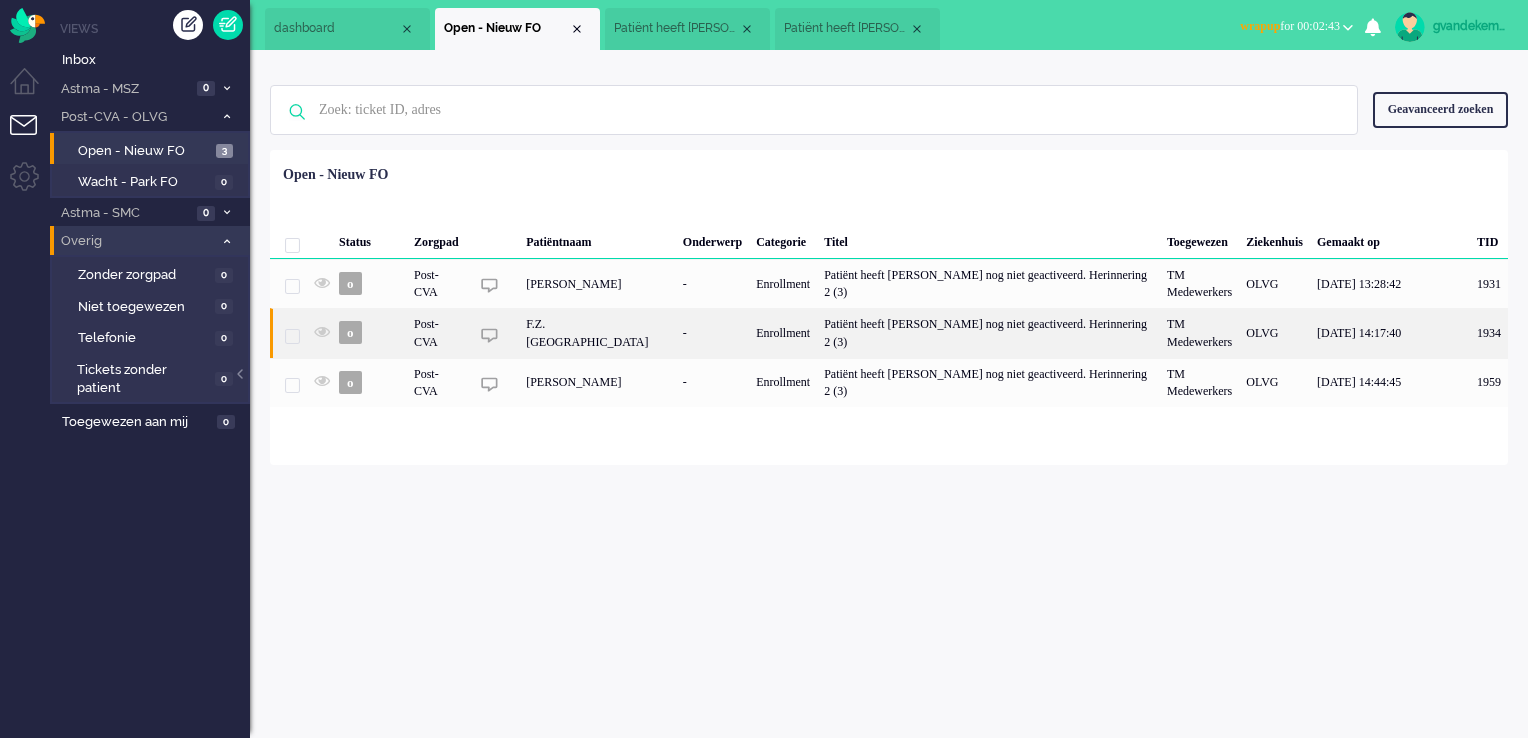 click on "F.Z. [GEOGRAPHIC_DATA]" 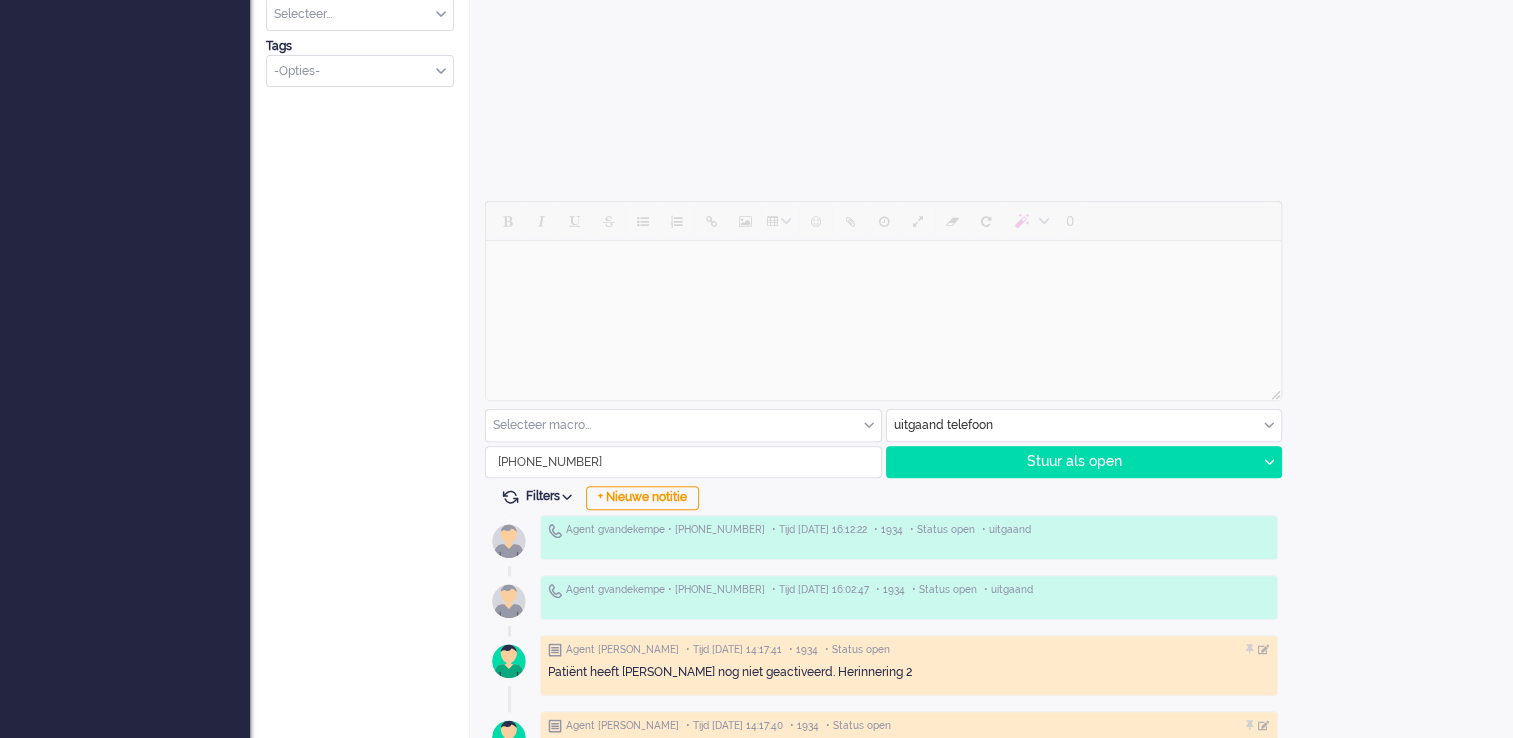 scroll, scrollTop: 800, scrollLeft: 0, axis: vertical 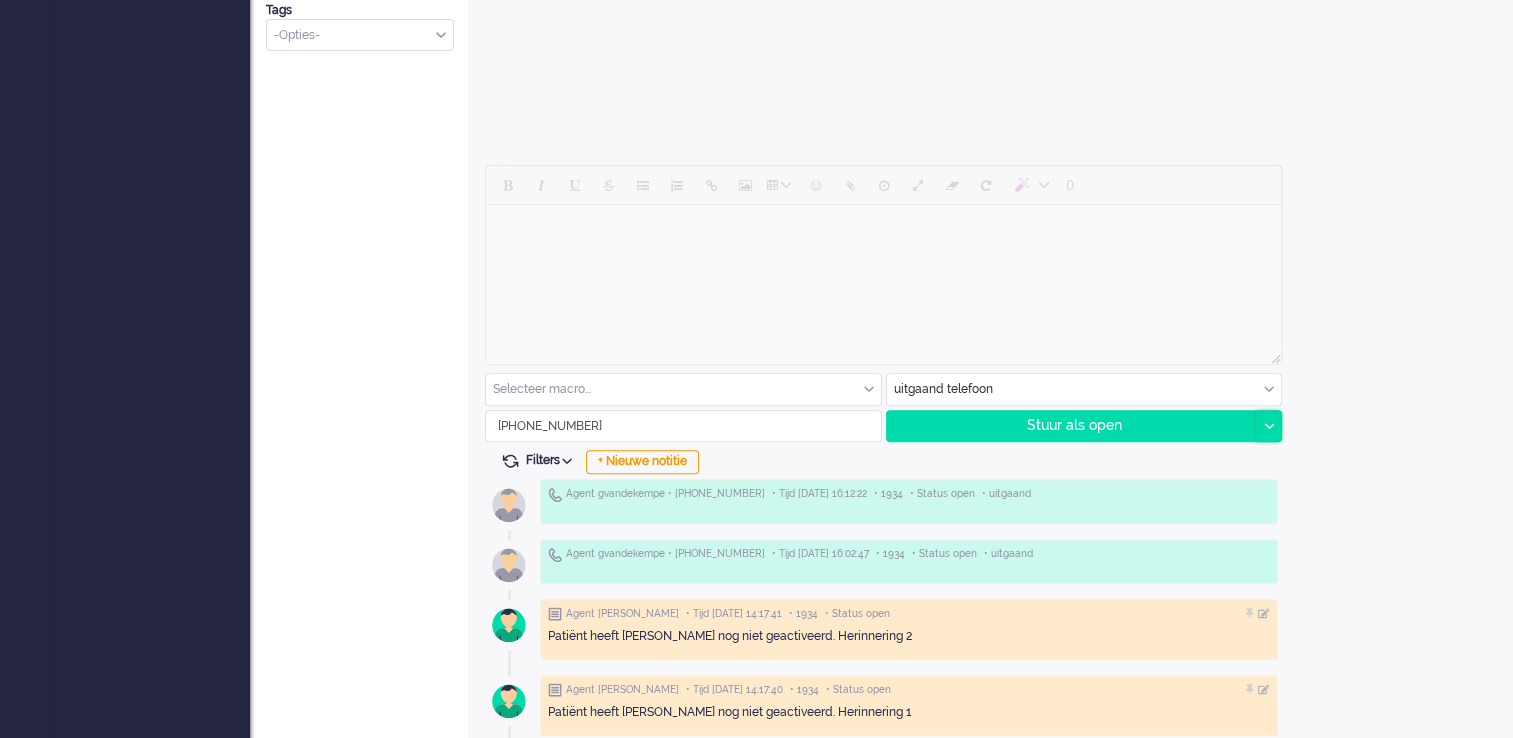 click at bounding box center (1268, 426) 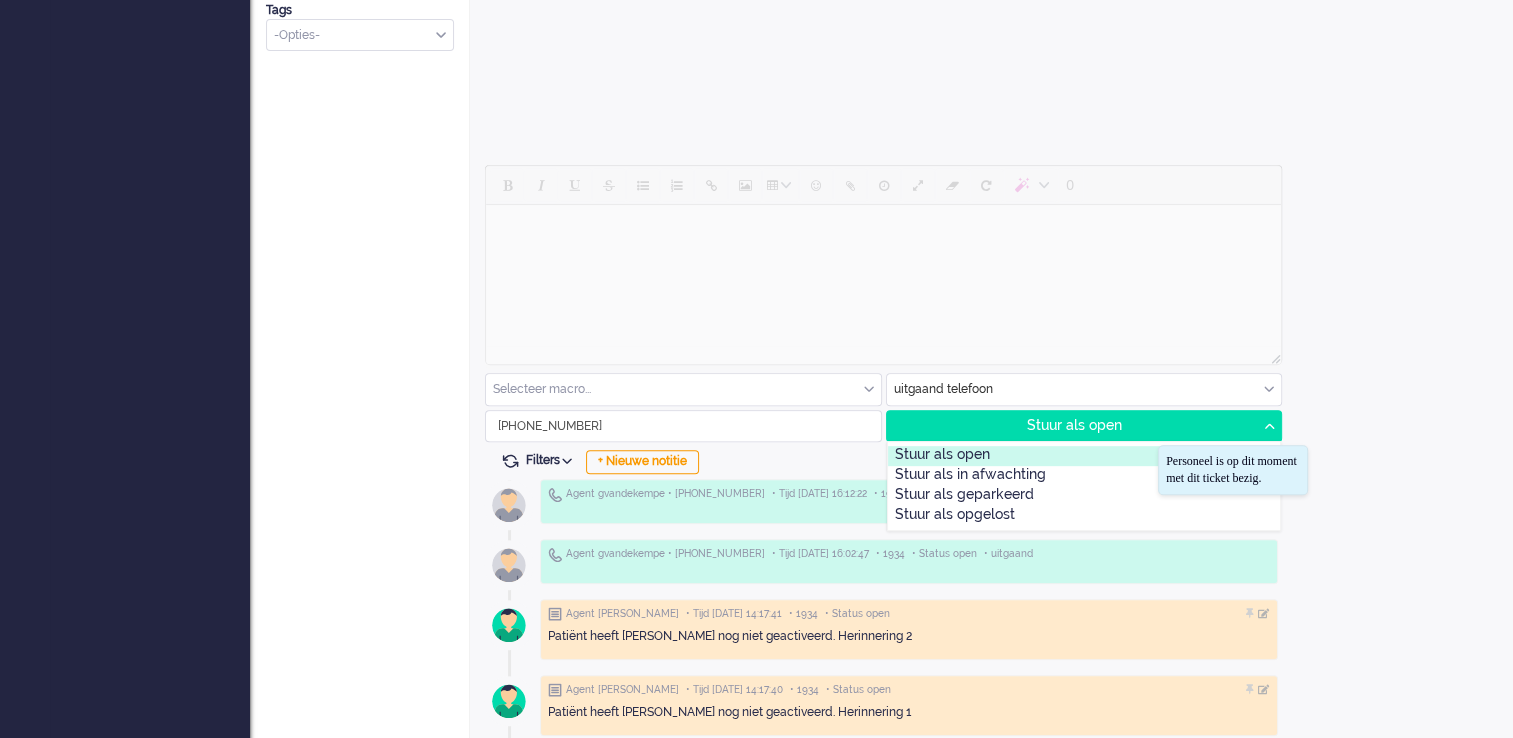 click on "Stuur als open" at bounding box center (1084, 456) 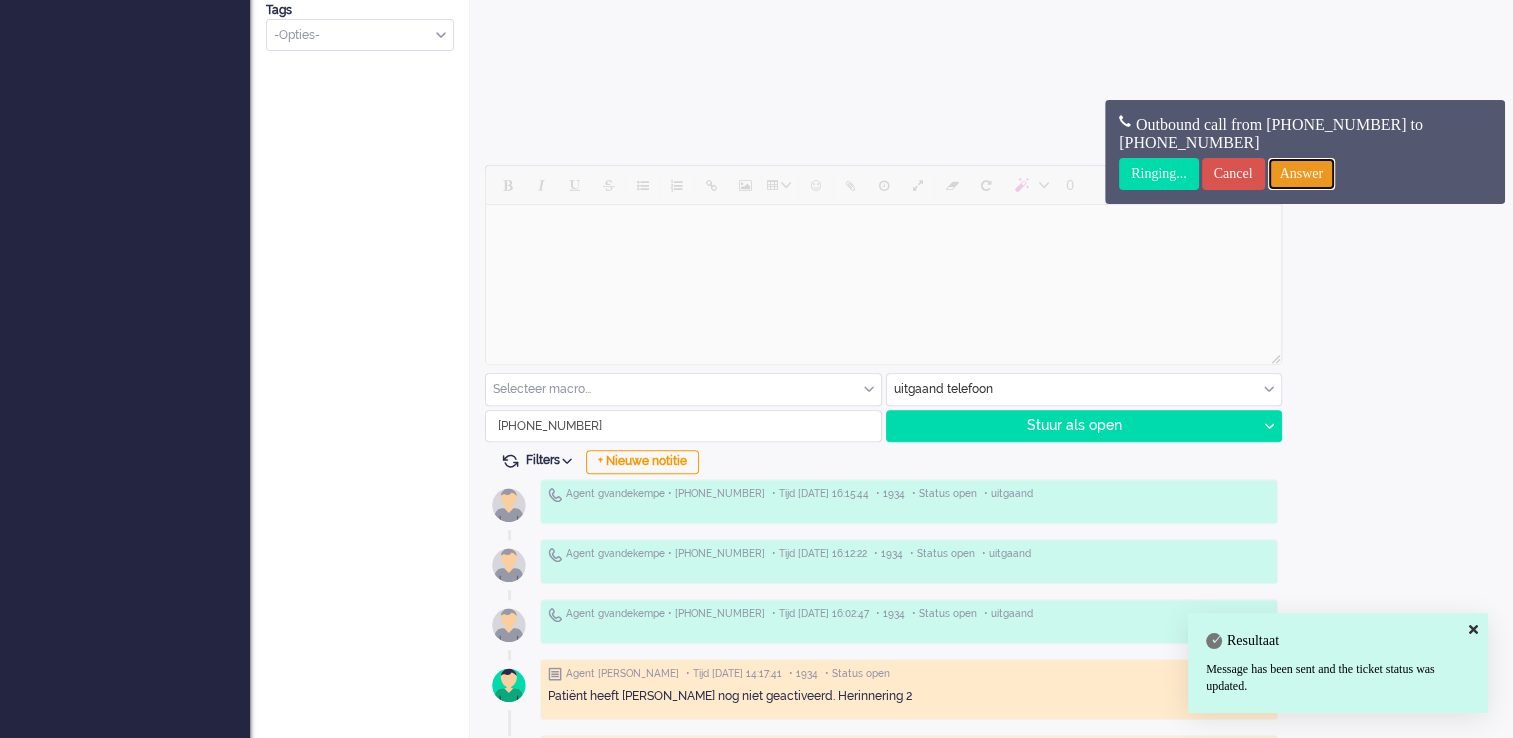 click on "Answer" at bounding box center [1302, 174] 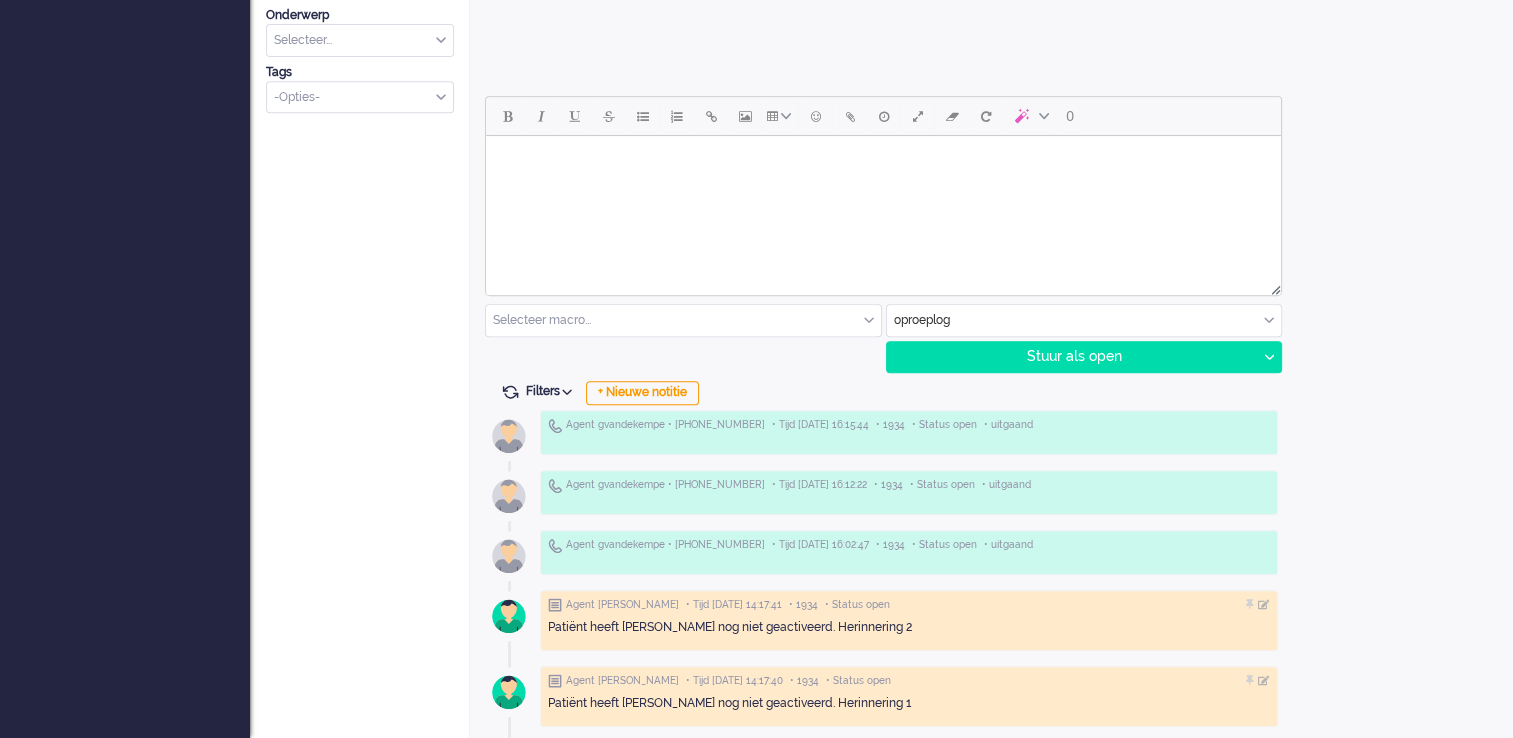scroll, scrollTop: 870, scrollLeft: 0, axis: vertical 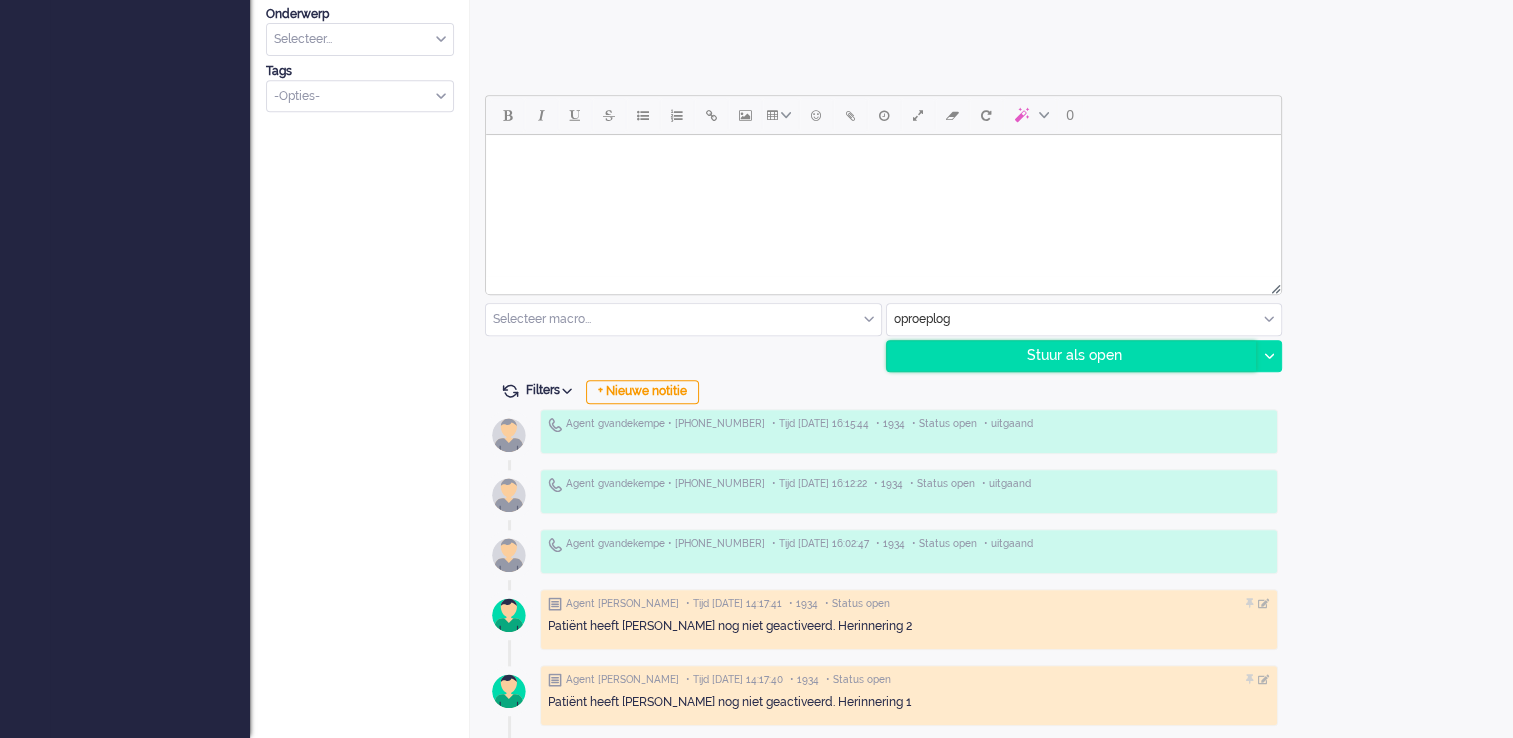 click on "Stuur als open" at bounding box center [1072, 356] 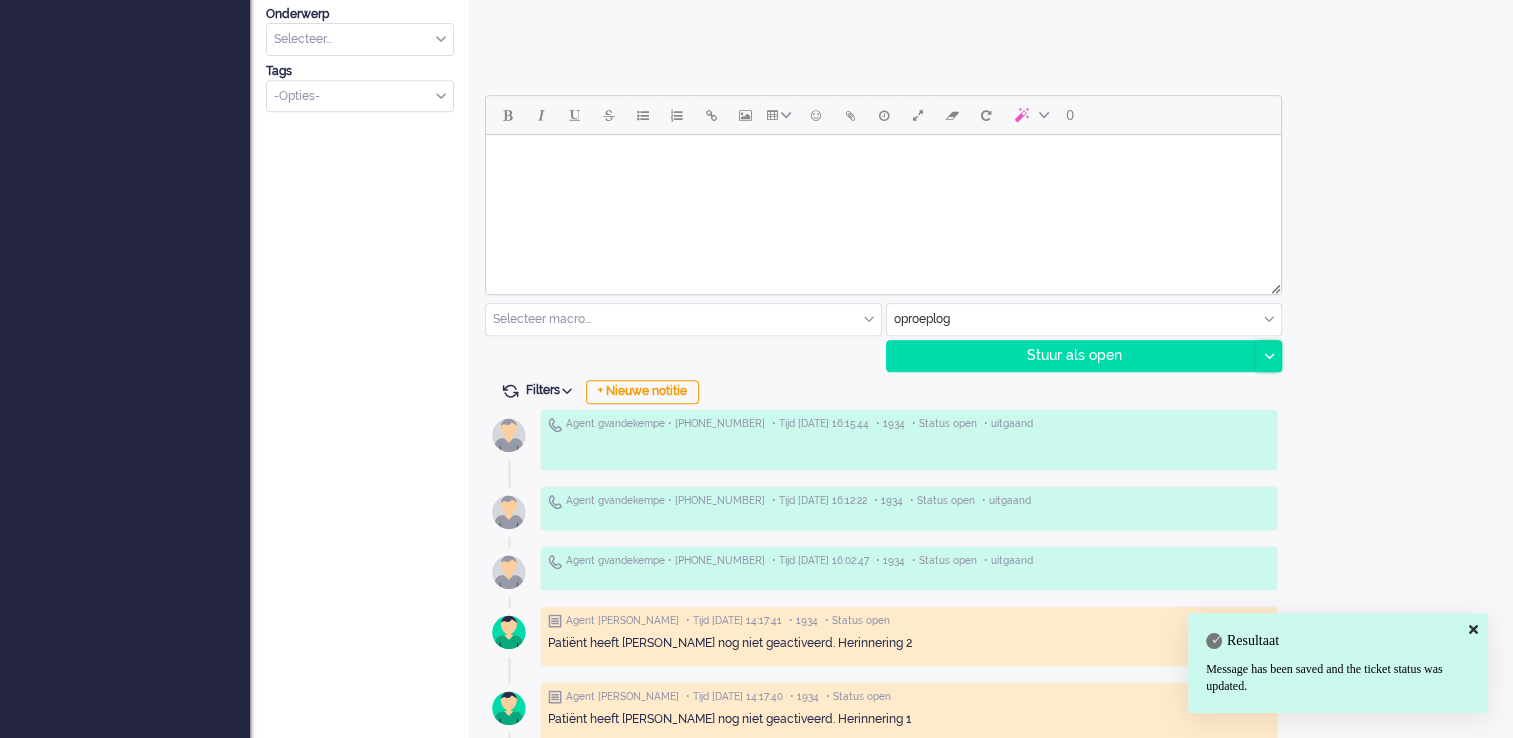 click at bounding box center [1268, 356] 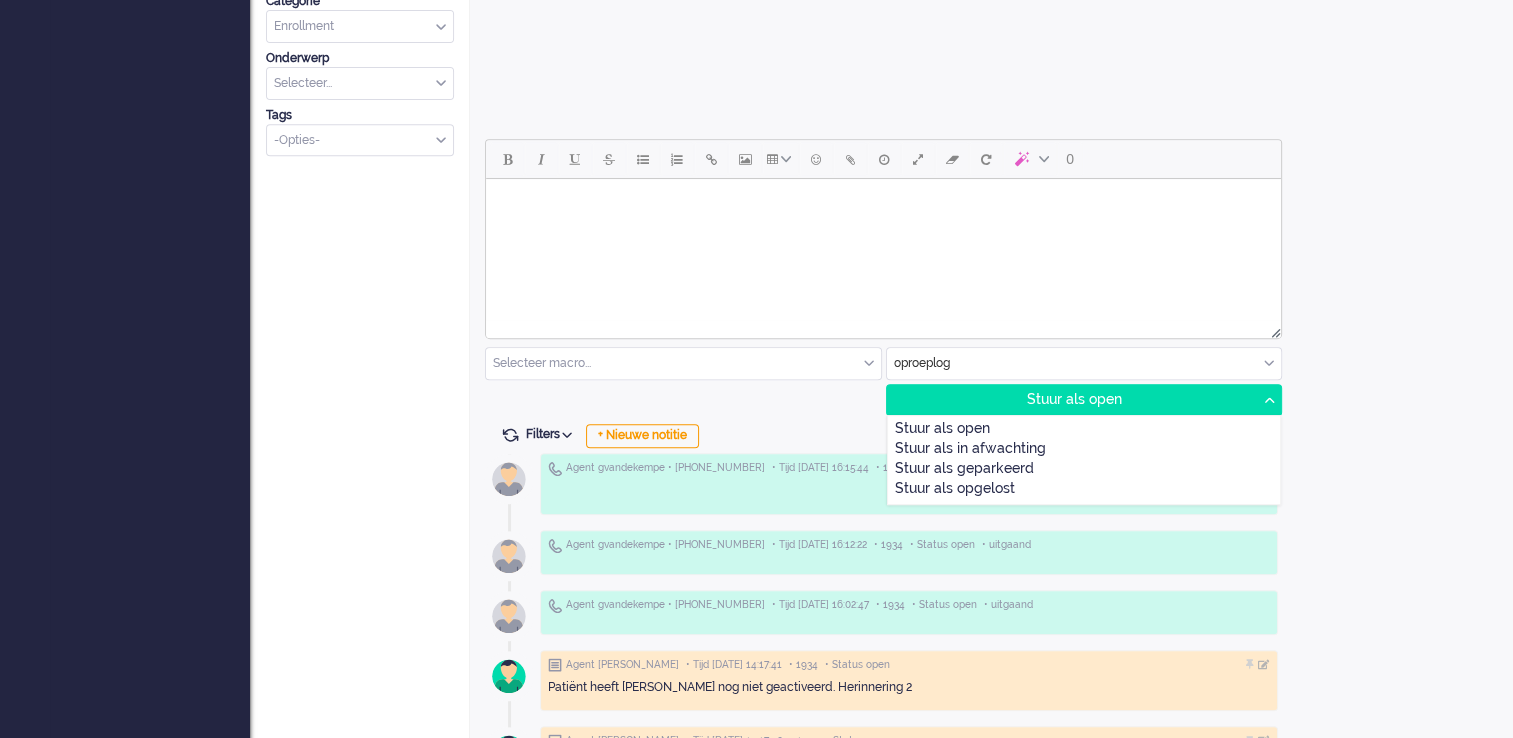 scroll, scrollTop: 888, scrollLeft: 0, axis: vertical 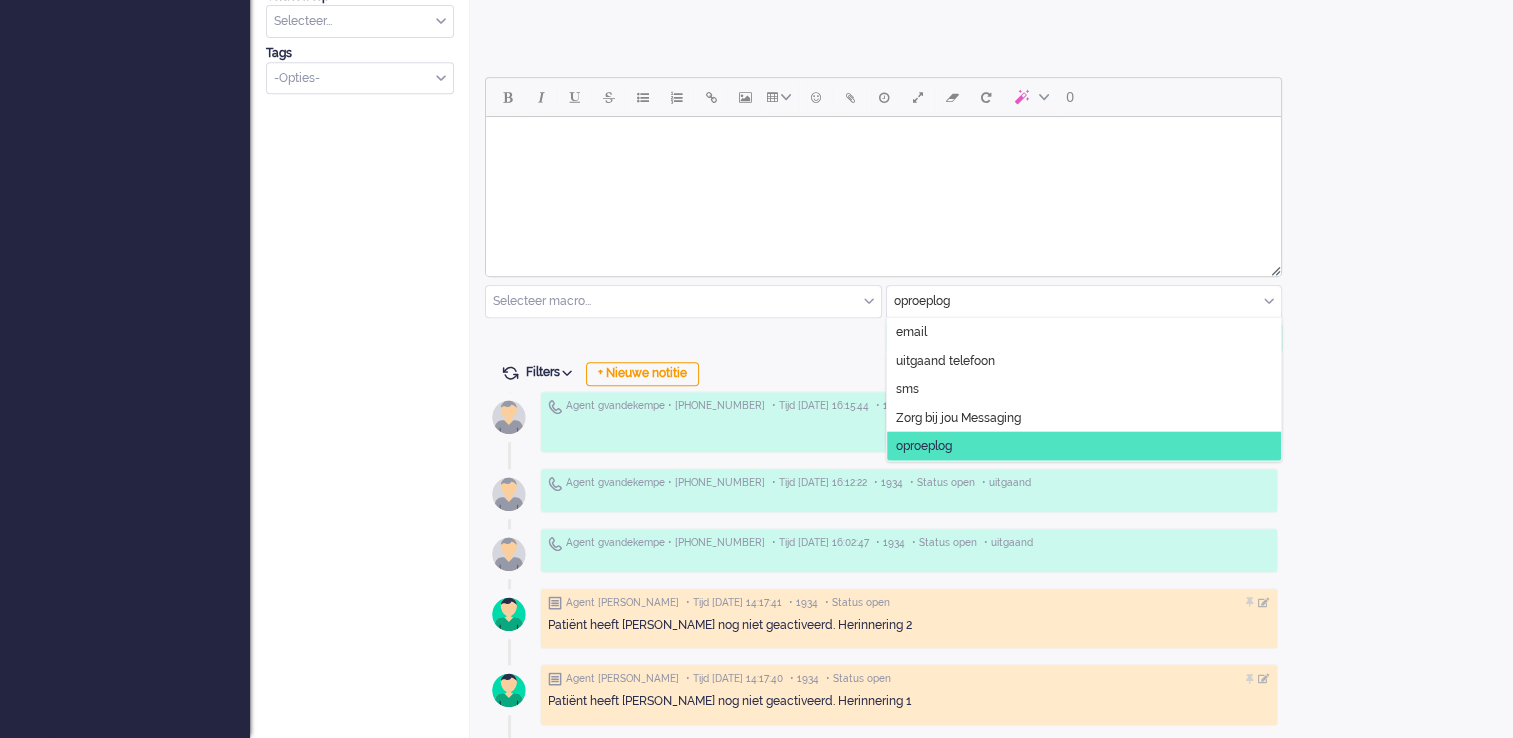 click at bounding box center [1084, 301] 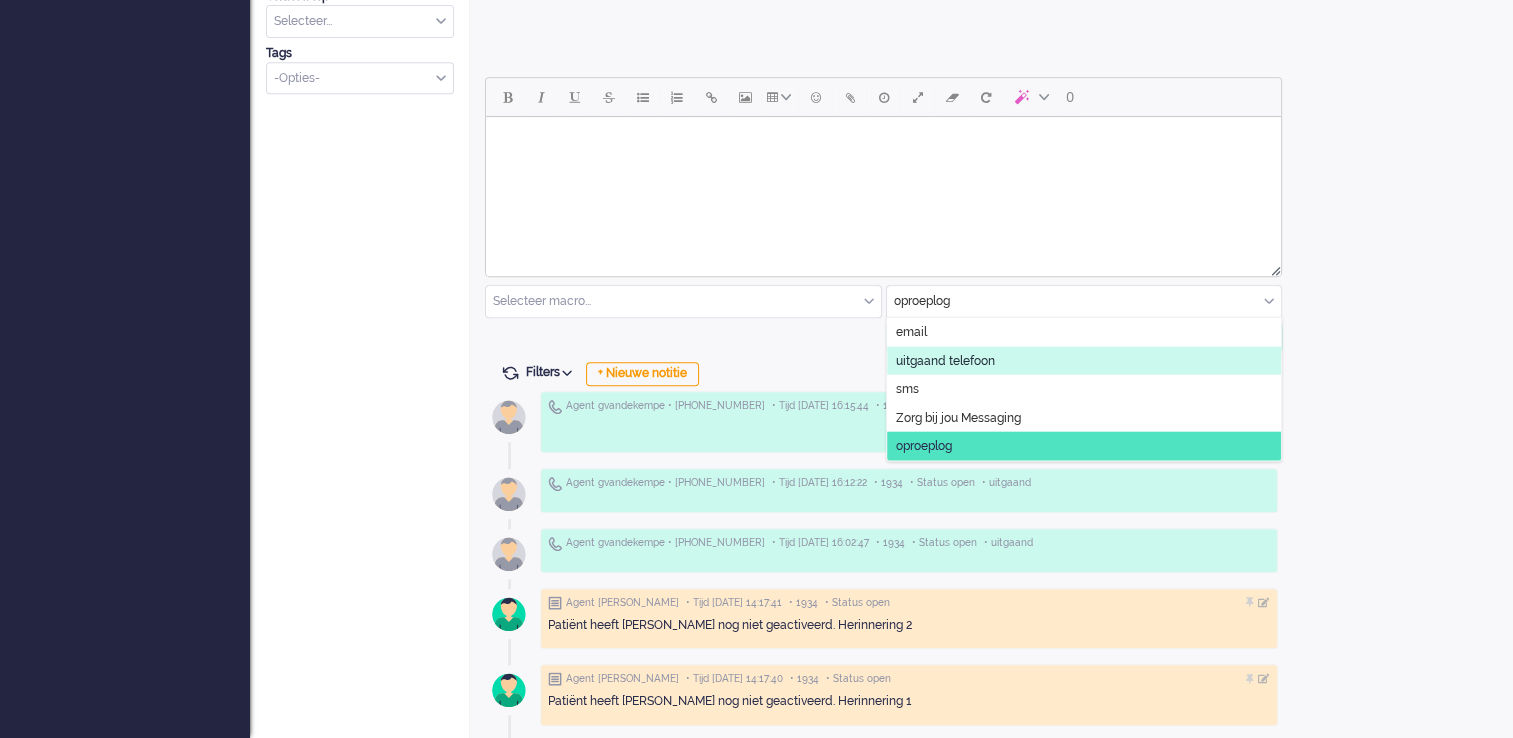 click on "uitgaand telefoon" 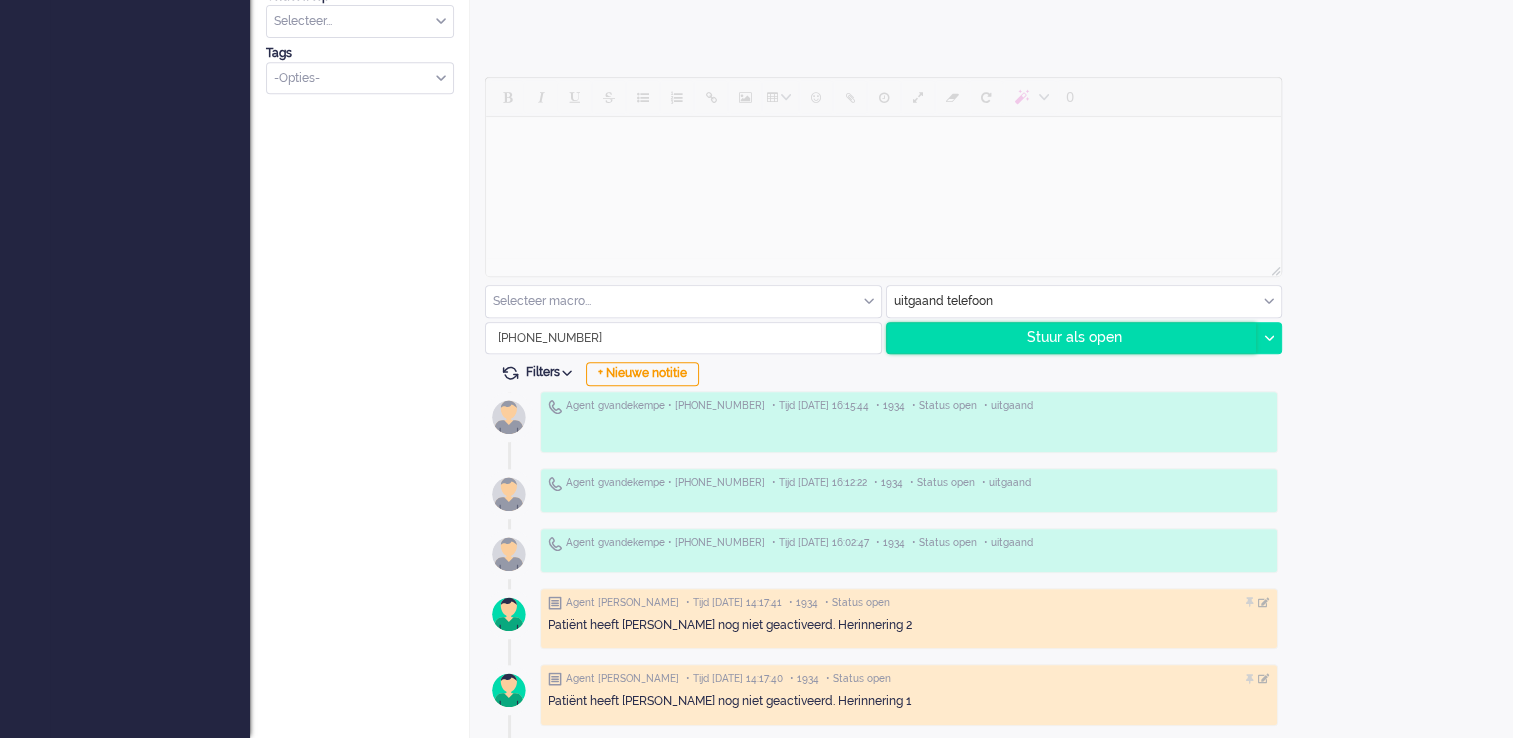 click on "Stuur als open" at bounding box center (1072, 338) 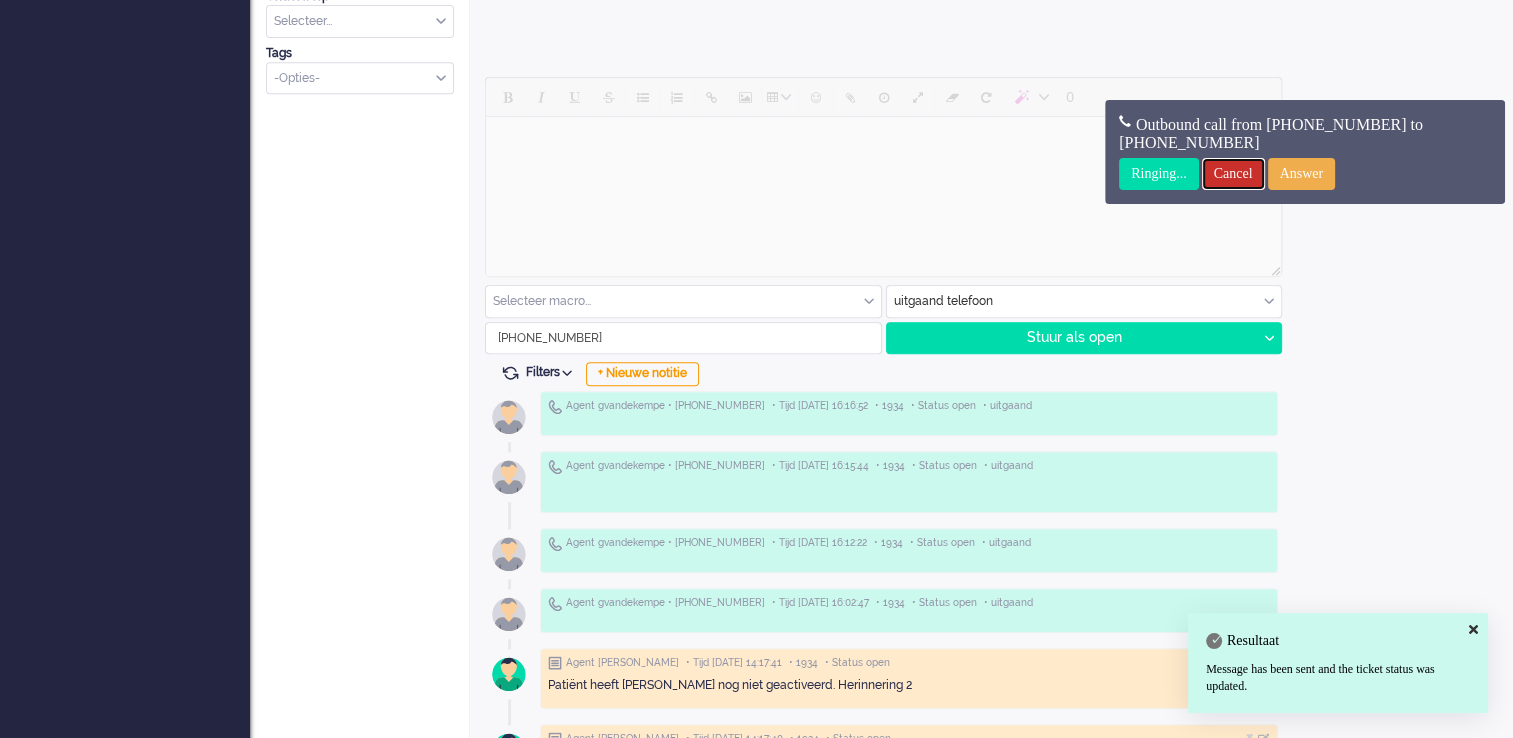 click on "Cancel" at bounding box center [1233, 174] 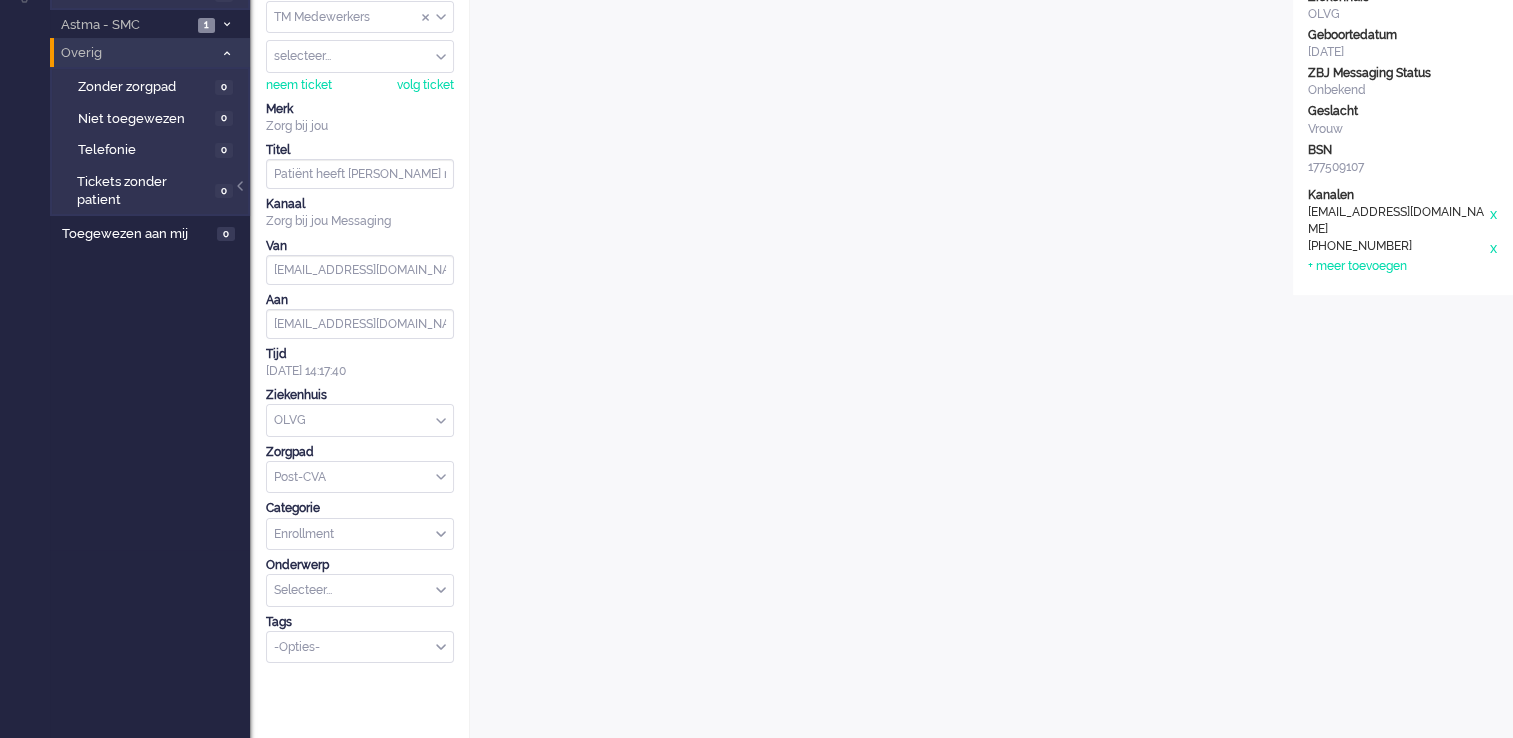 scroll, scrollTop: 0, scrollLeft: 0, axis: both 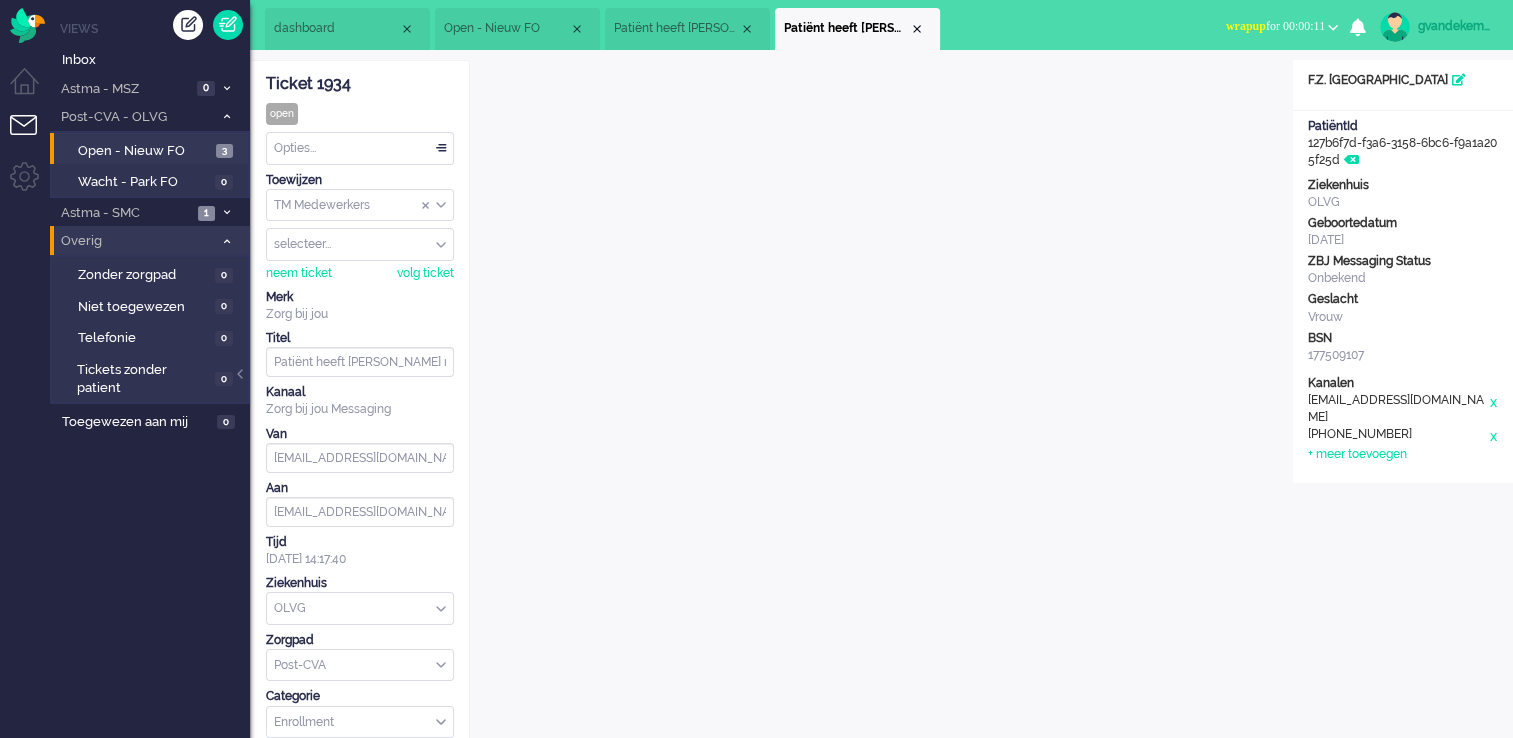 click on "0" at bounding box center (1358, 27) 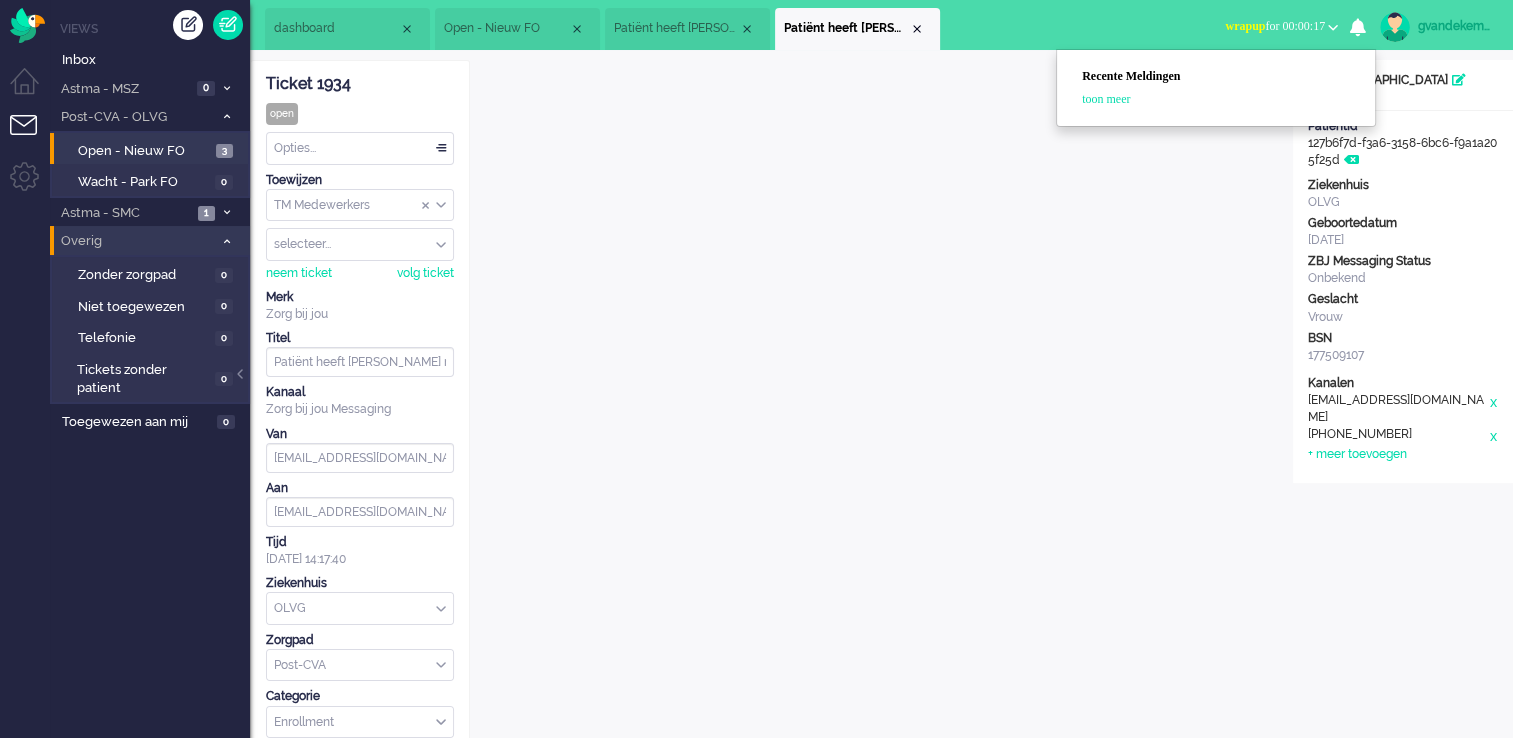 click on "Open custom software Patiëntnaam  F.Z. Douhou  PatiëntId  127b6f7d-f3a6-3158-6bc6-f9a1a205f25d  Ziekenhuis OLVG Geboortedatum [DATE] ZBJ Messaging Status Onbekend Geslacht Vrouw BSN 177509107 Kanalen e-mail [EMAIL_ADDRESS][DOMAIN_NAME] x telephone [PHONE_NUMBER] x + meer toevoegen" at bounding box center (1403, 874) 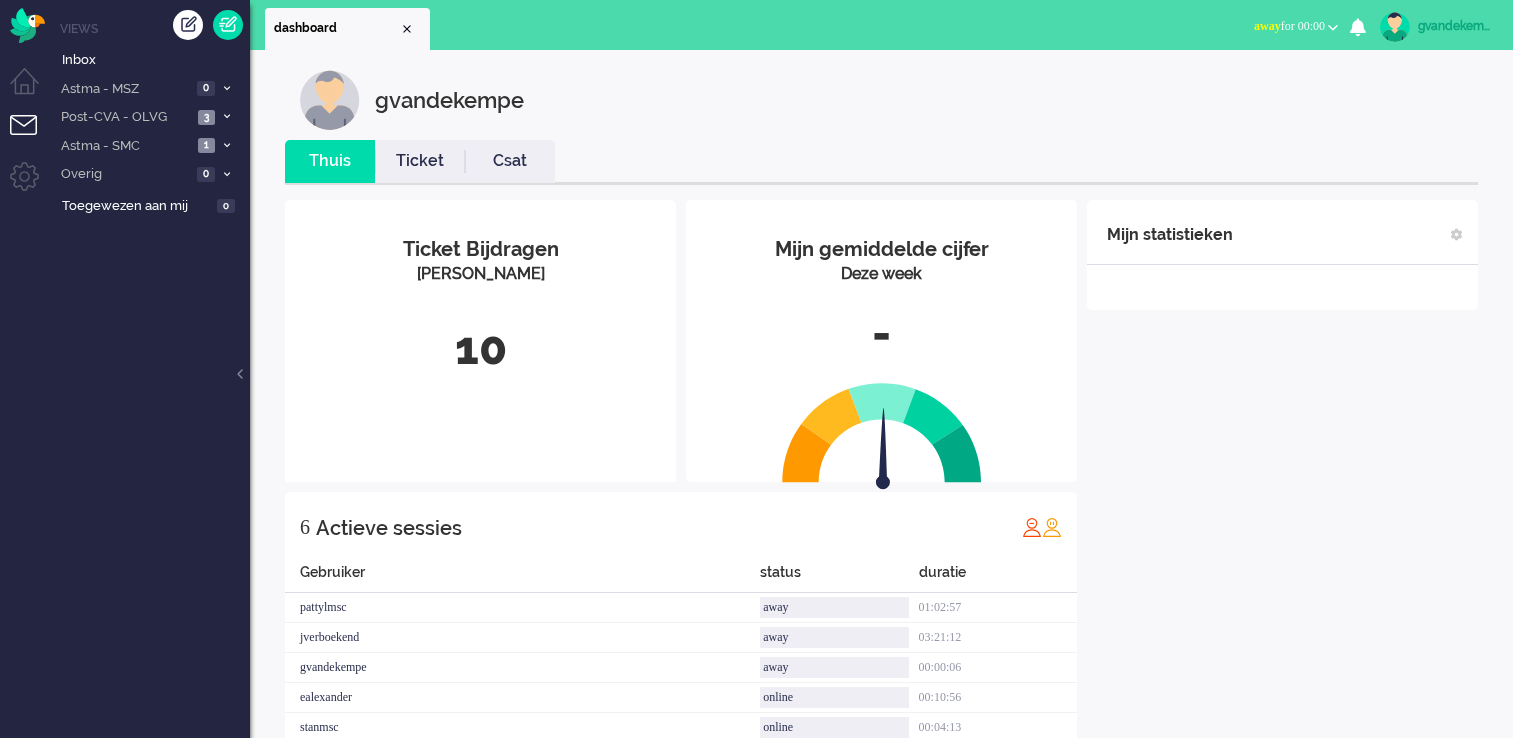 scroll, scrollTop: 0, scrollLeft: 0, axis: both 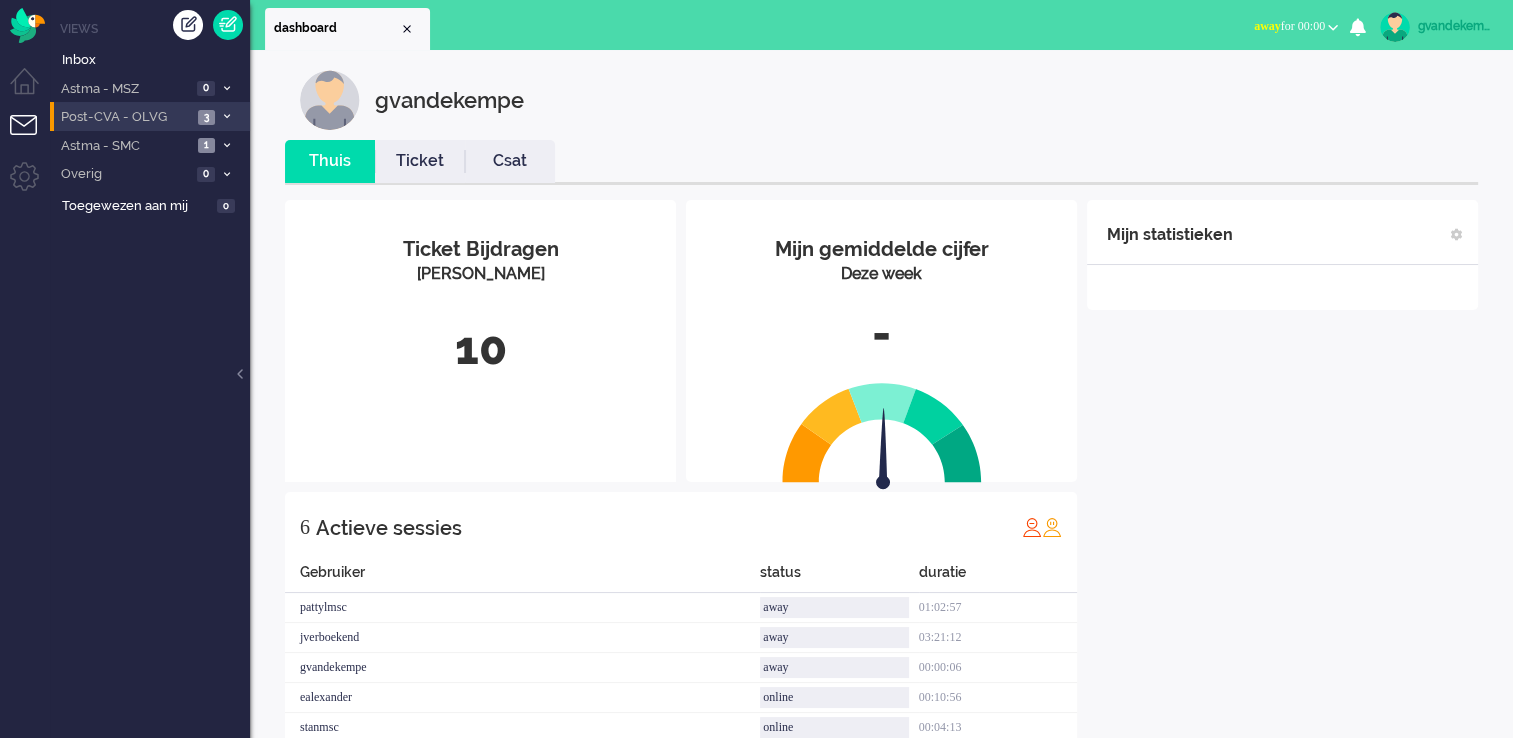 click on "Post-CVA - OLVG" at bounding box center [125, 117] 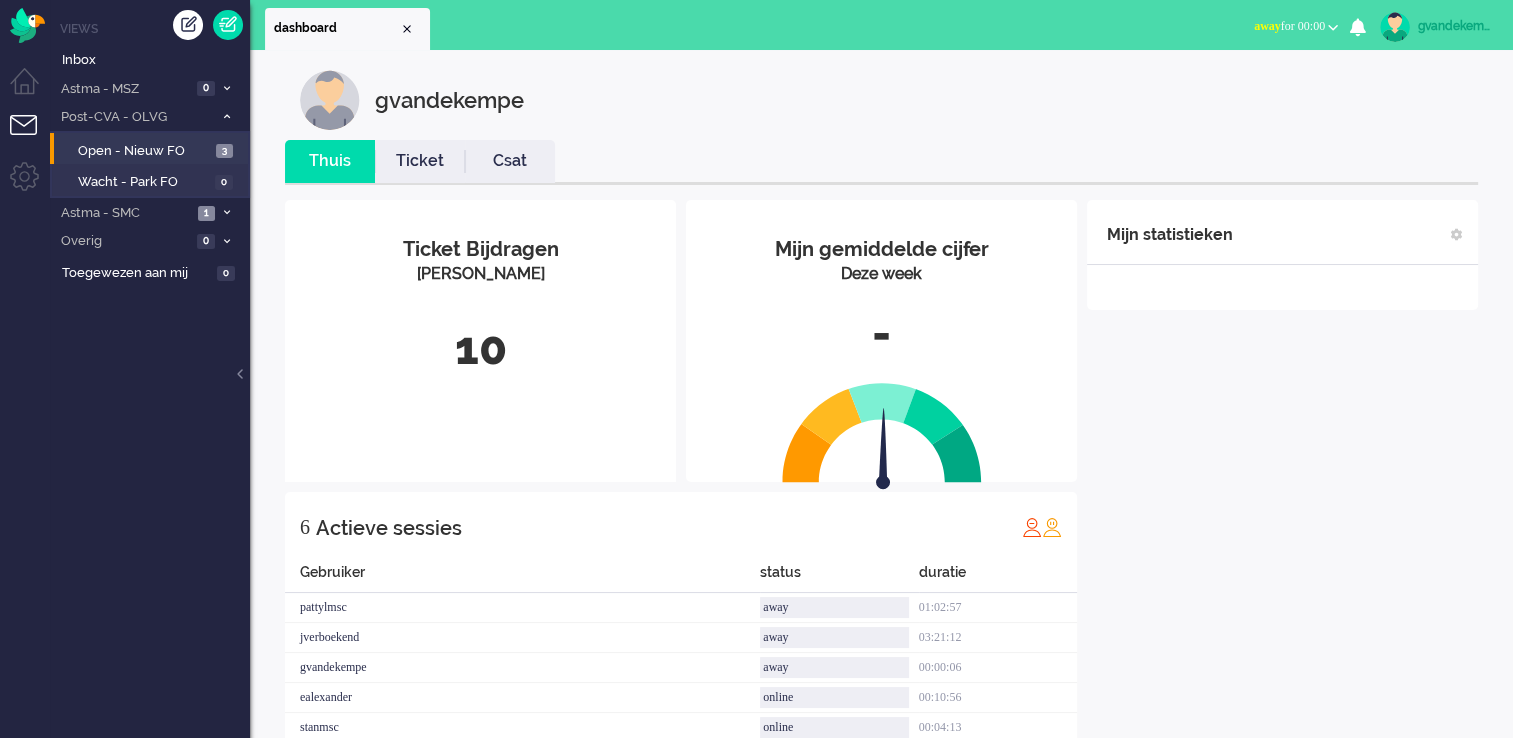click on "Open - Nieuw FO
3" at bounding box center (149, 149) 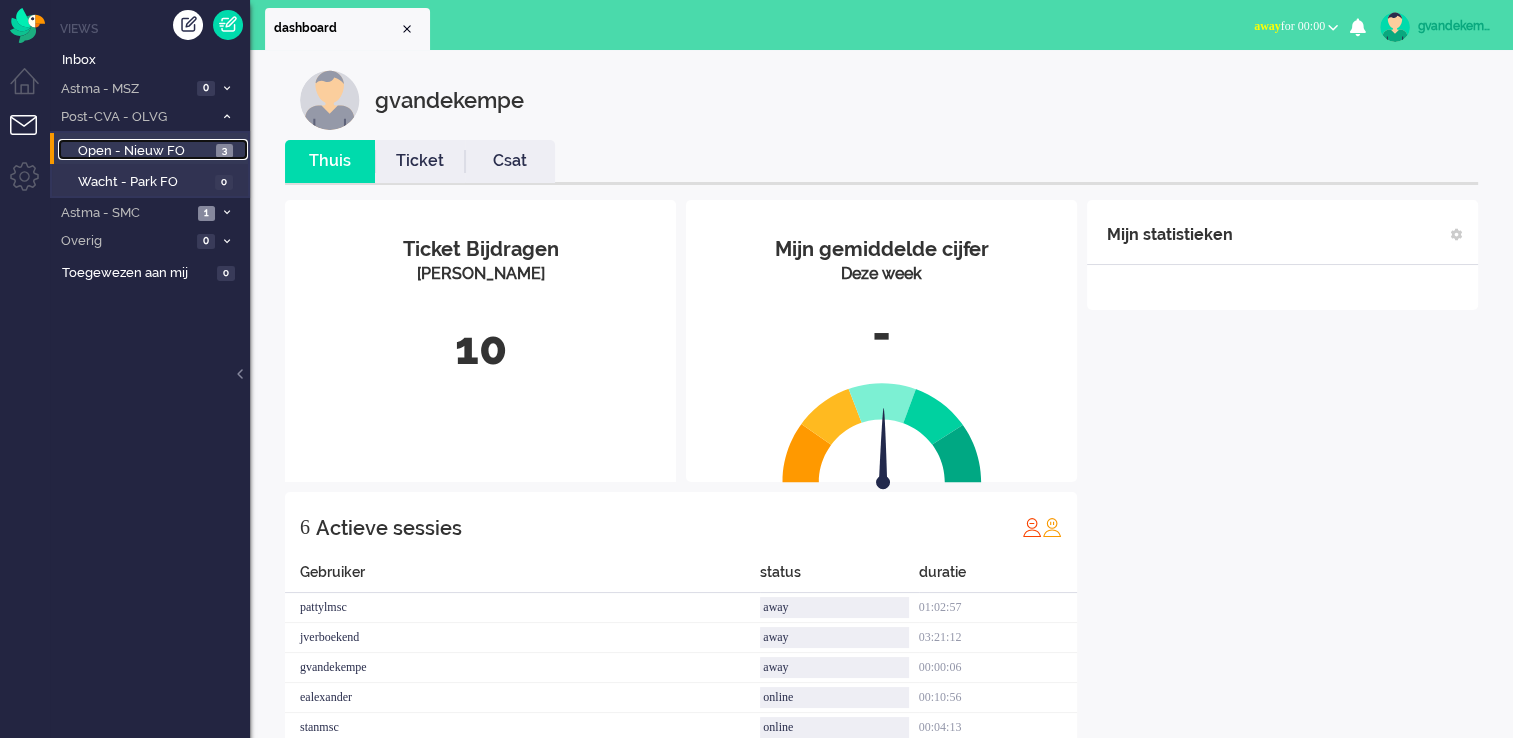 click on "Open - Nieuw FO" at bounding box center [144, 151] 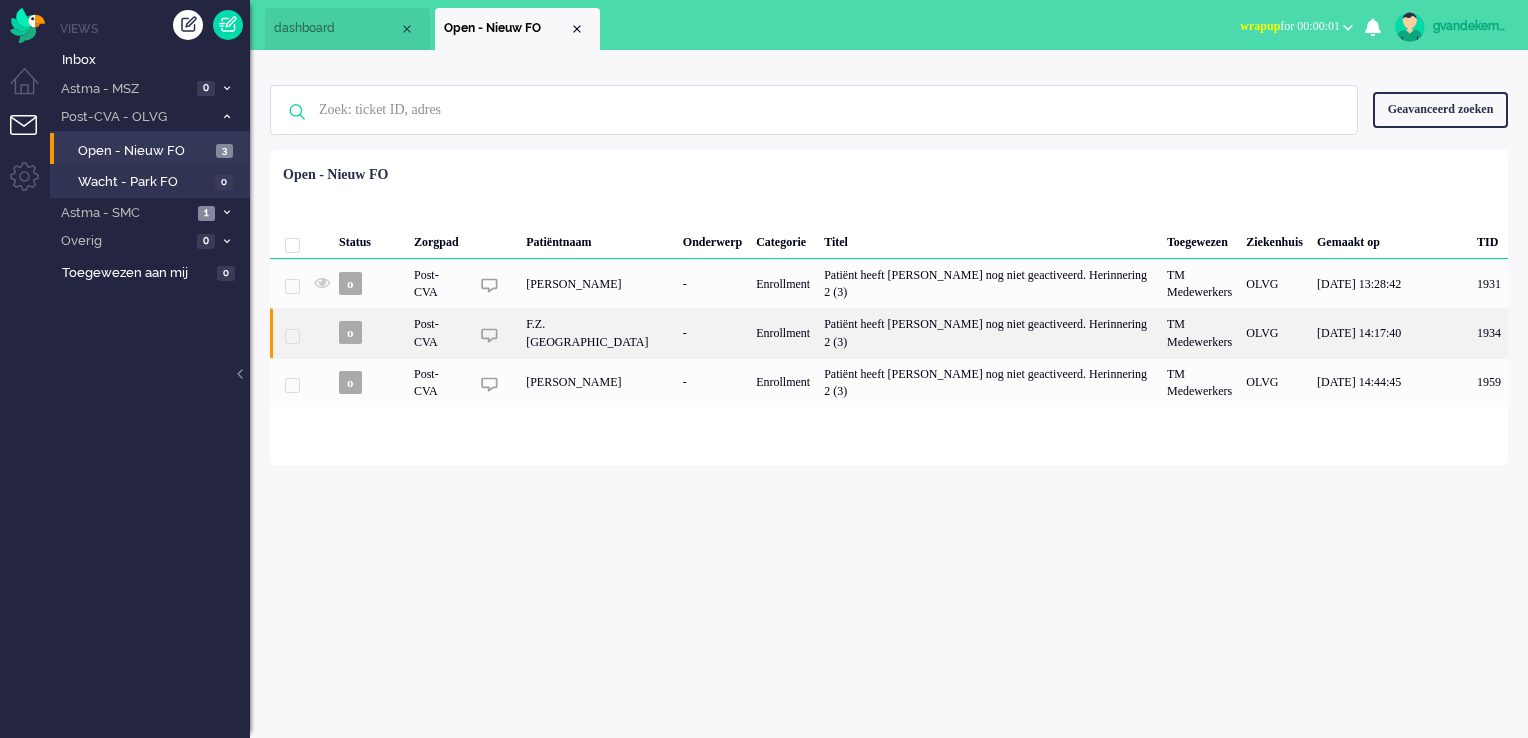 click on "Patiënt heeft [PERSON_NAME] nog niet geactiveerd. Herinnering 2 (3)" 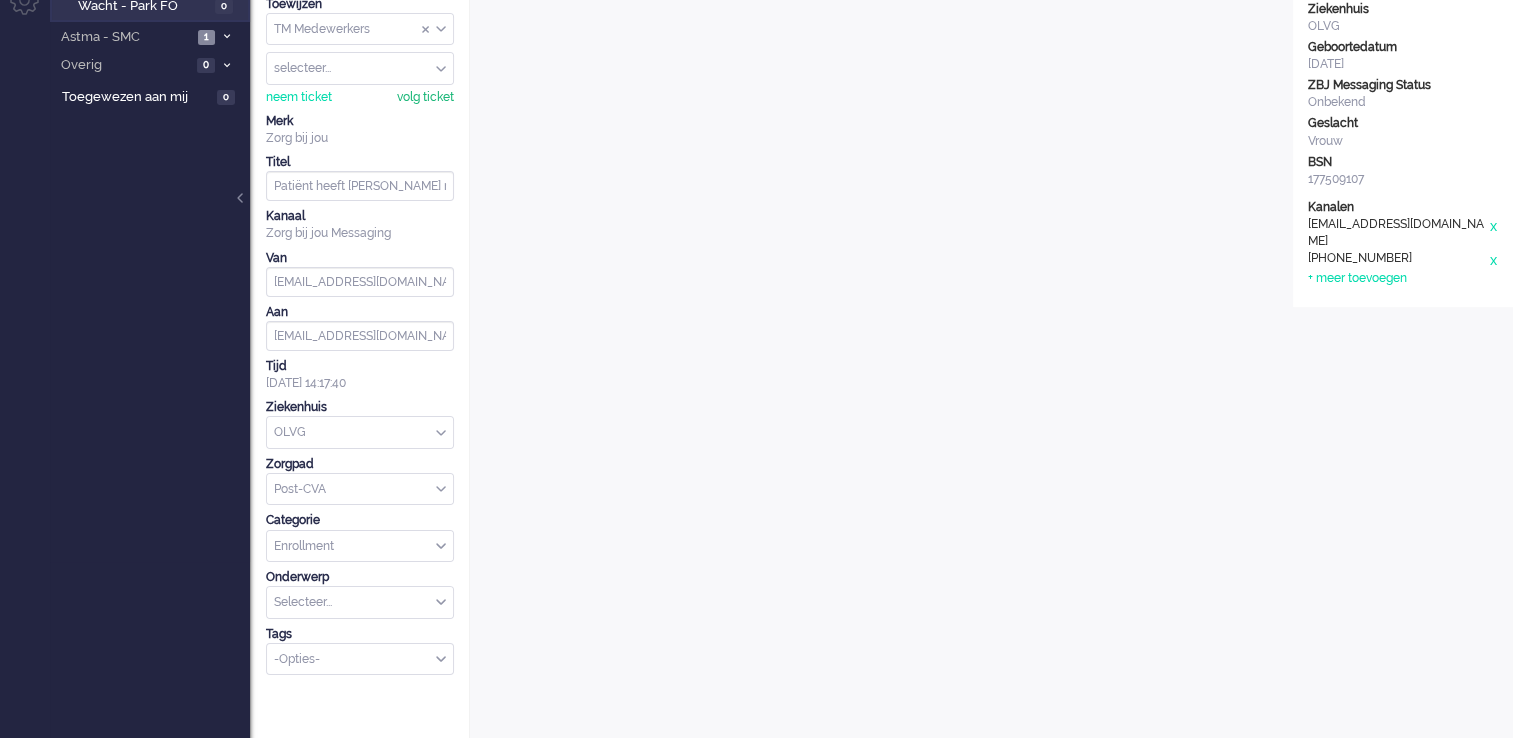 scroll, scrollTop: 0, scrollLeft: 0, axis: both 